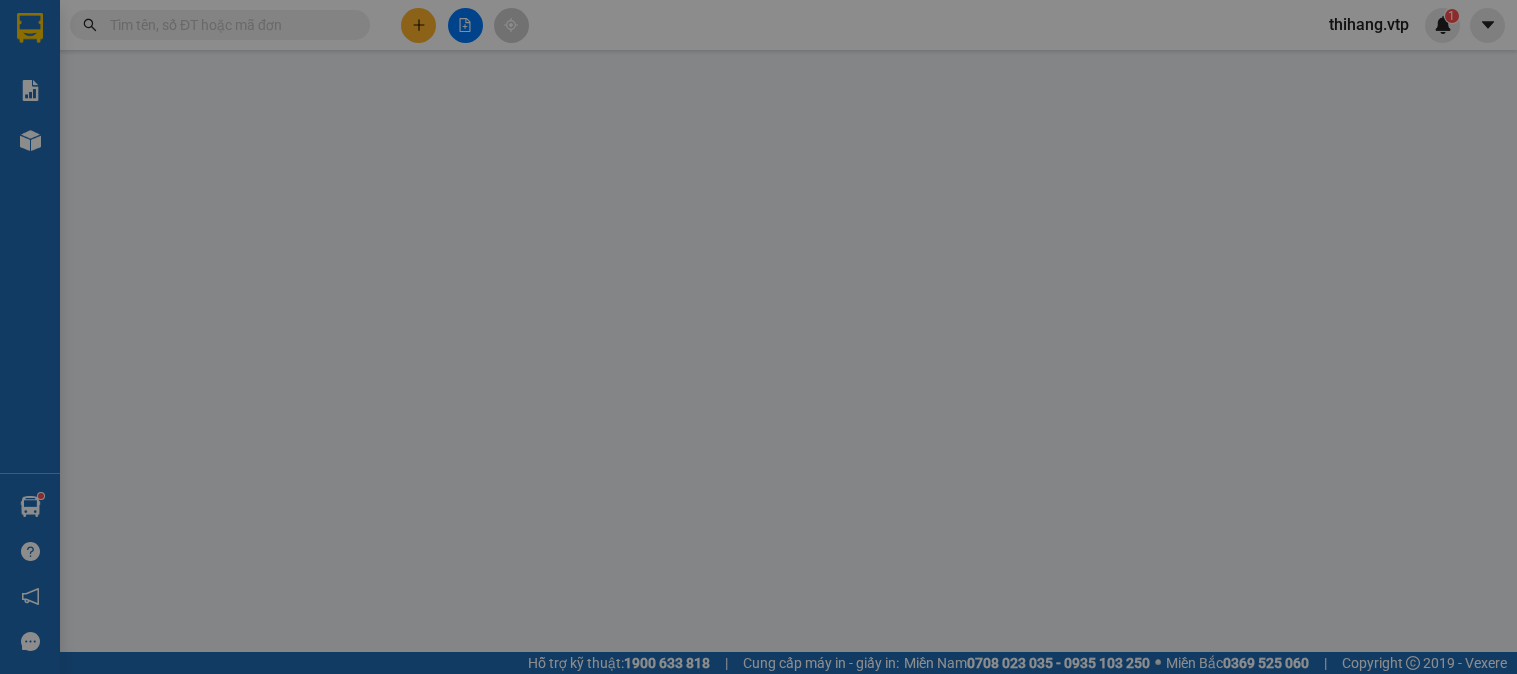 scroll, scrollTop: 0, scrollLeft: 0, axis: both 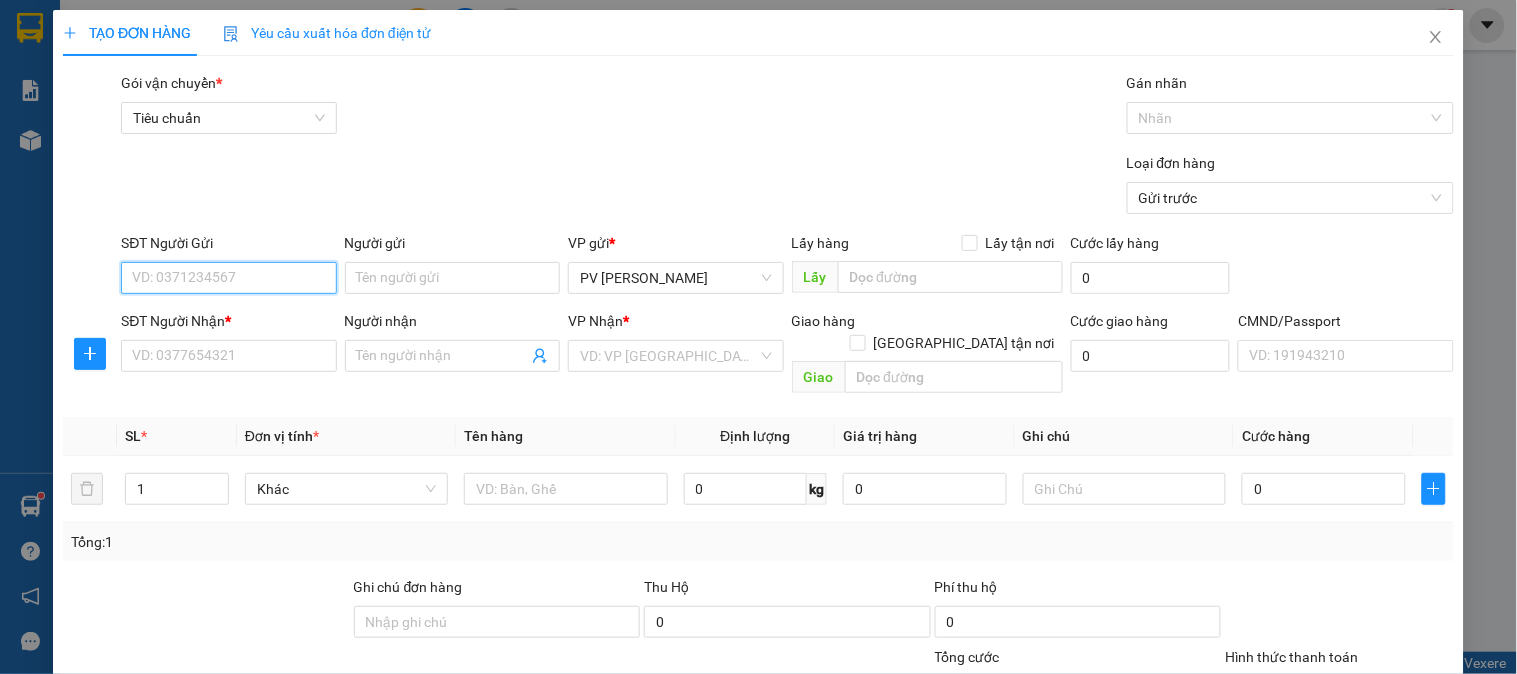 click on "SĐT Người Gửi" at bounding box center (228, 278) 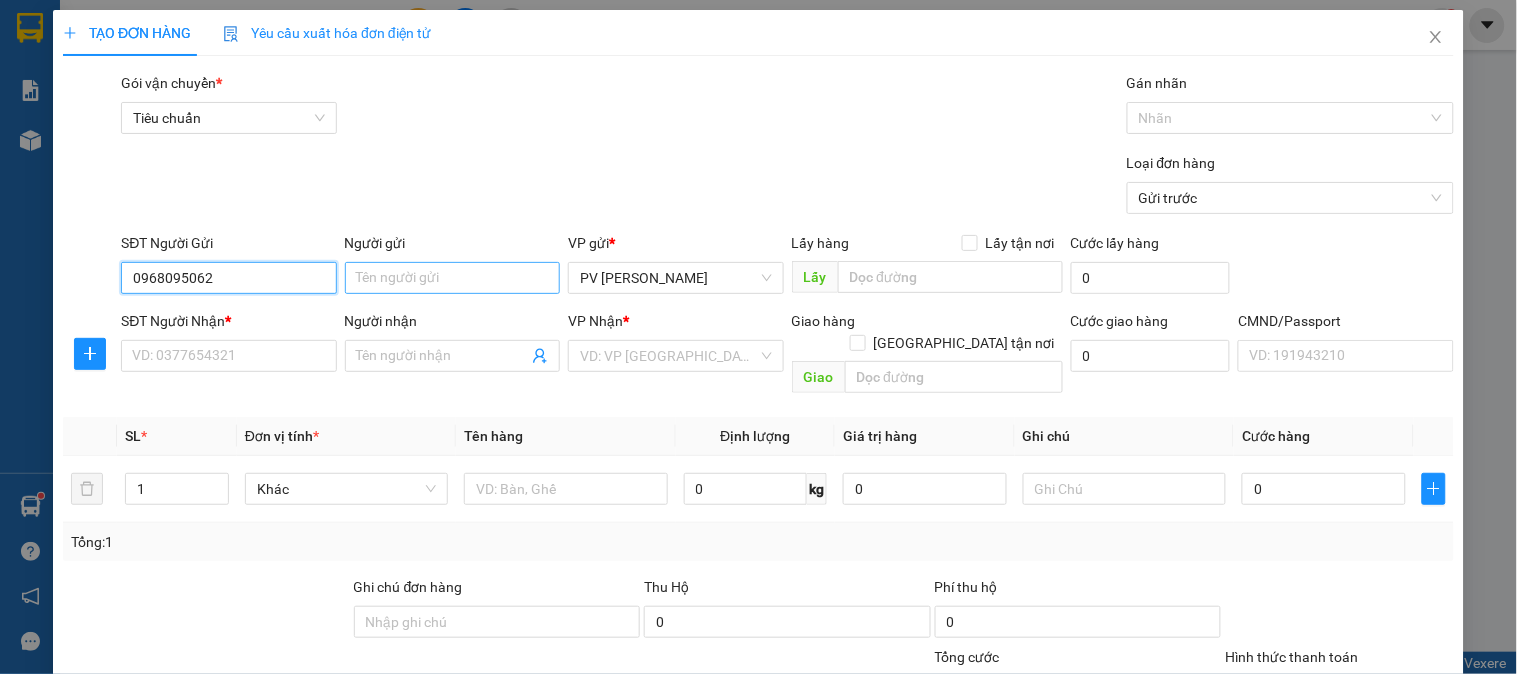 type on "0968095062" 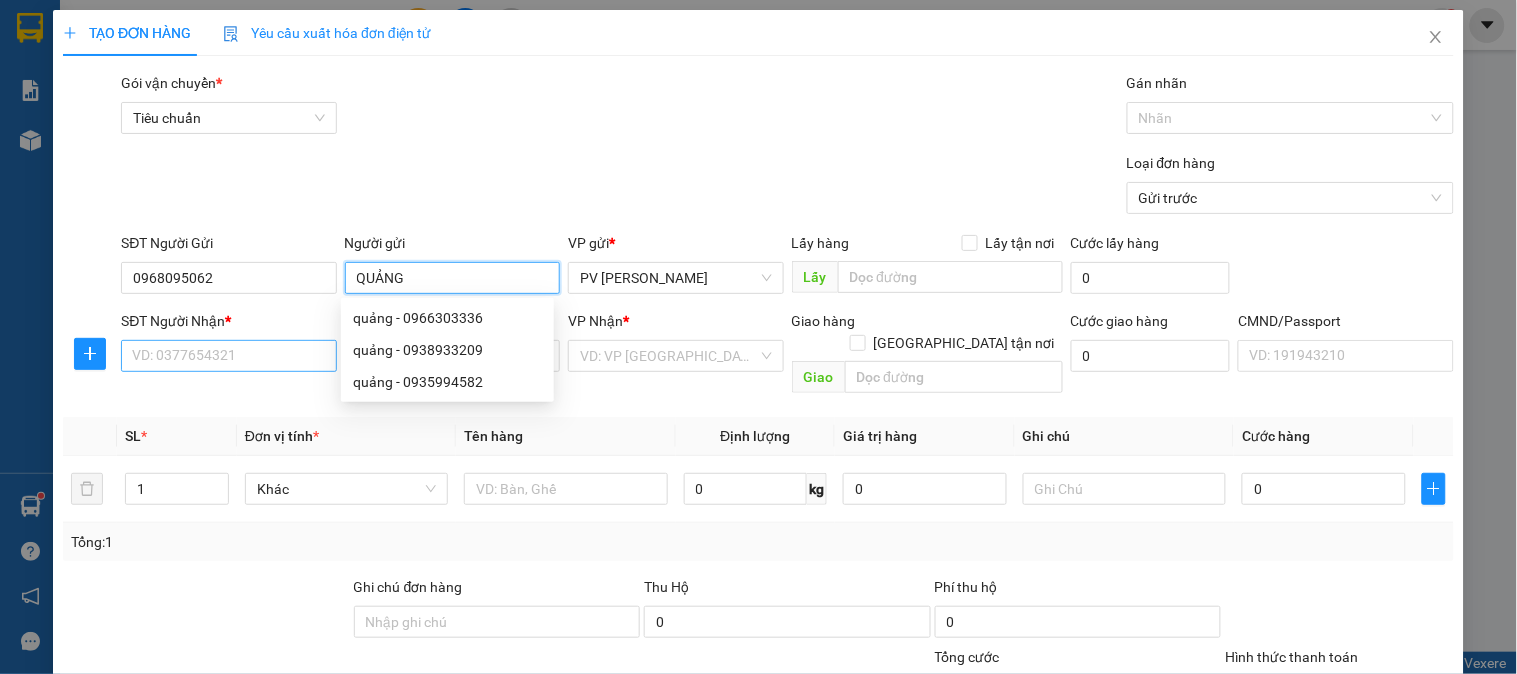 type on "QUẢNG" 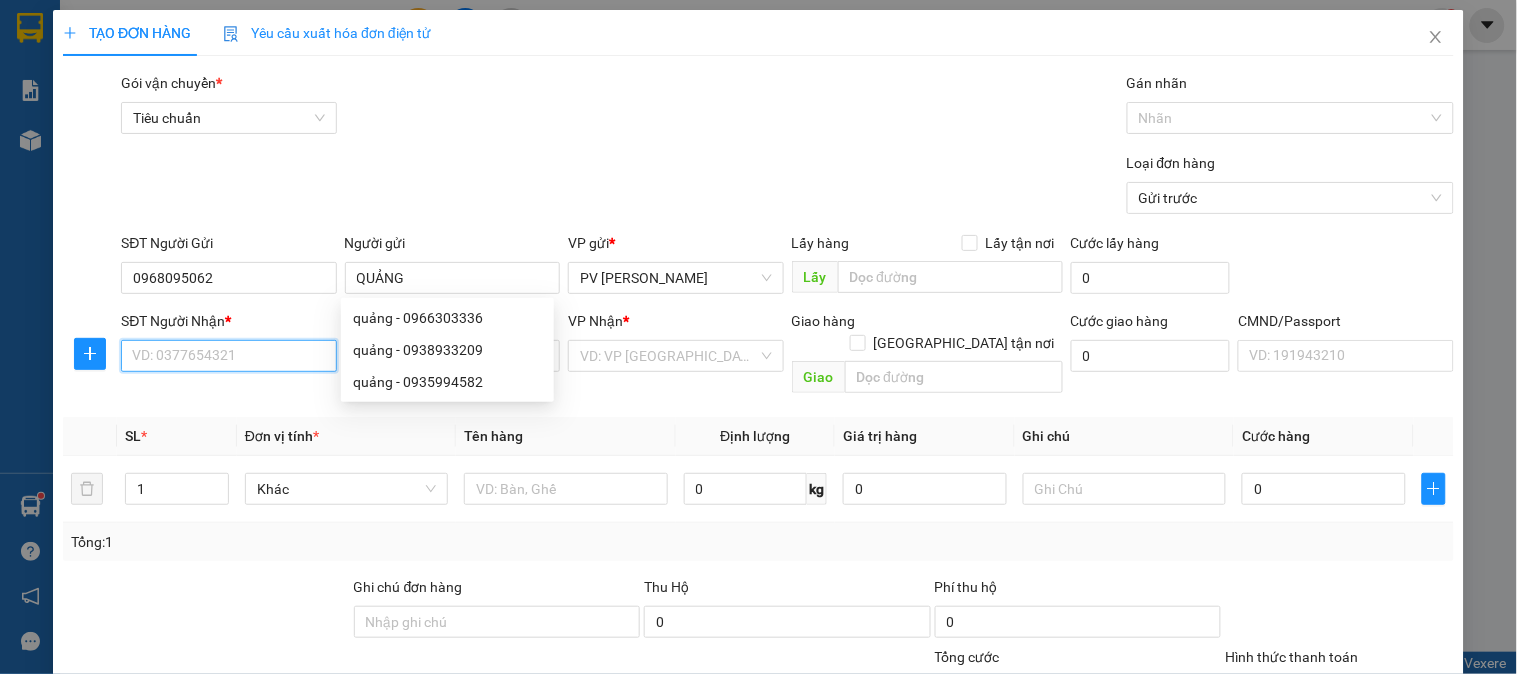 click on "SĐT Người Nhận  *" at bounding box center [228, 356] 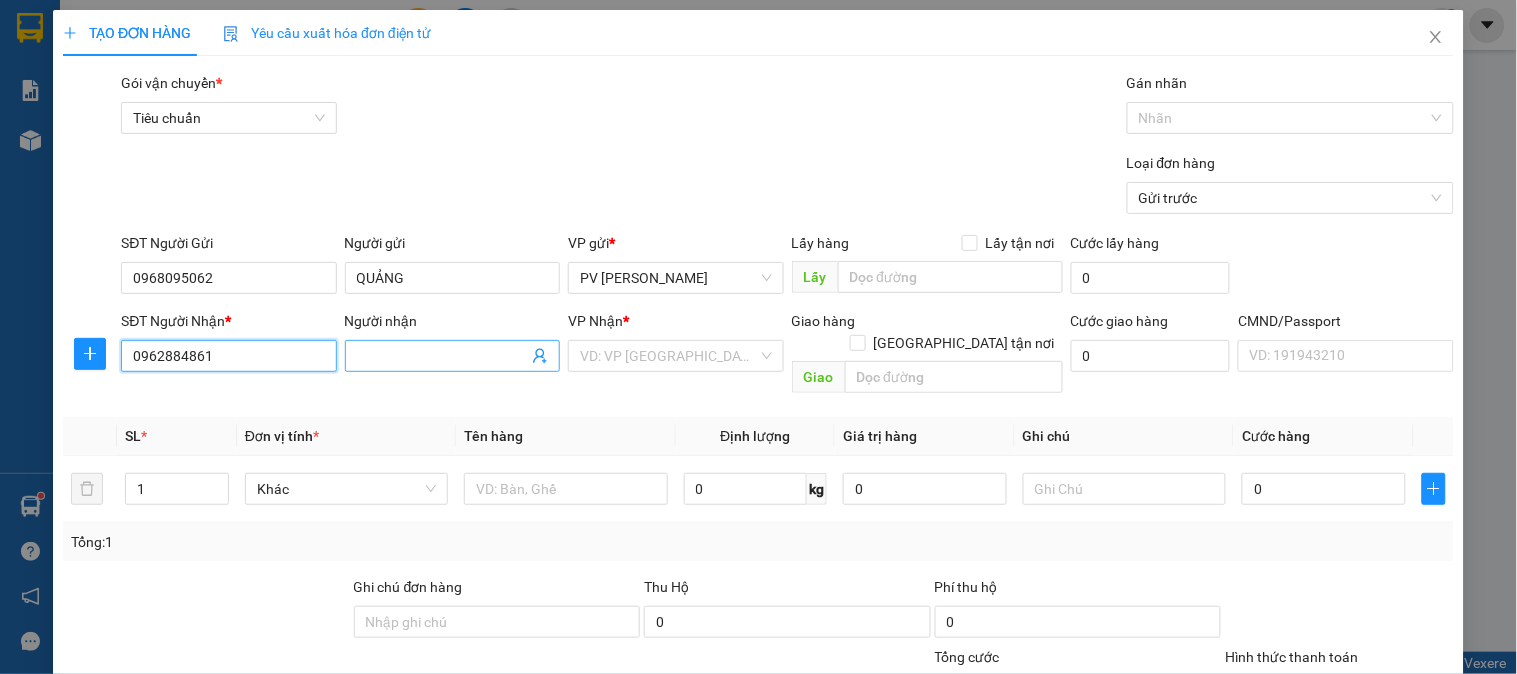 type on "0962884861" 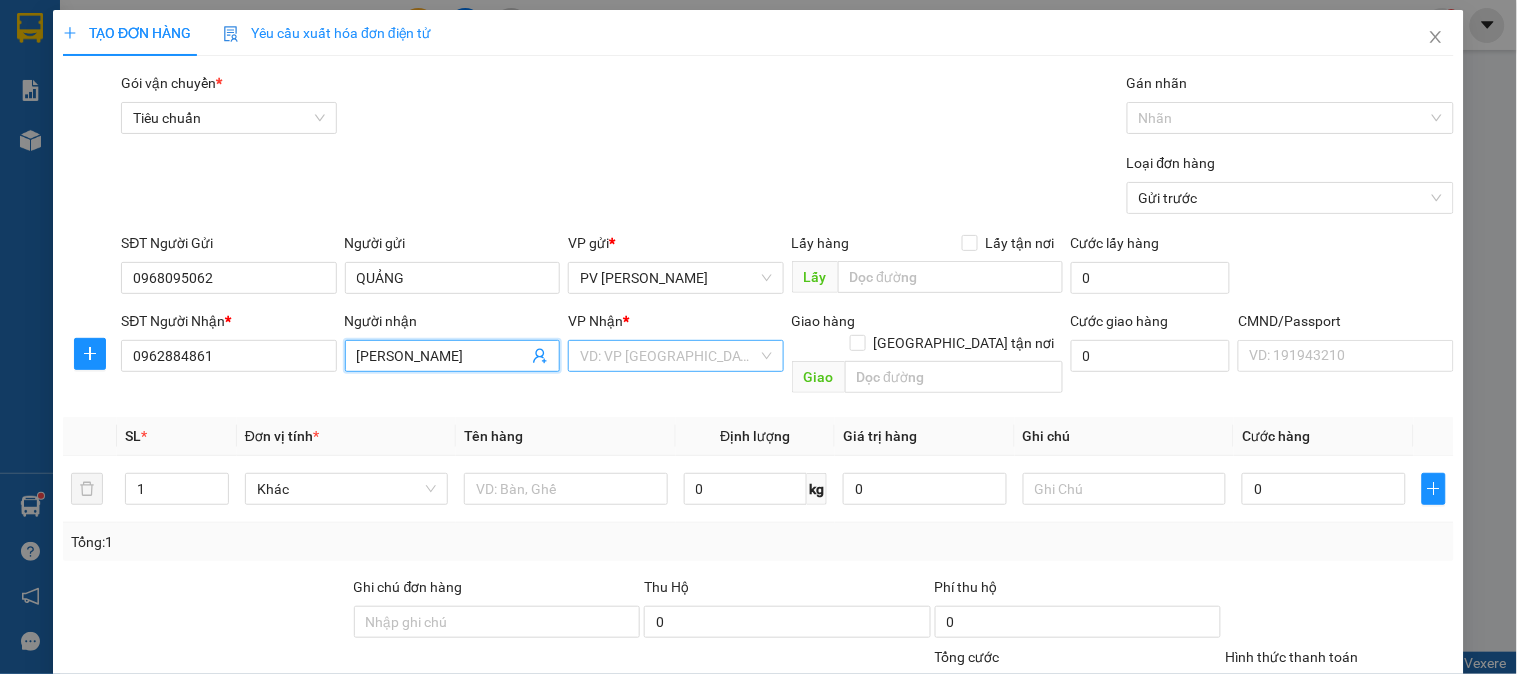 type on "[PERSON_NAME]" 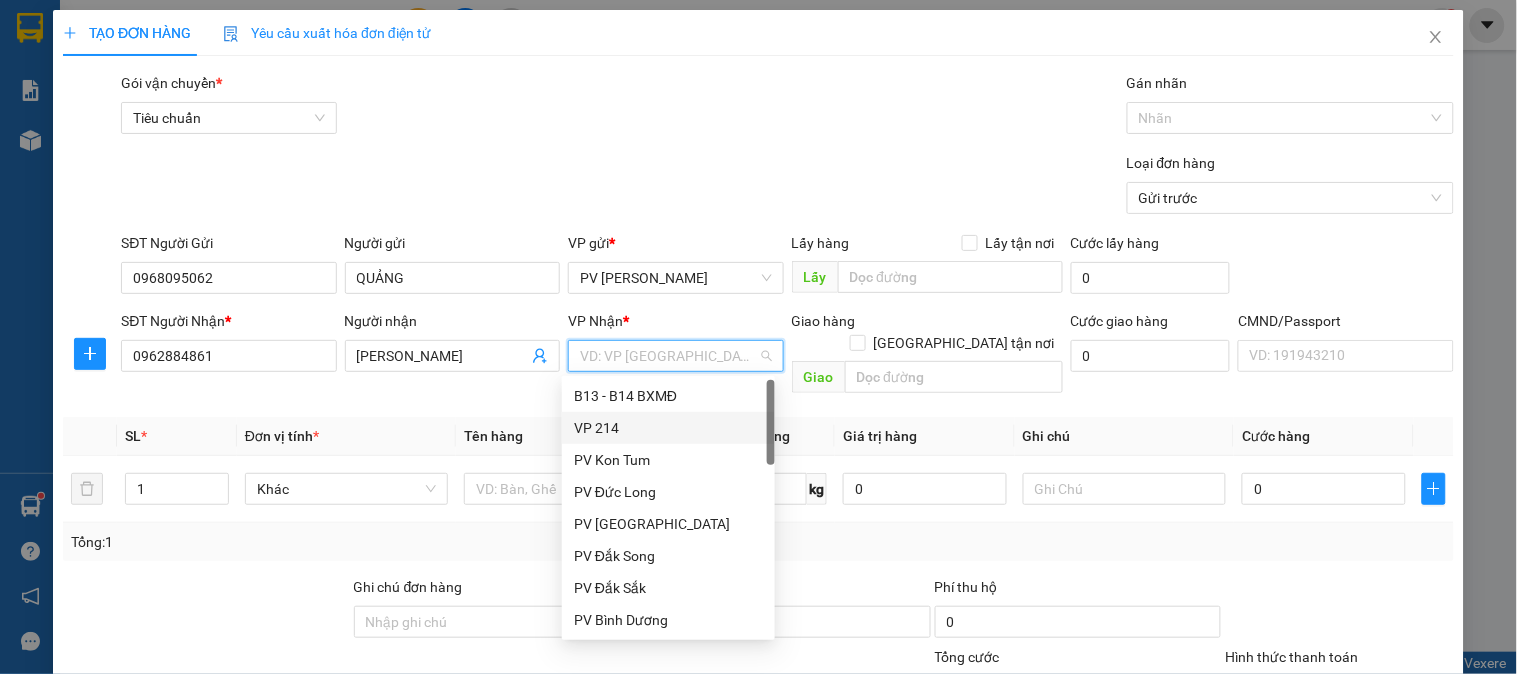 click on "VP 214" at bounding box center (668, 428) 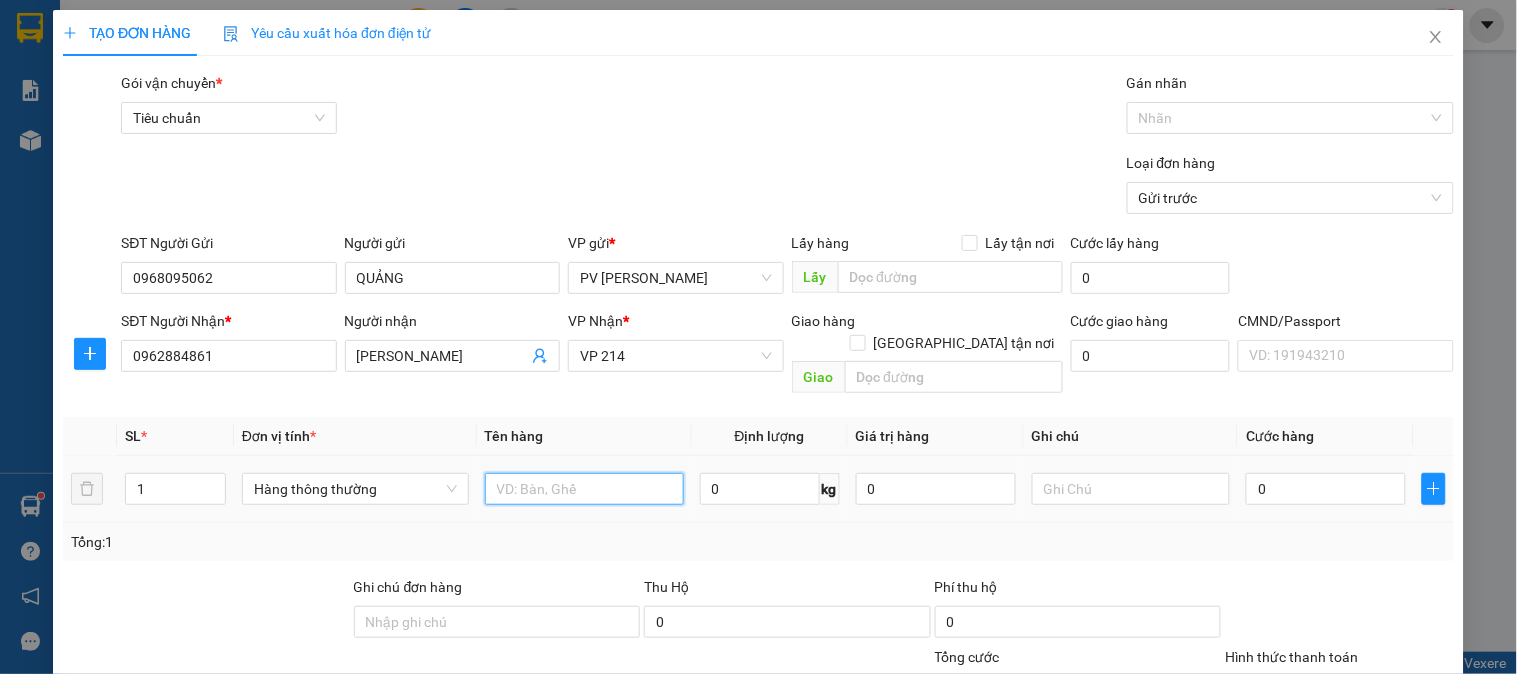click at bounding box center (584, 489) 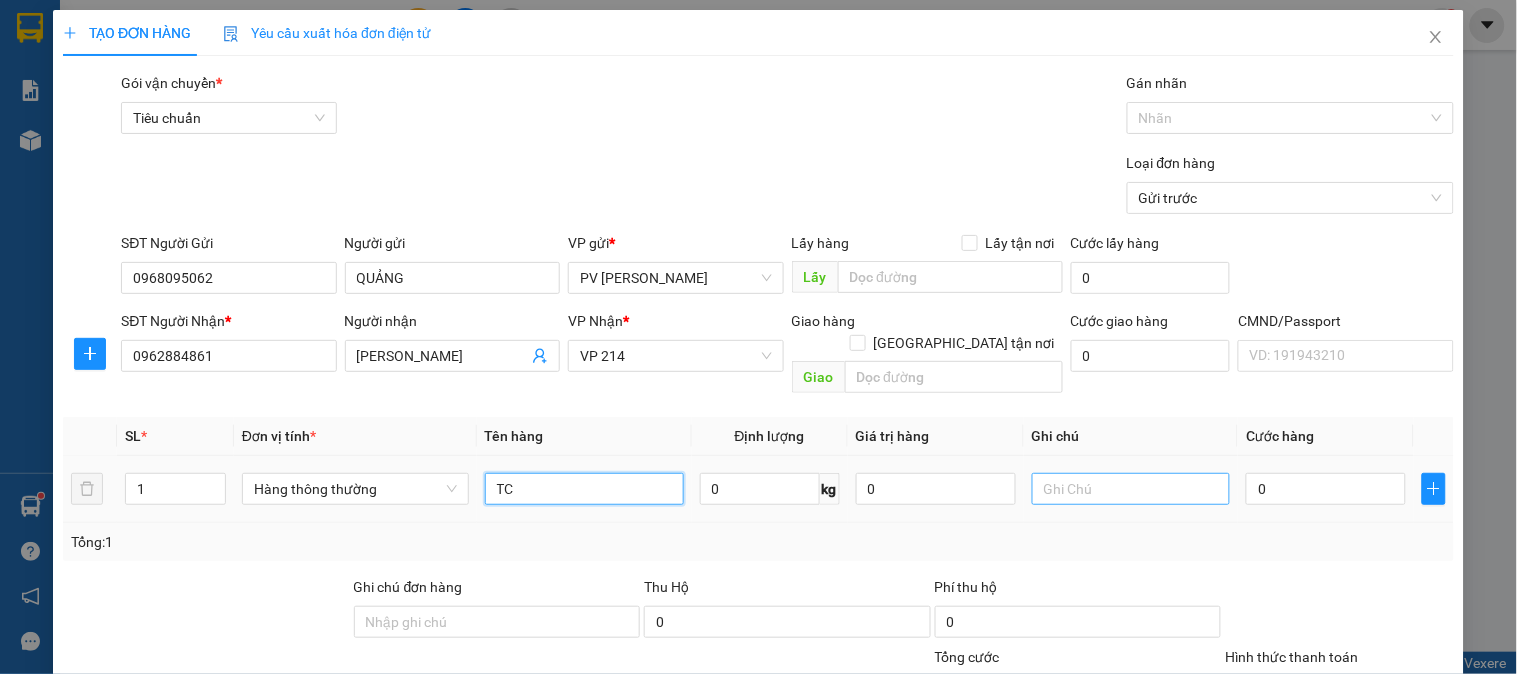 type on "TC" 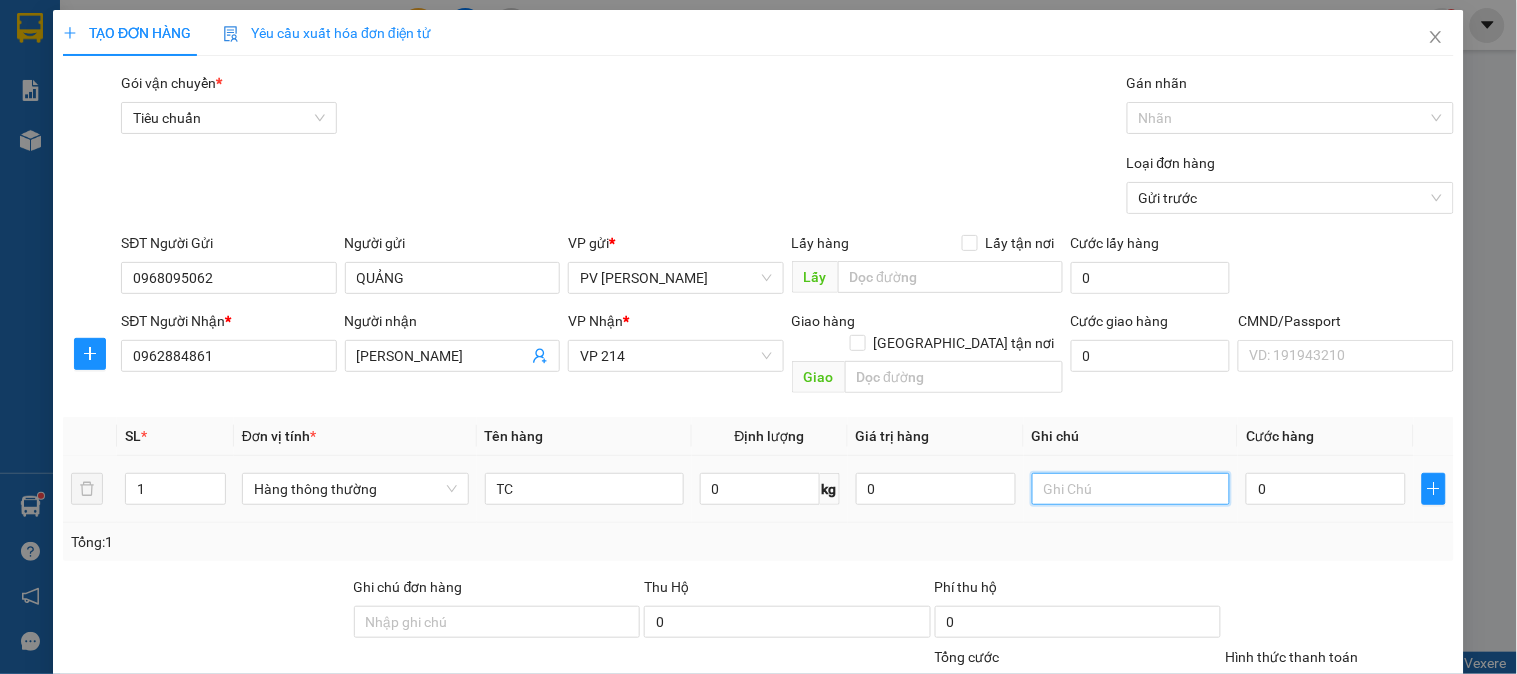 click at bounding box center [1131, 489] 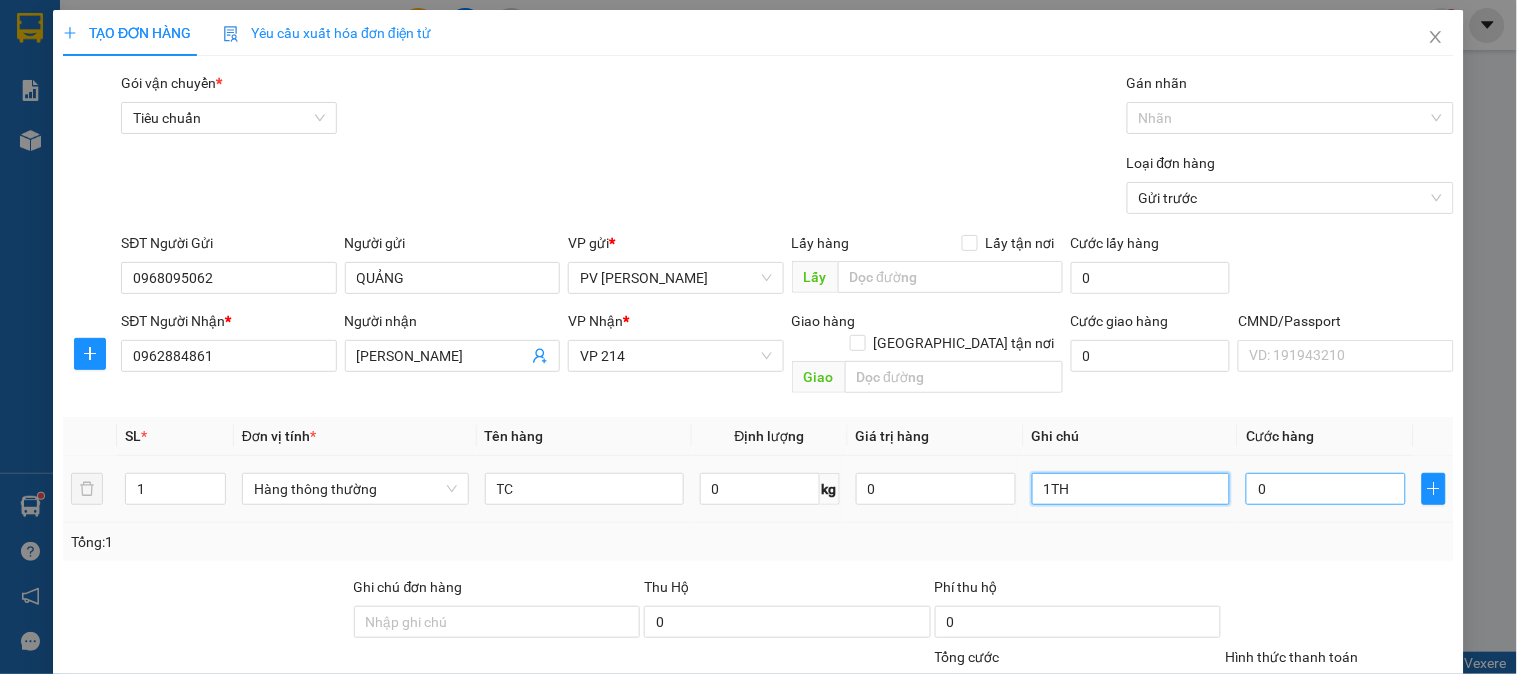 type on "1TH" 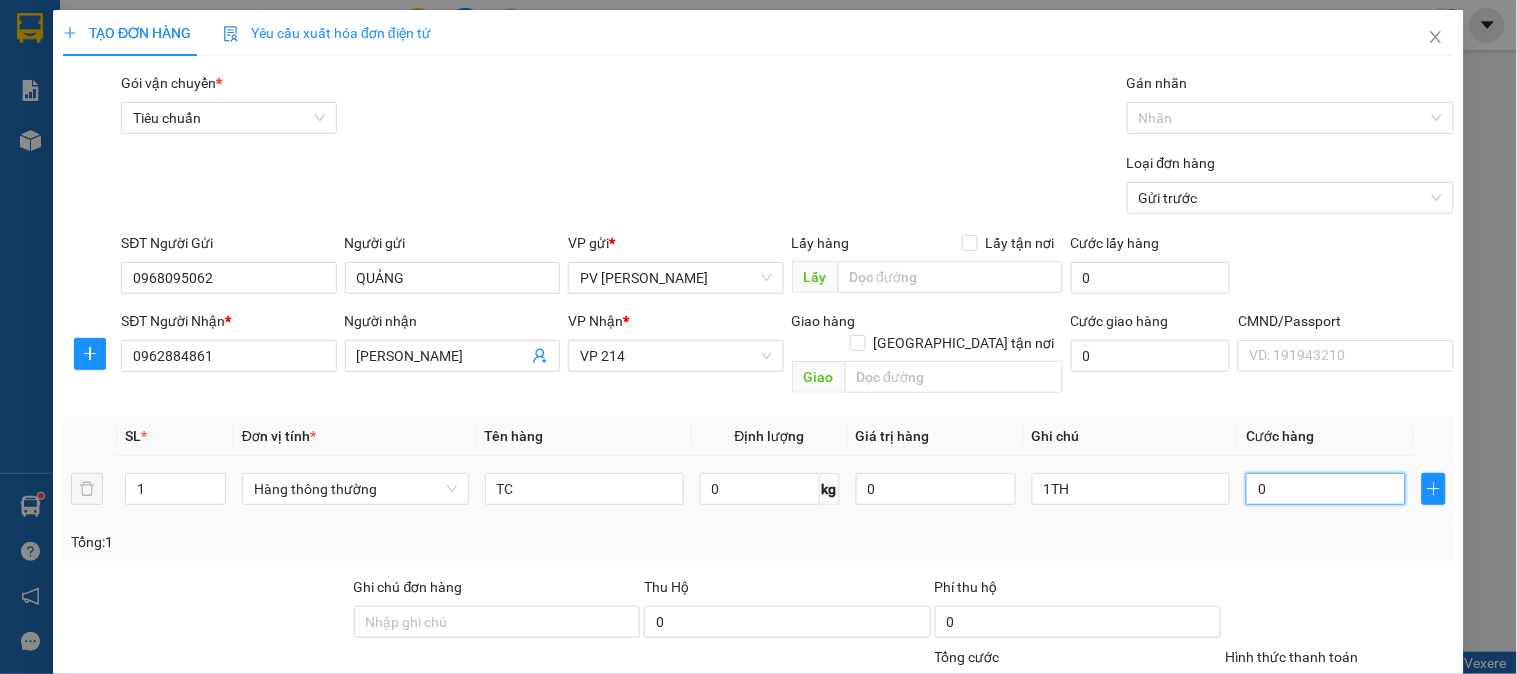 click on "0" at bounding box center (1326, 489) 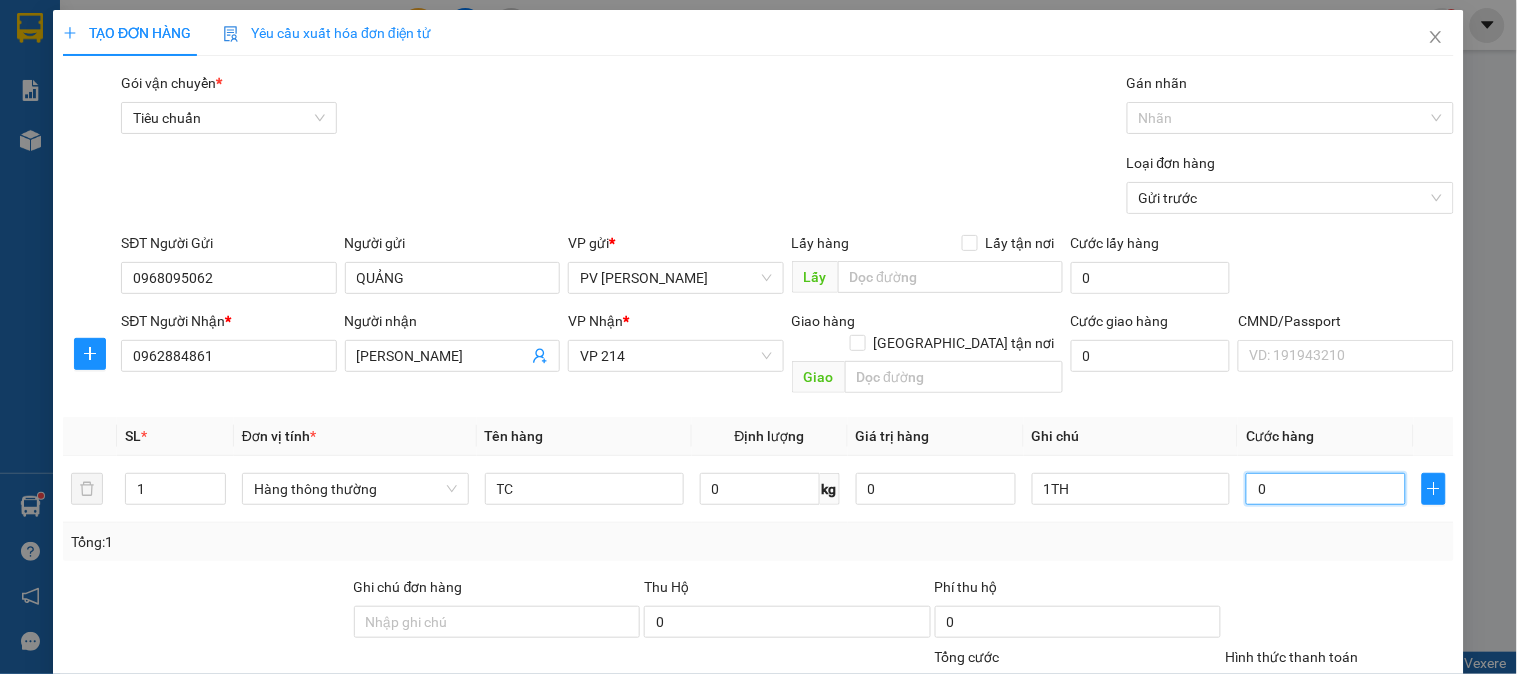 type on "5" 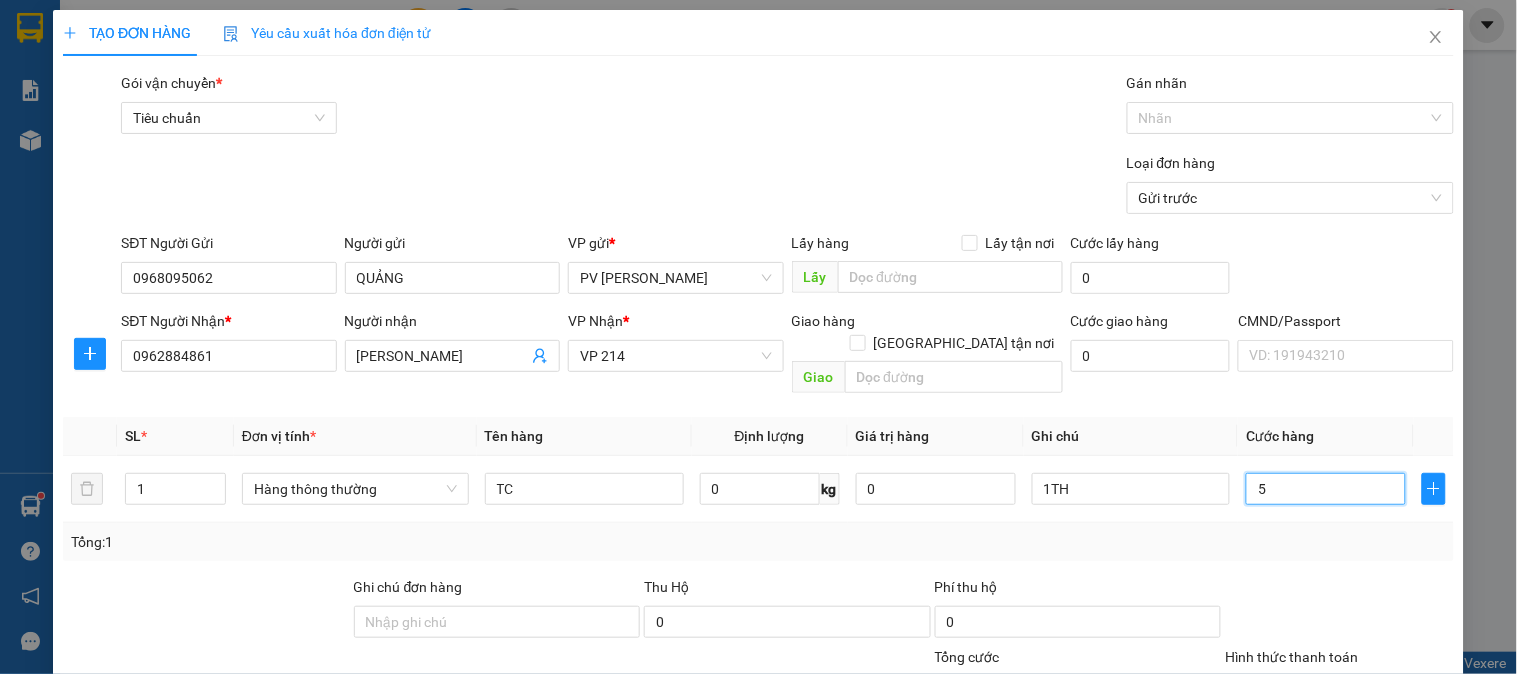type on "50" 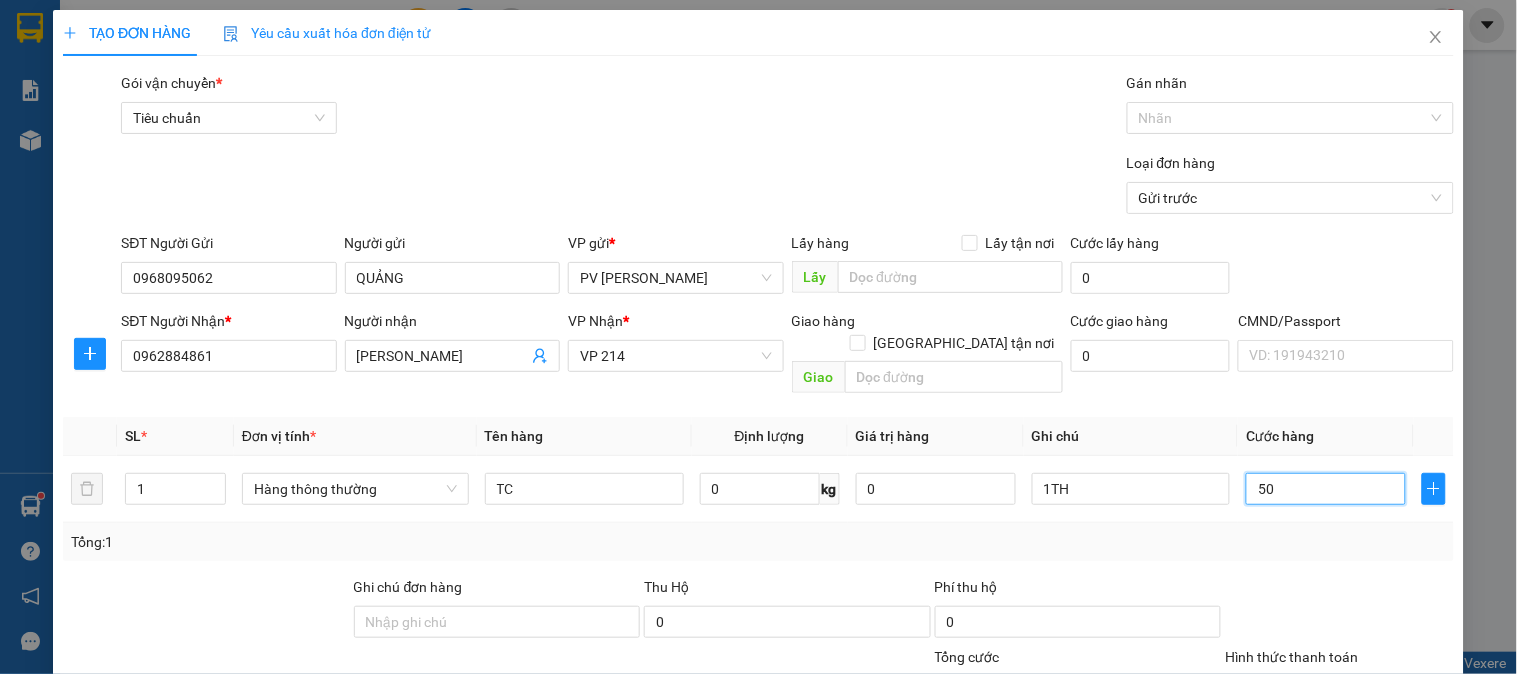 type on "500" 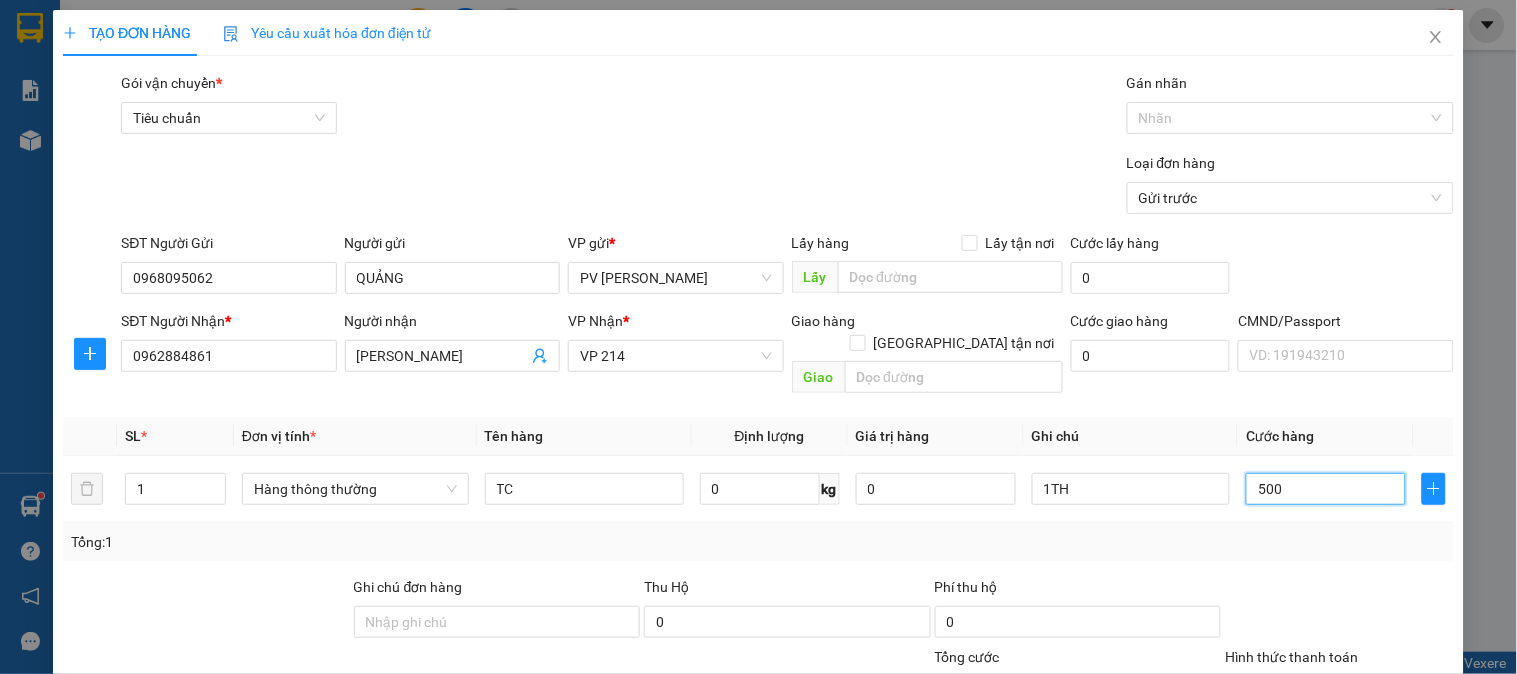 type on "5.000" 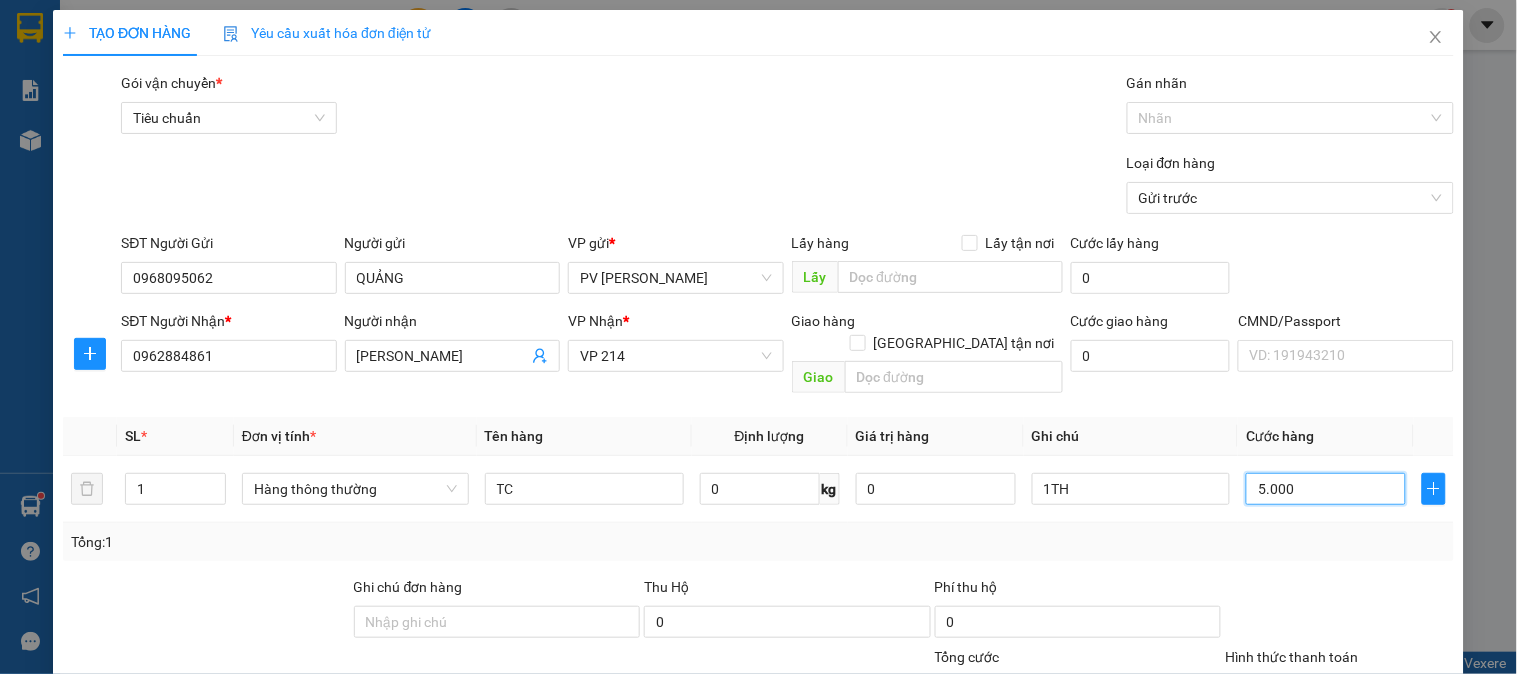 type on "50.000" 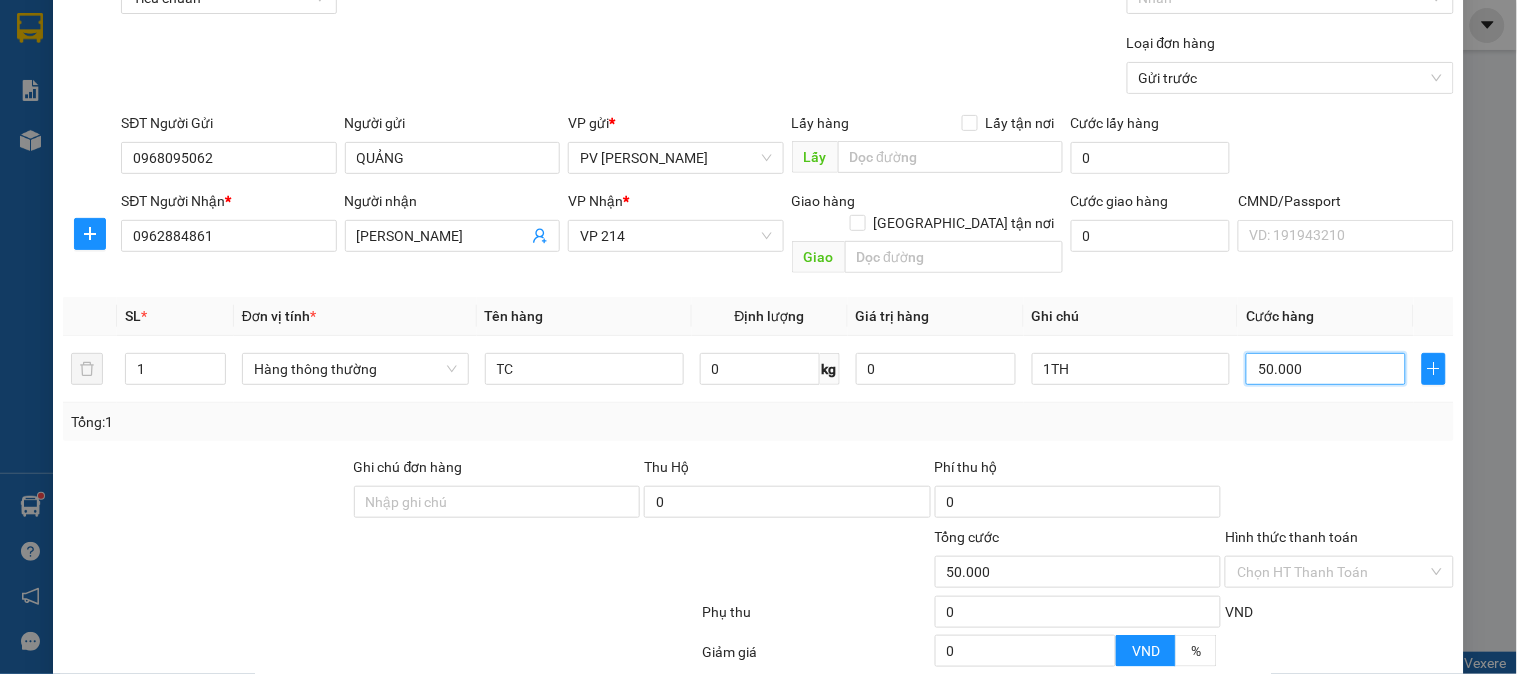 scroll, scrollTop: 287, scrollLeft: 0, axis: vertical 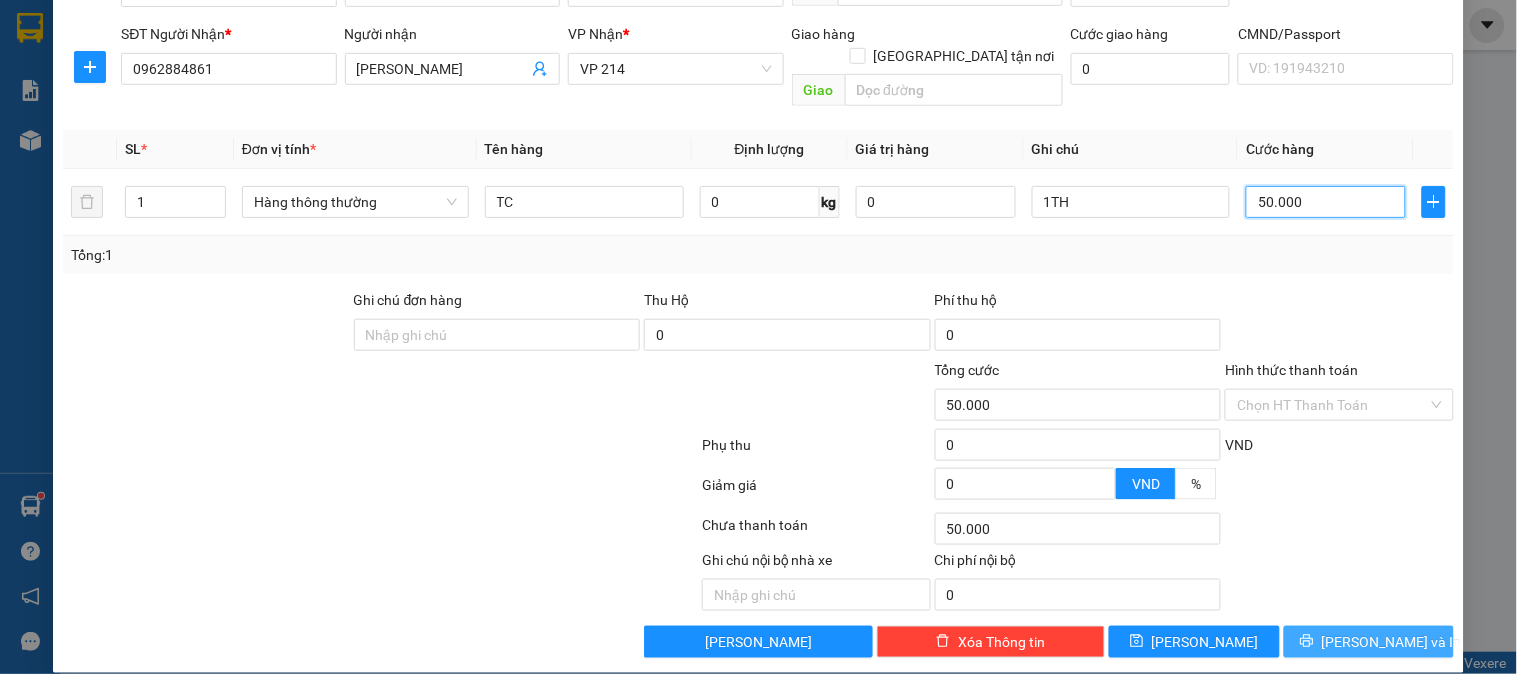 type on "50.000" 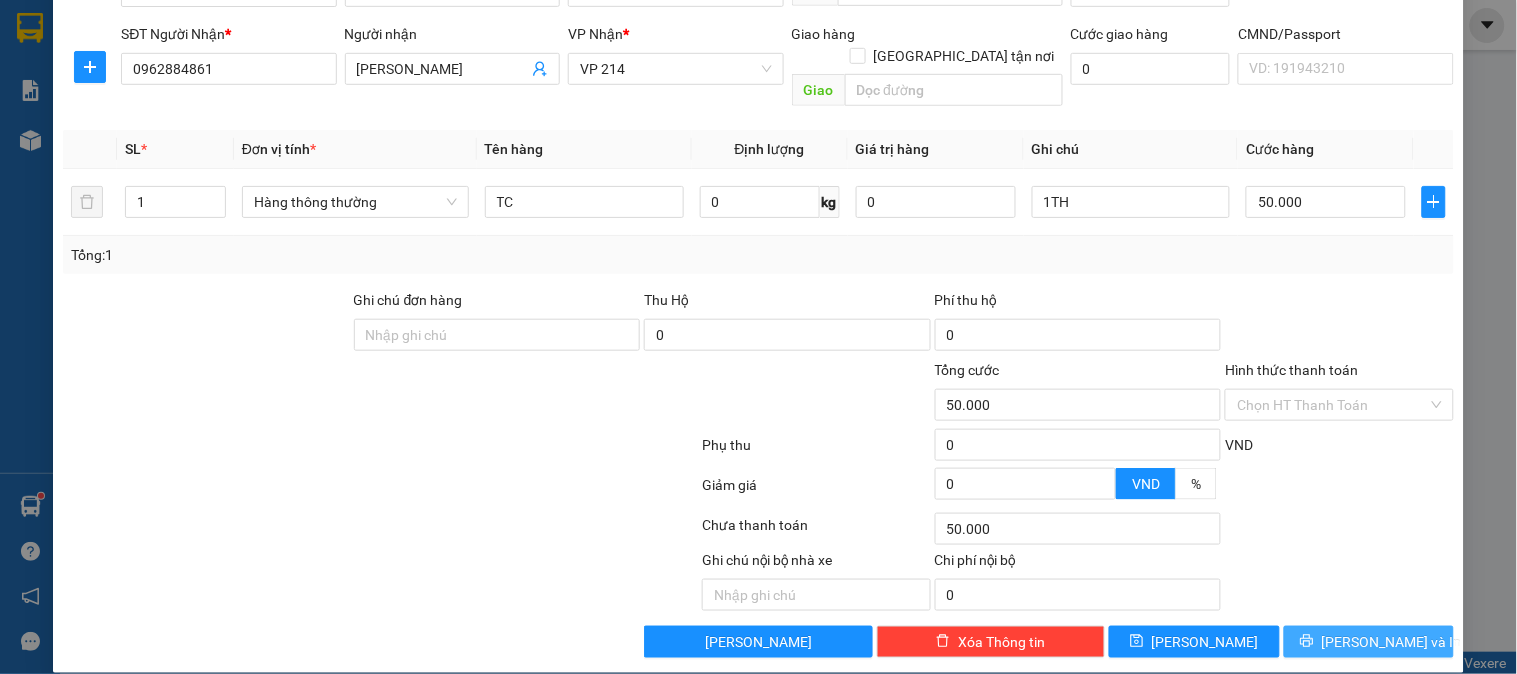 click on "[PERSON_NAME] và In" at bounding box center (1392, 642) 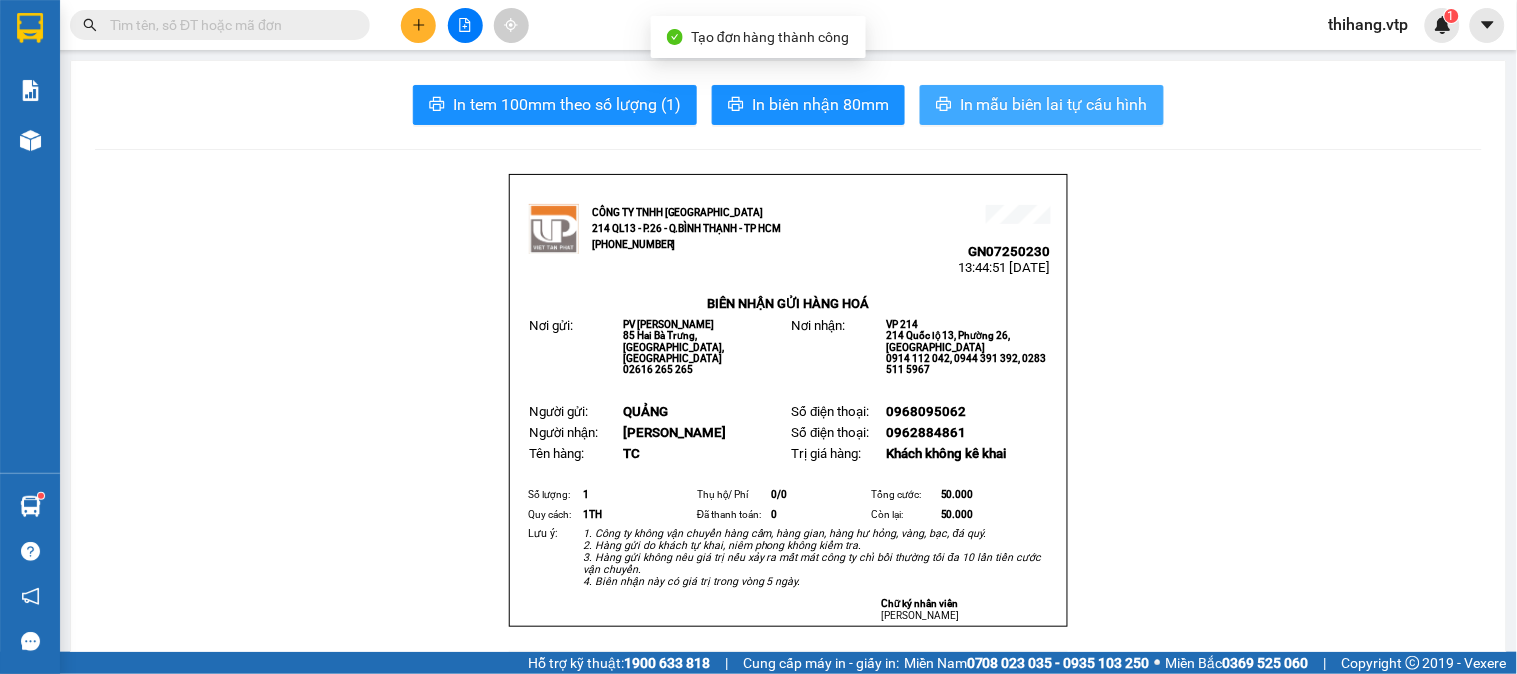 click on "In mẫu biên lai tự cấu hình" at bounding box center [1054, 104] 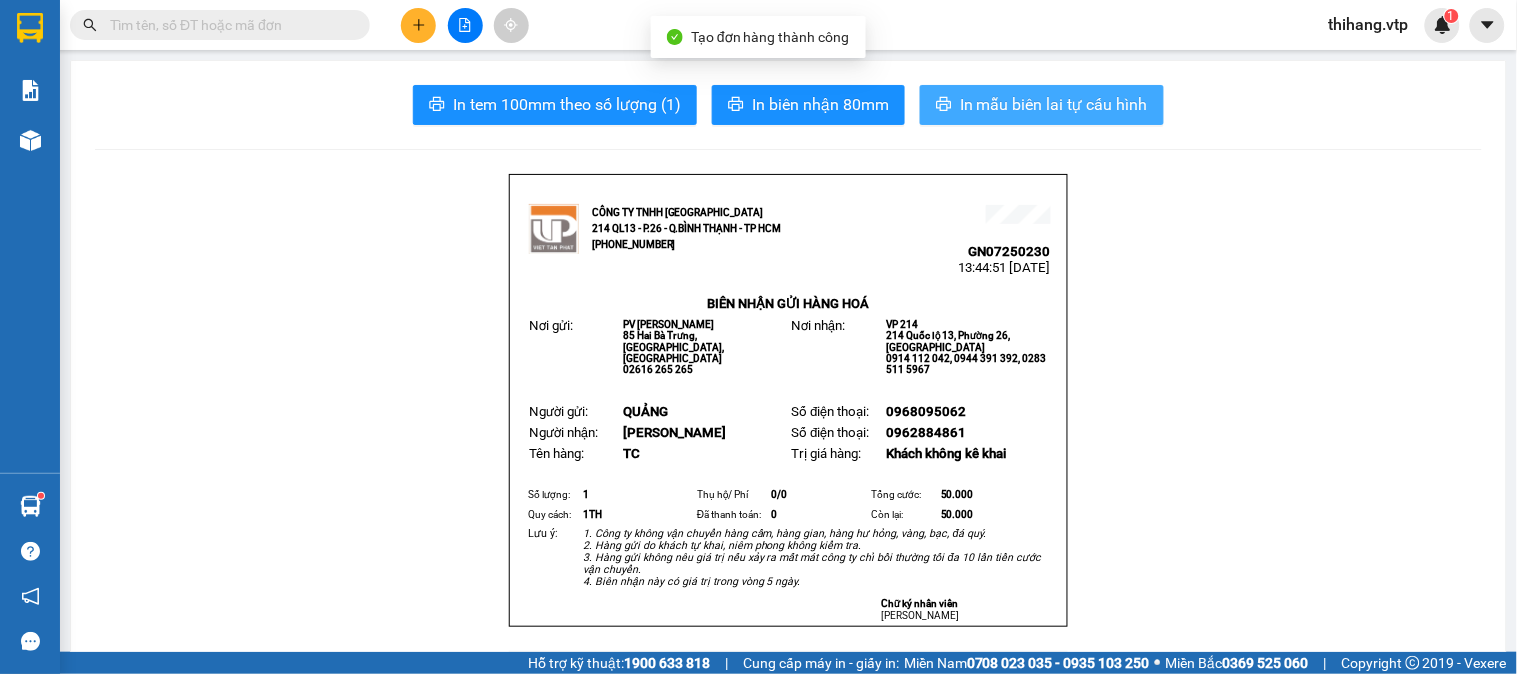 scroll, scrollTop: 0, scrollLeft: 0, axis: both 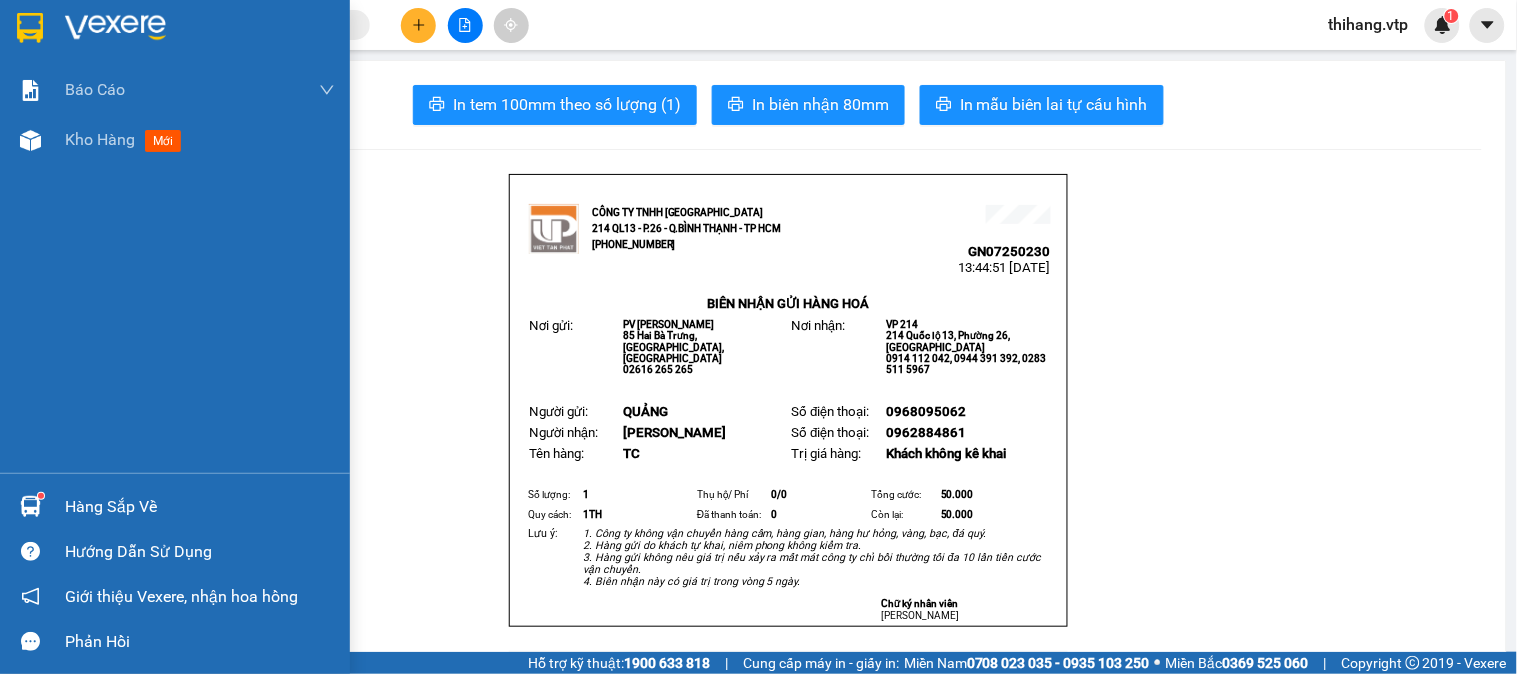 click at bounding box center [115, 28] 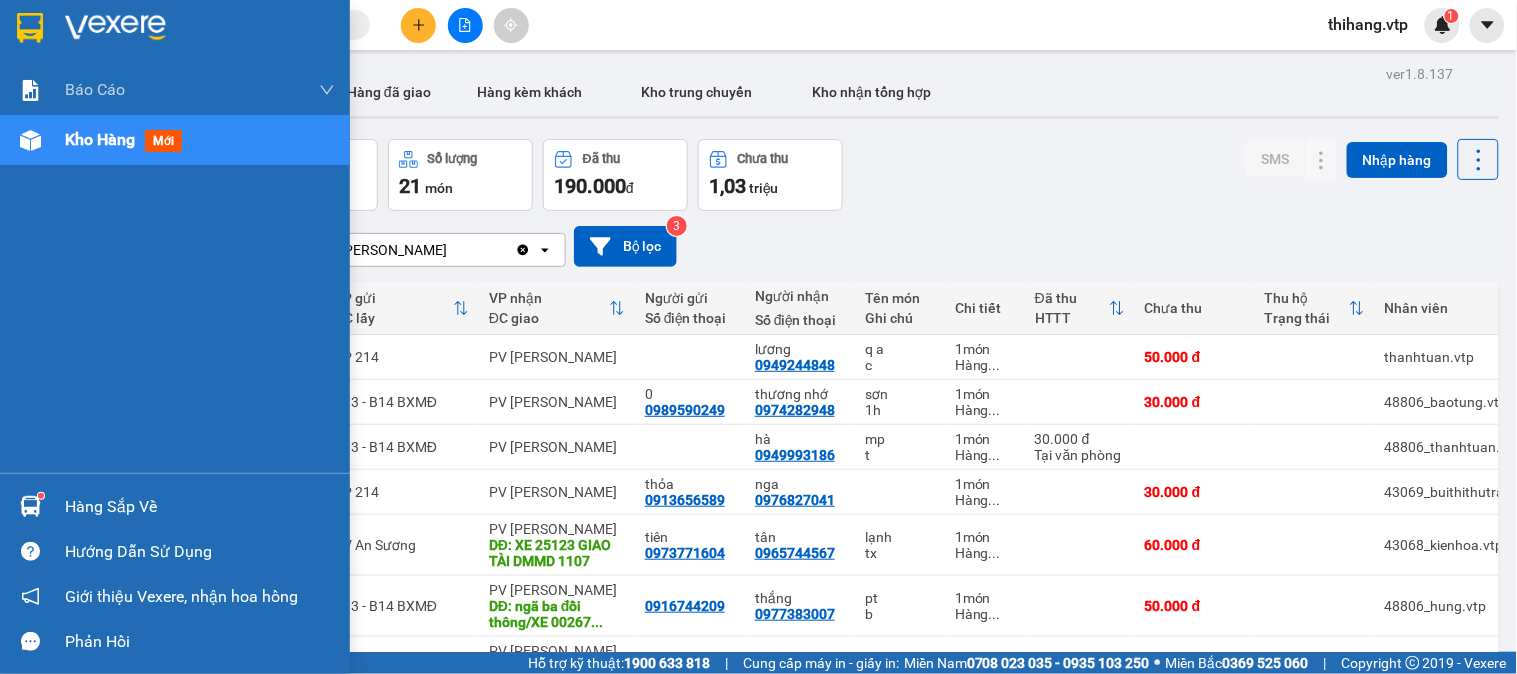 click on "Hàng sắp về" at bounding box center (175, 506) 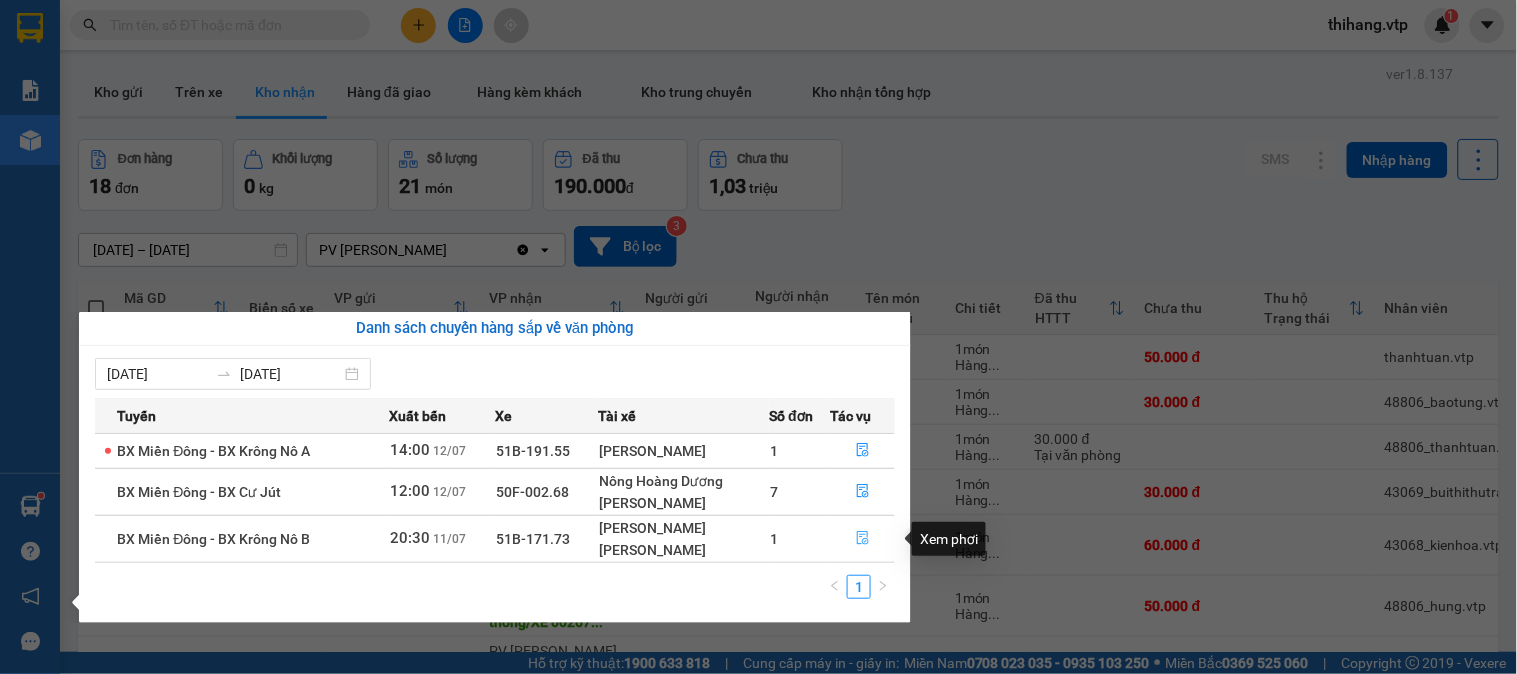 click 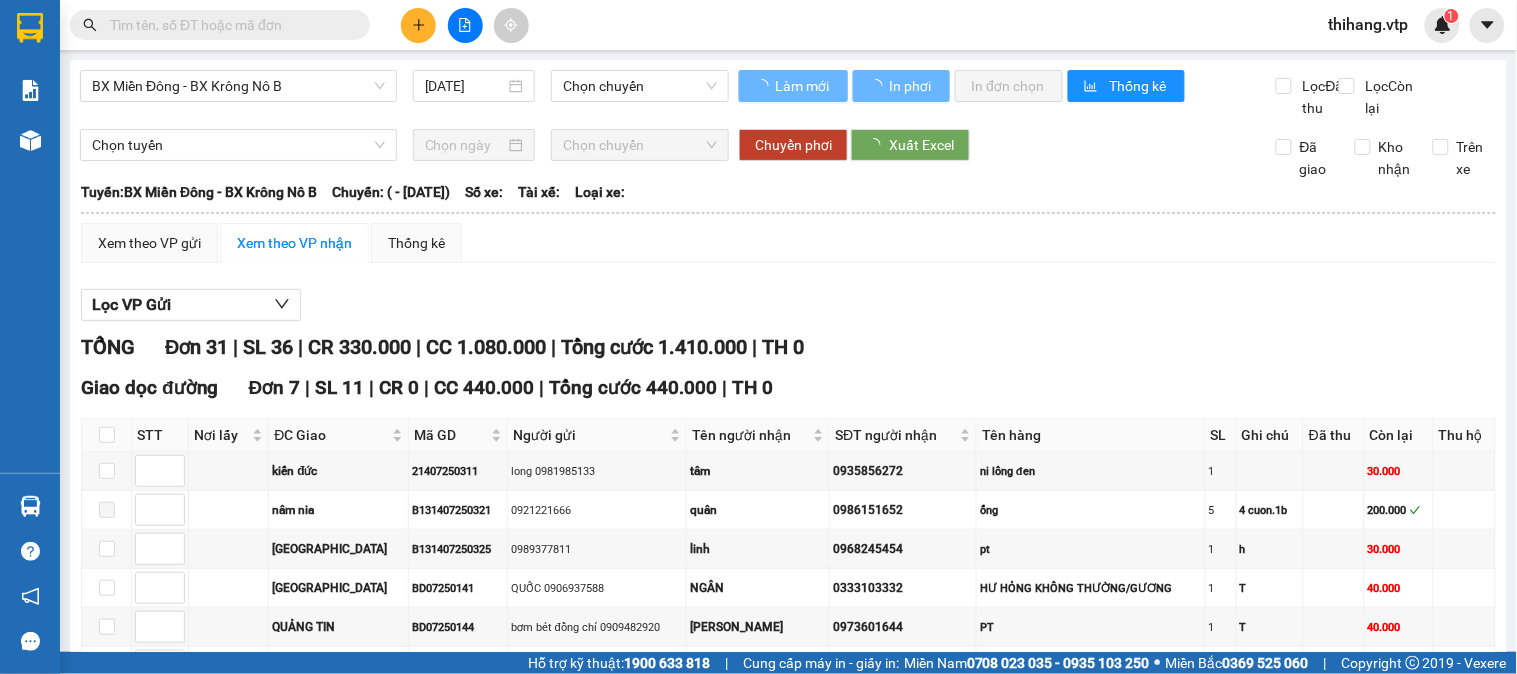 type on "[DATE]" 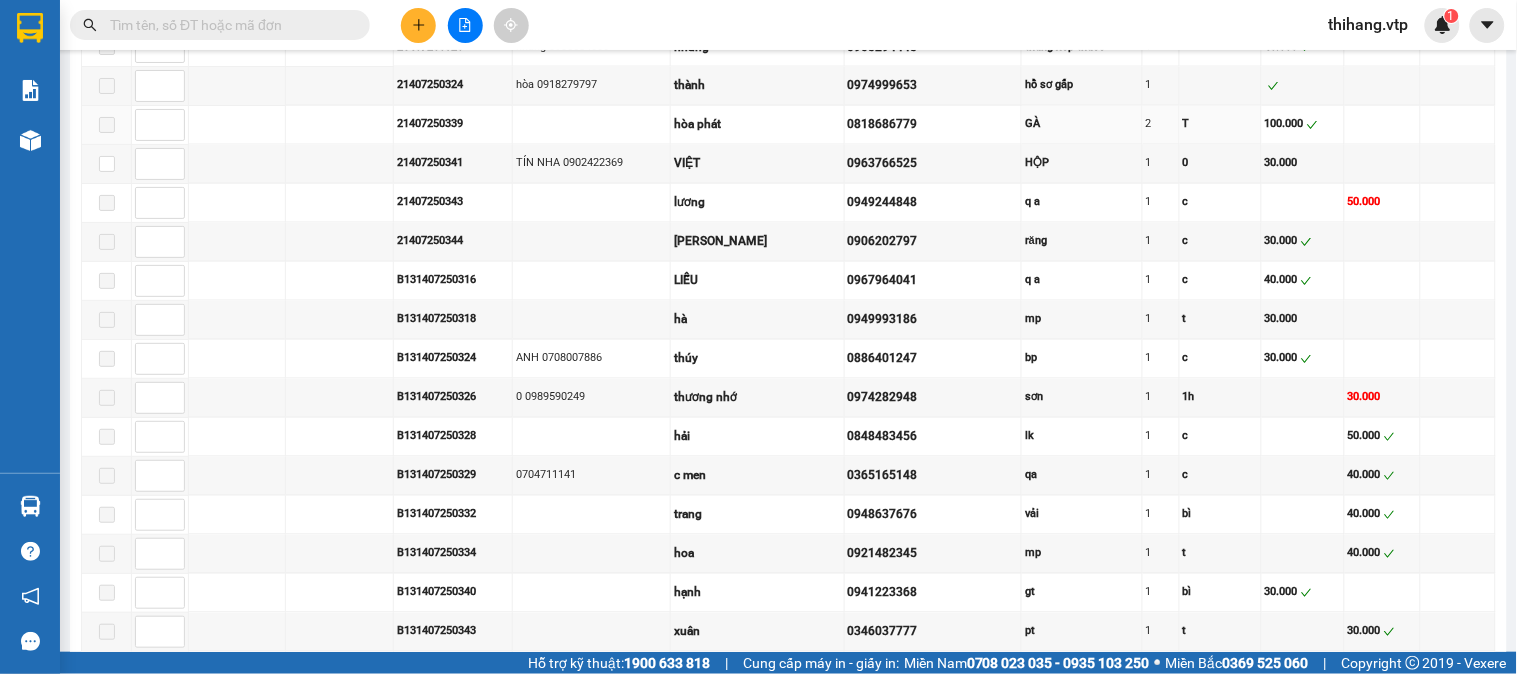 scroll, scrollTop: 888, scrollLeft: 0, axis: vertical 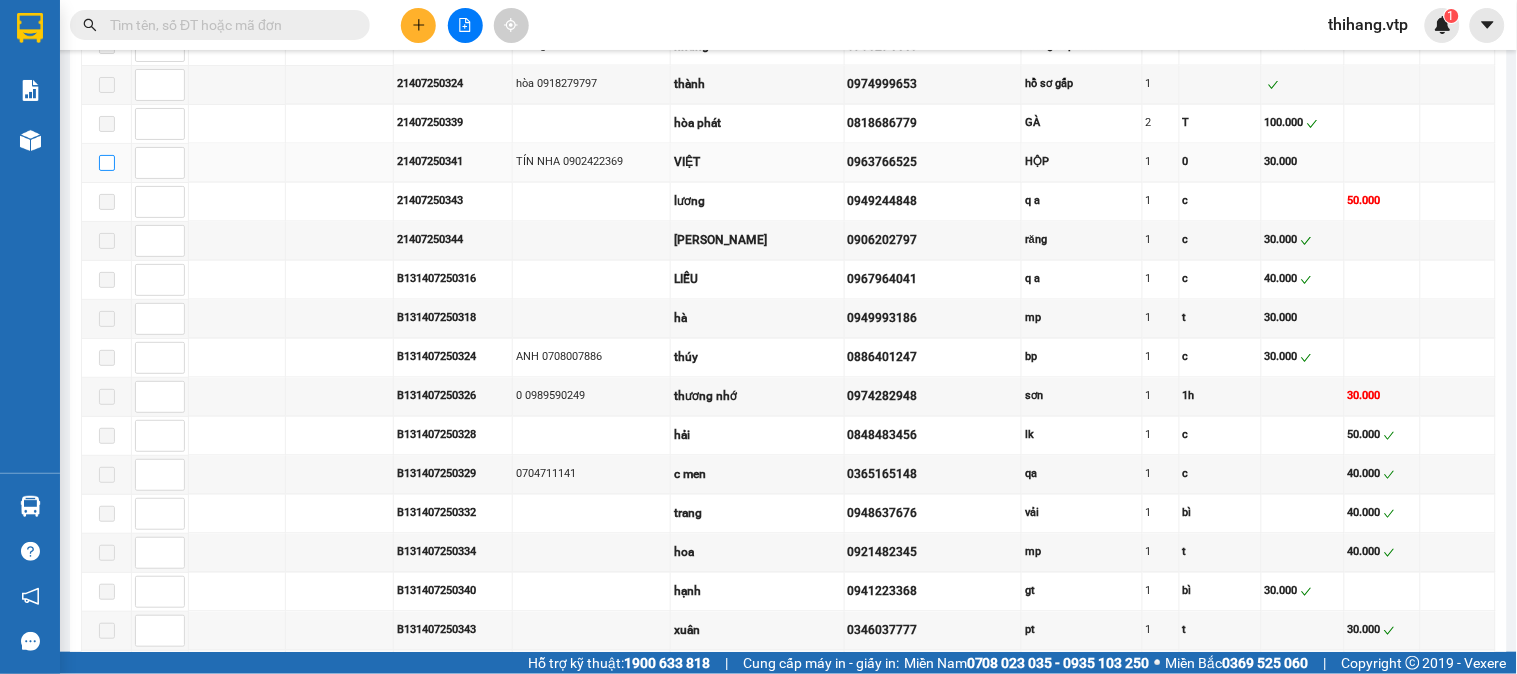 click at bounding box center [107, 163] 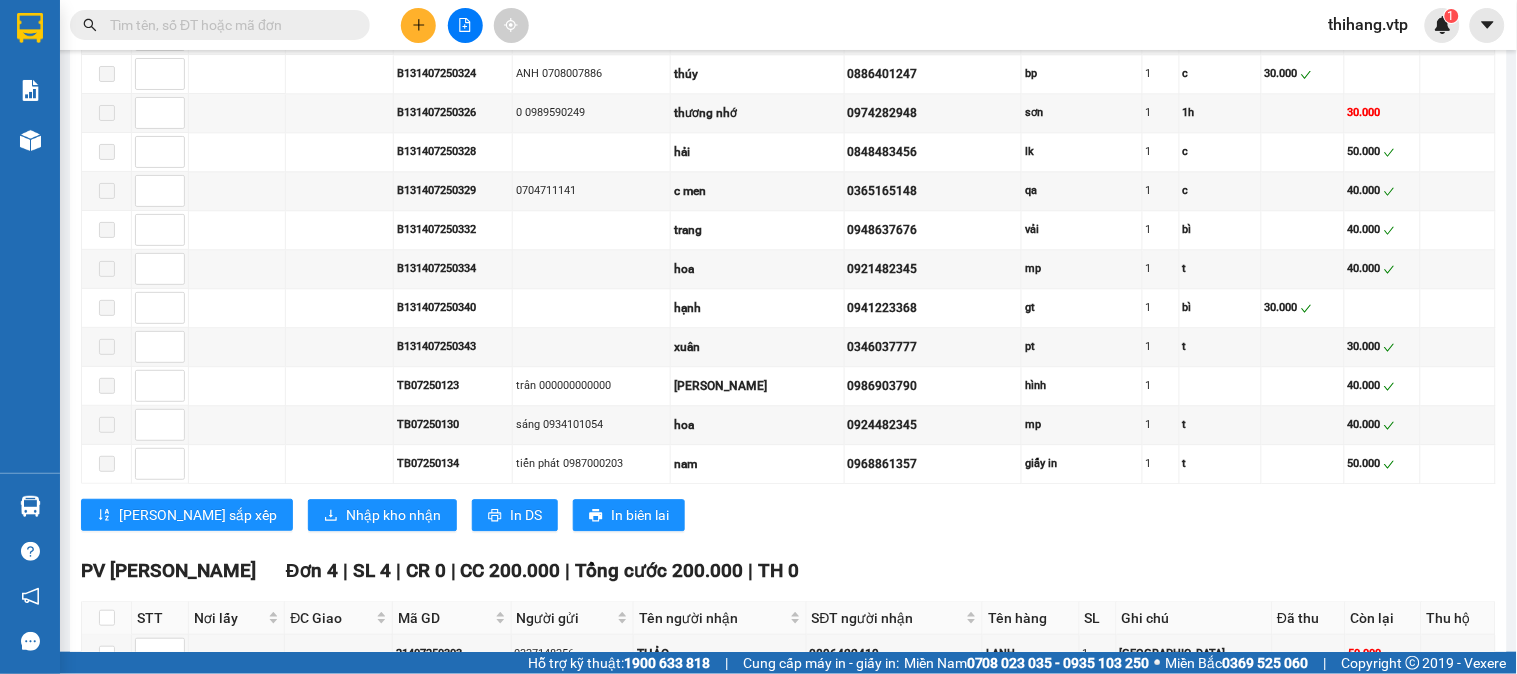 scroll, scrollTop: 1444, scrollLeft: 0, axis: vertical 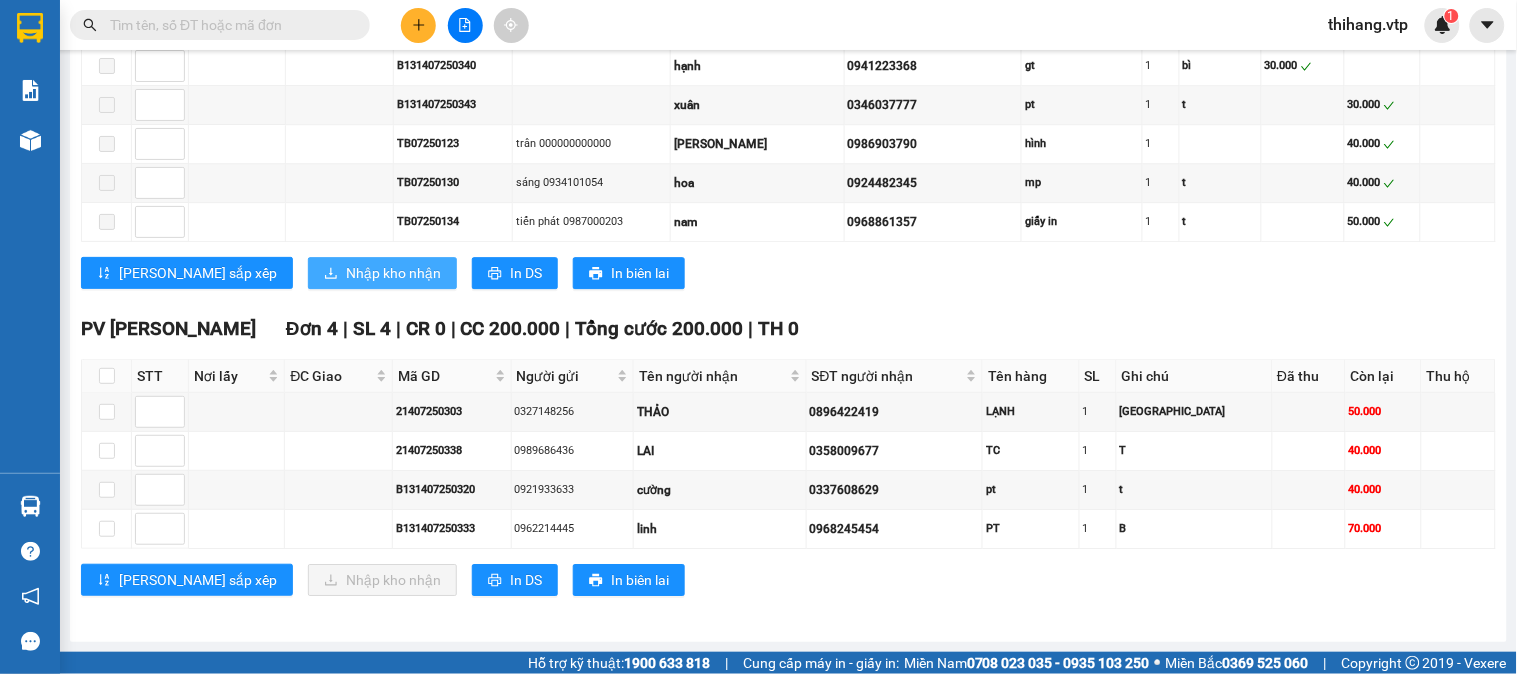 click on "Nhập kho nhận" at bounding box center (393, 273) 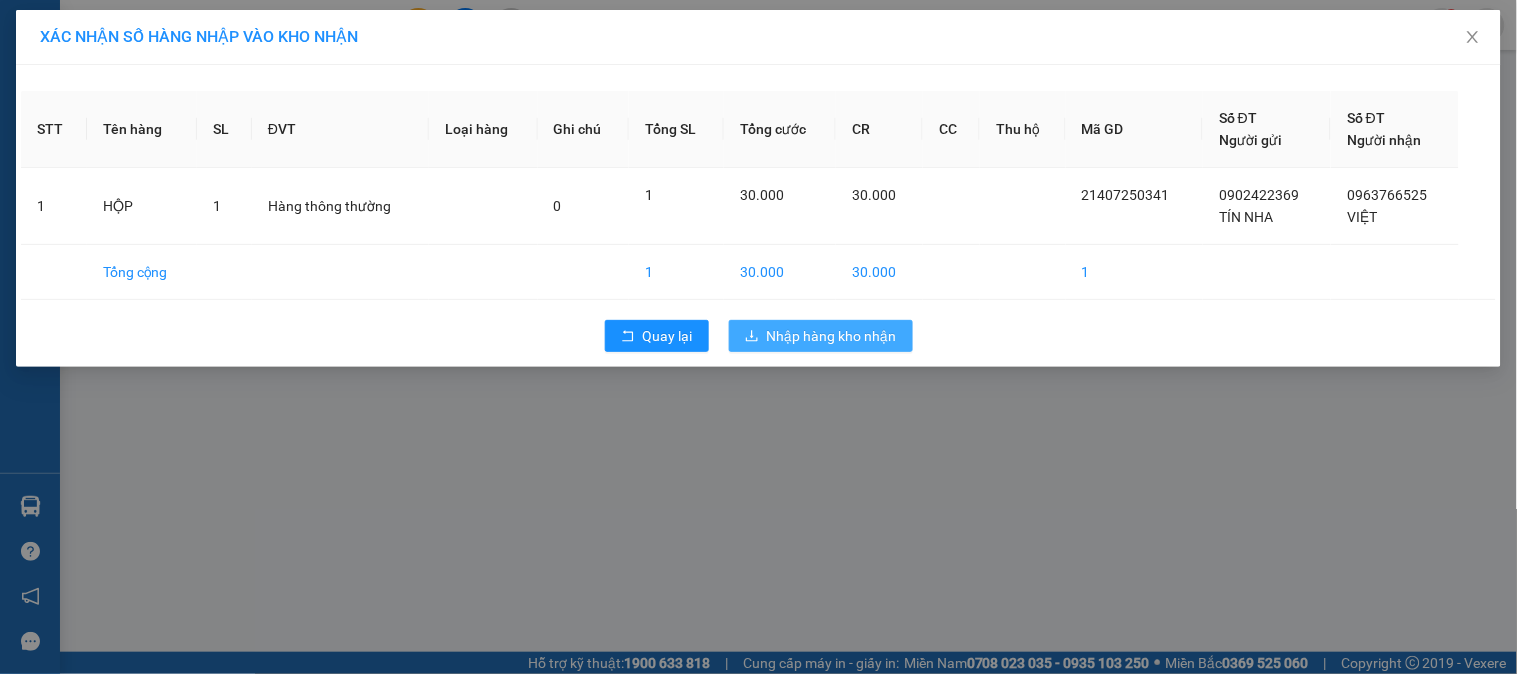click on "Nhập hàng kho nhận" at bounding box center (832, 336) 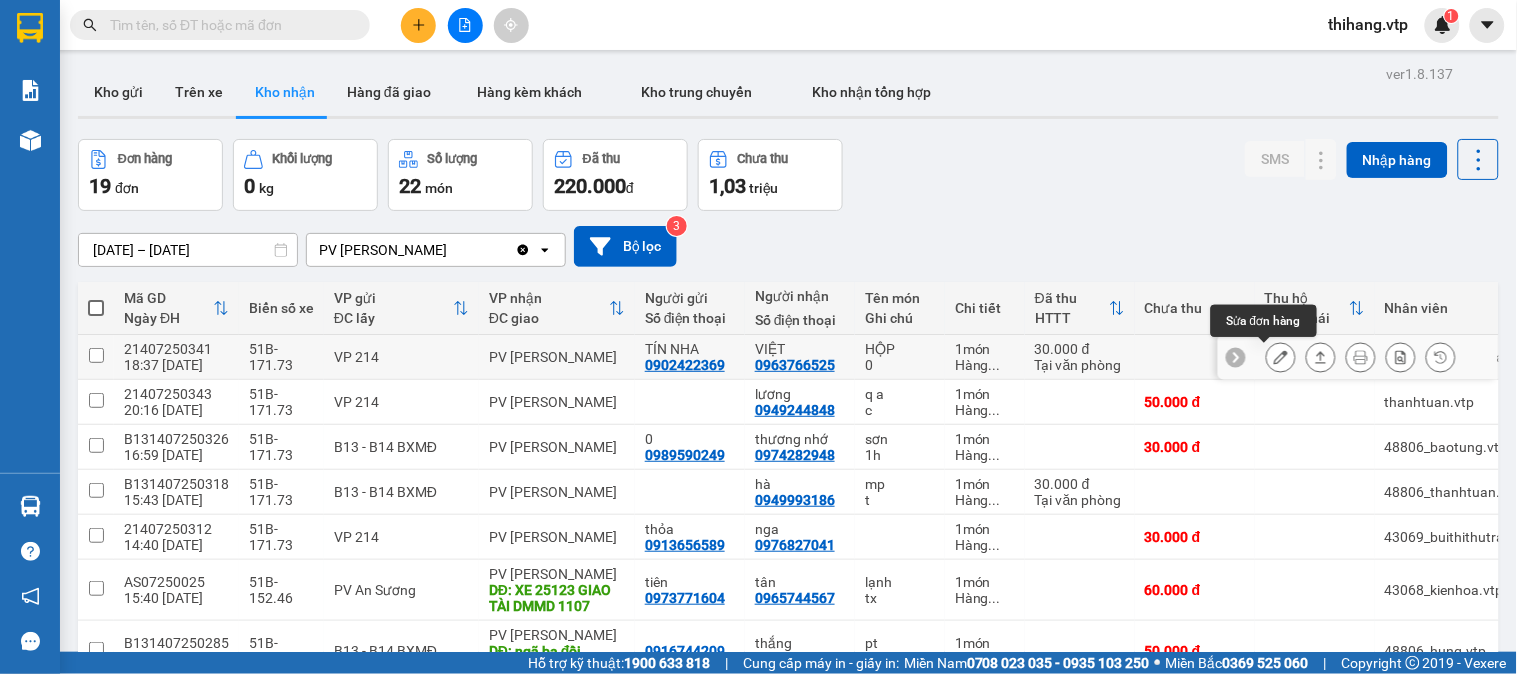 click 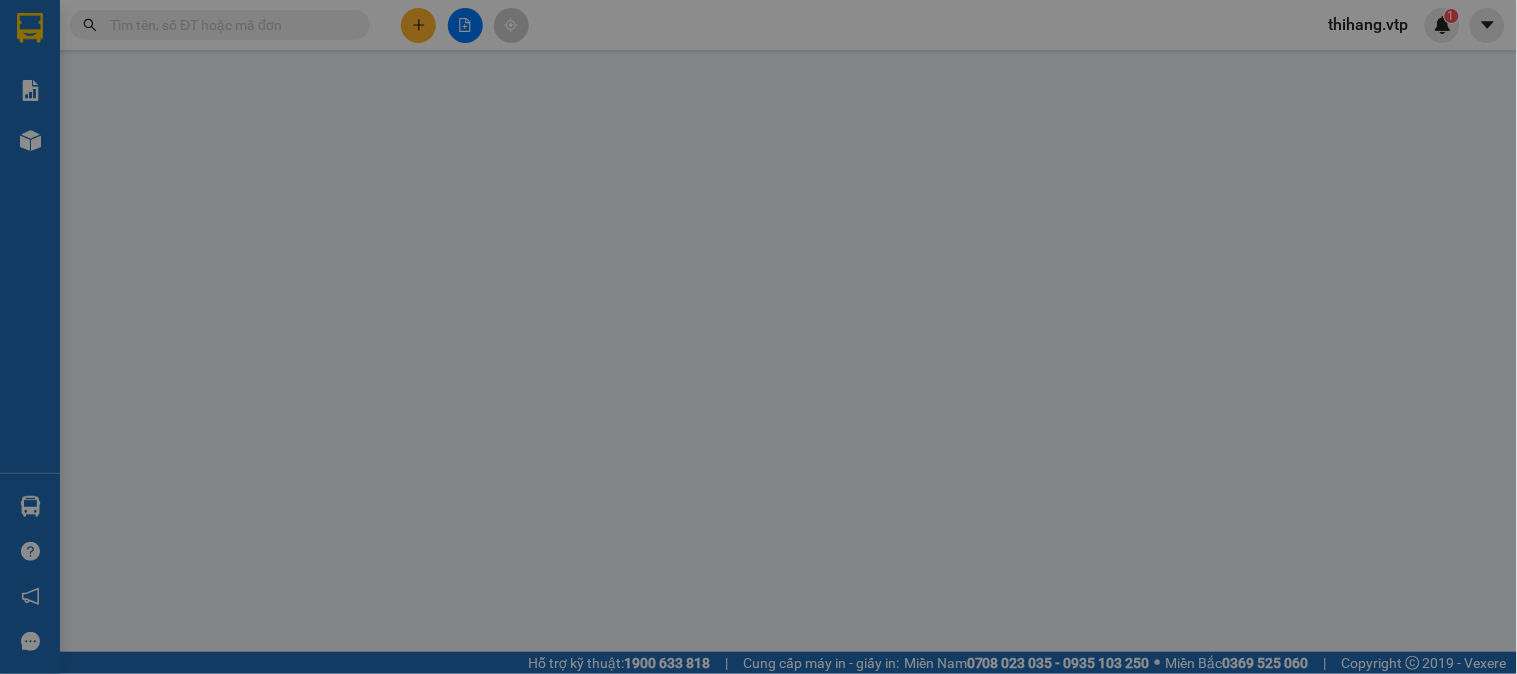 type on "0902422369" 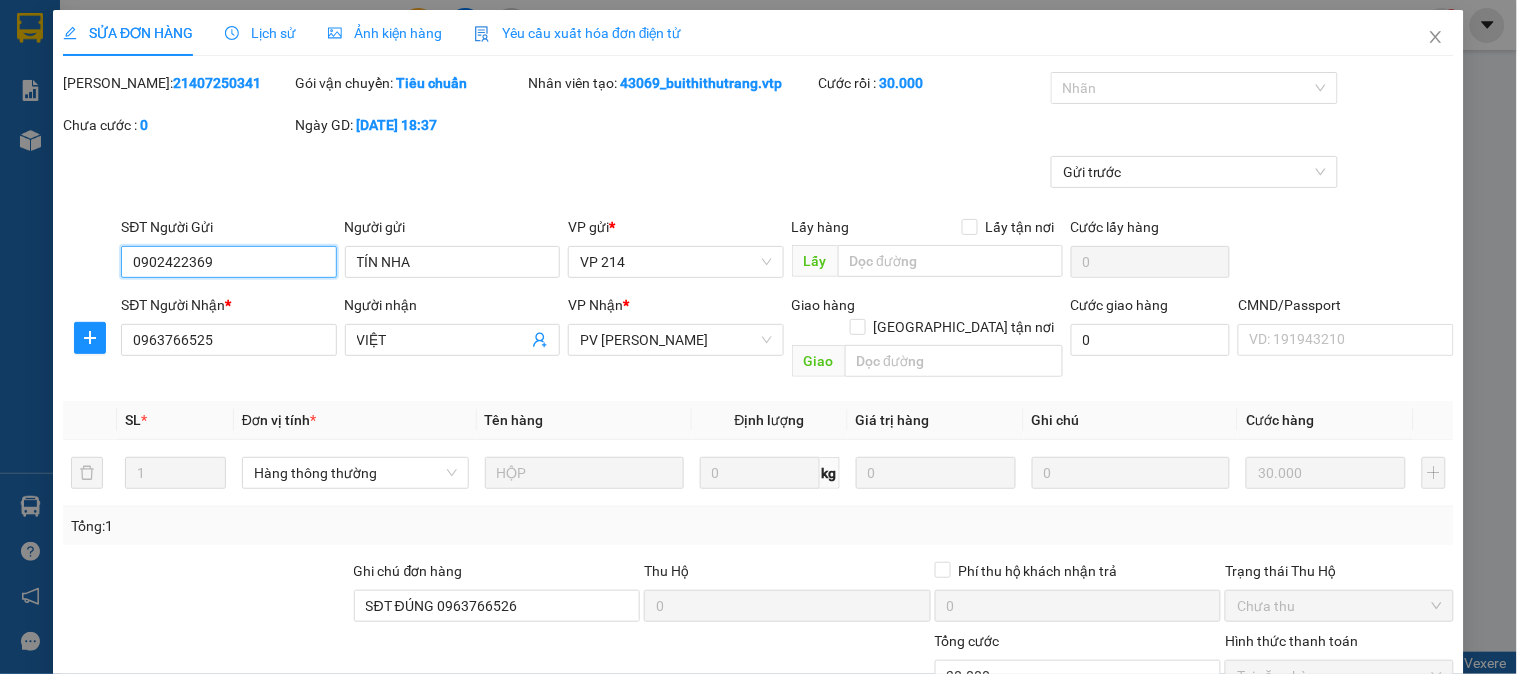 type on "1.500" 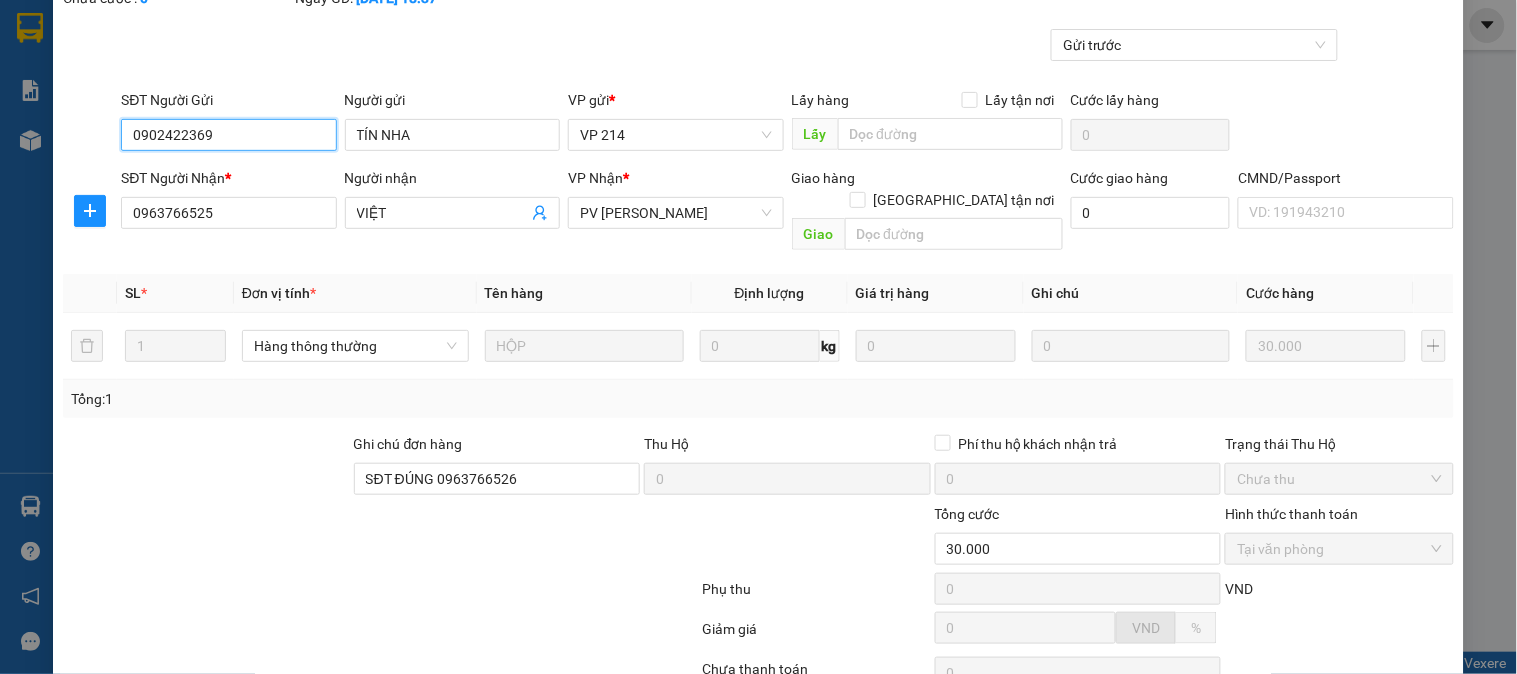 scroll, scrollTop: 0, scrollLeft: 0, axis: both 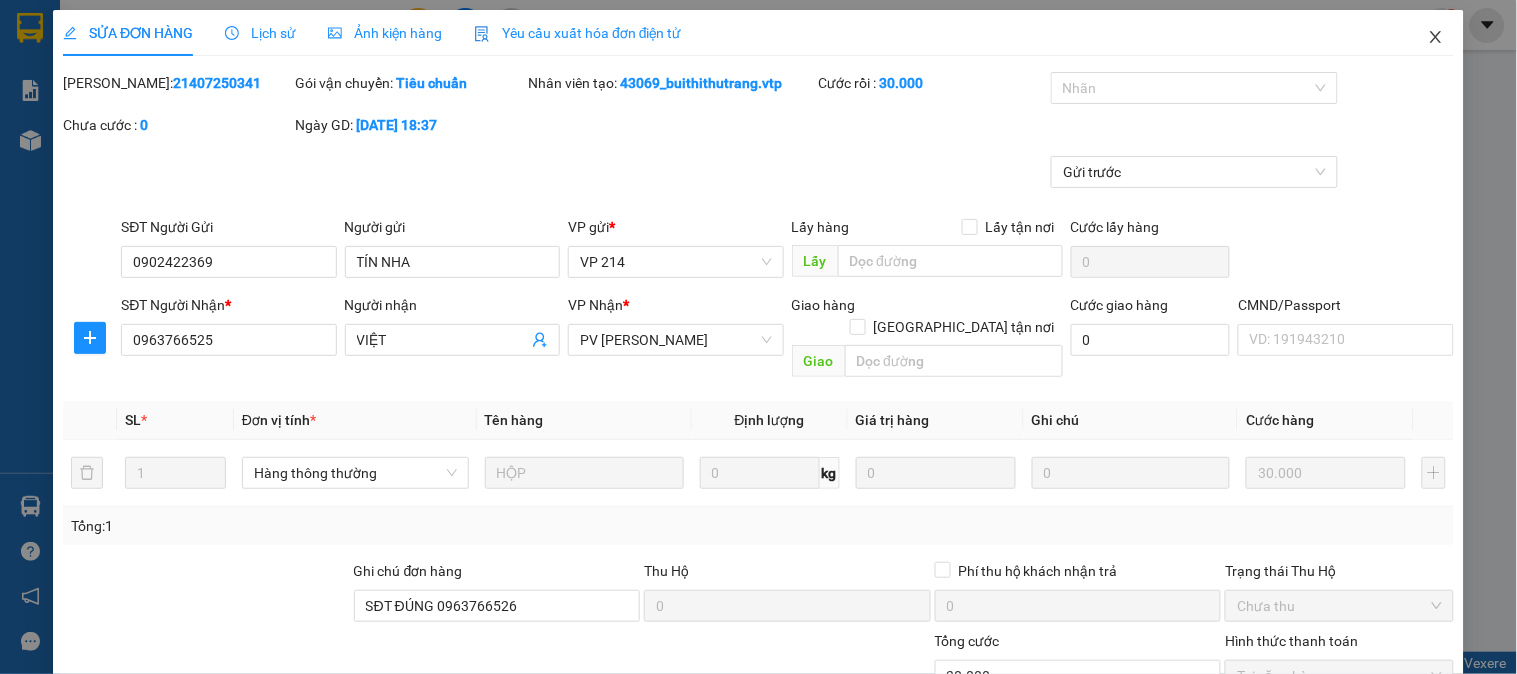 click 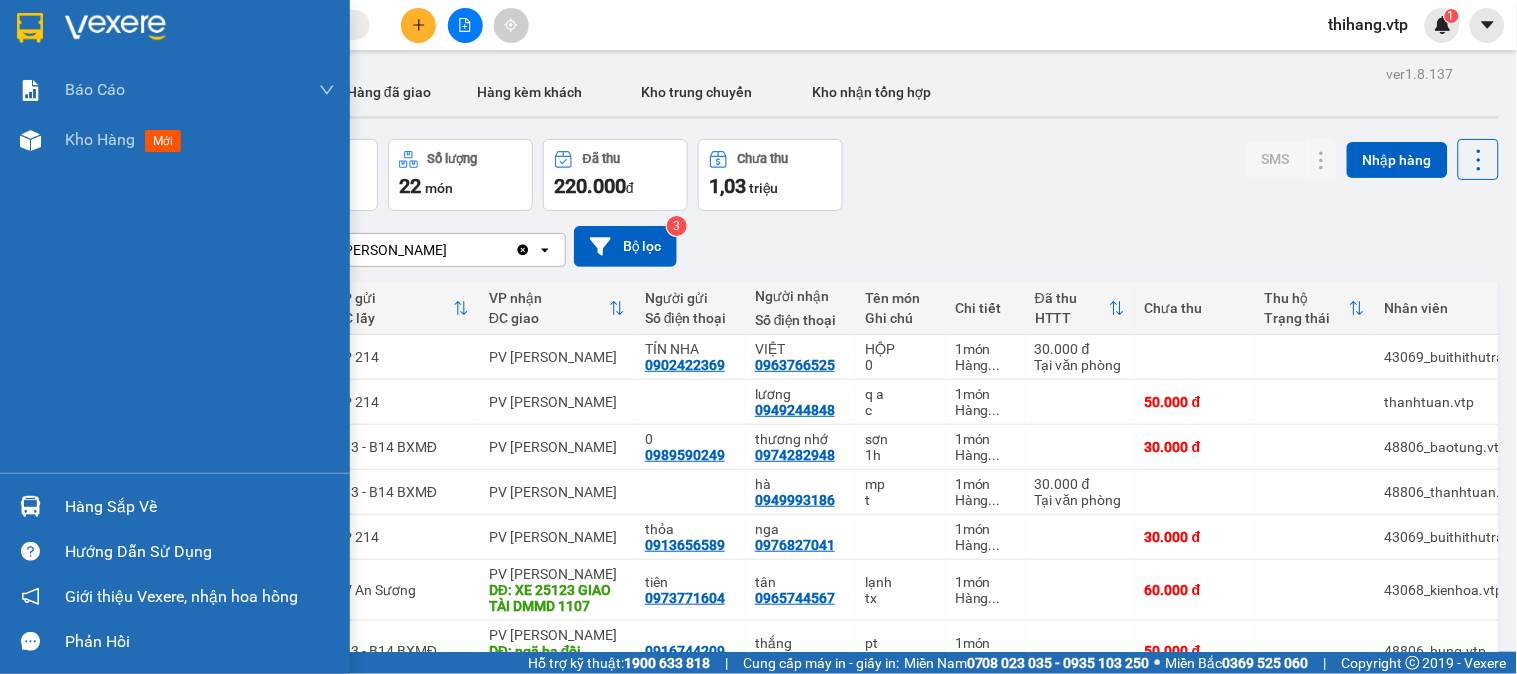 click on "Hàng sắp về" at bounding box center (175, 506) 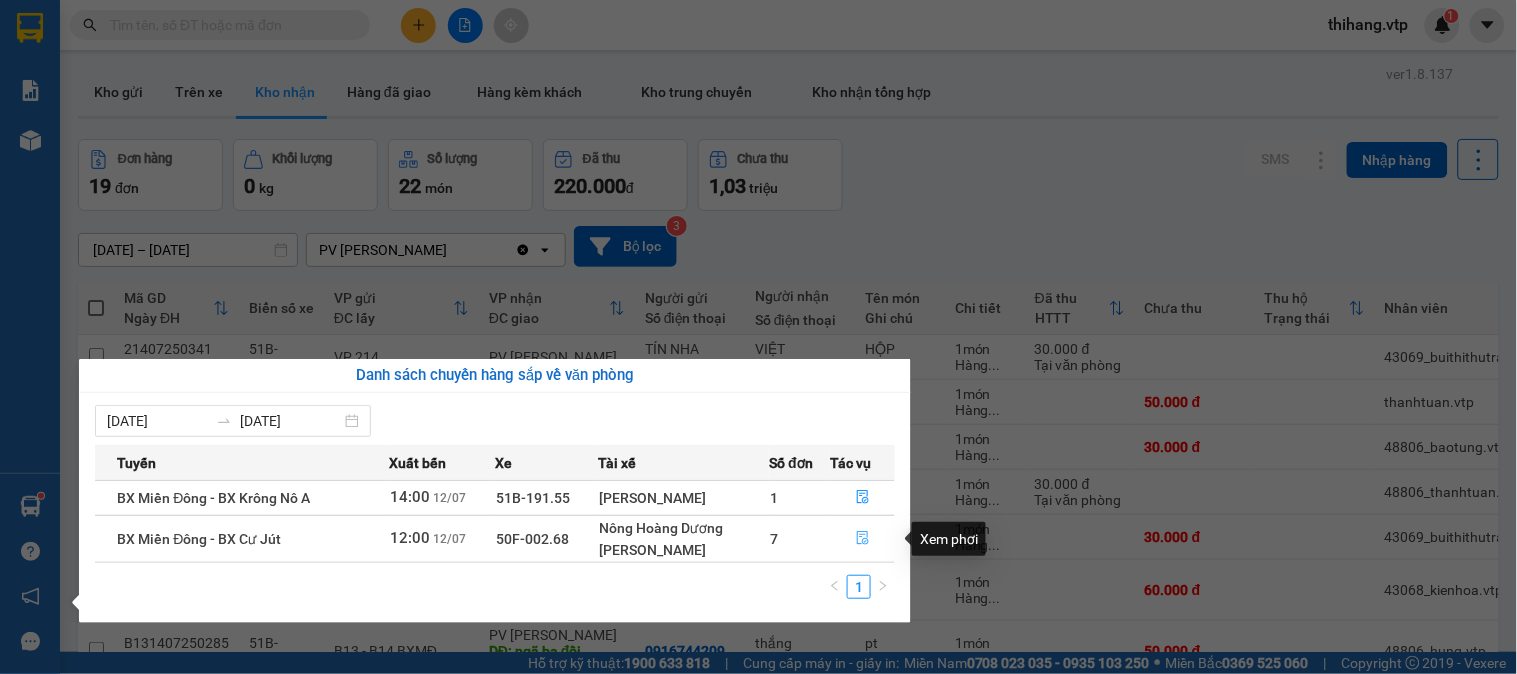 click 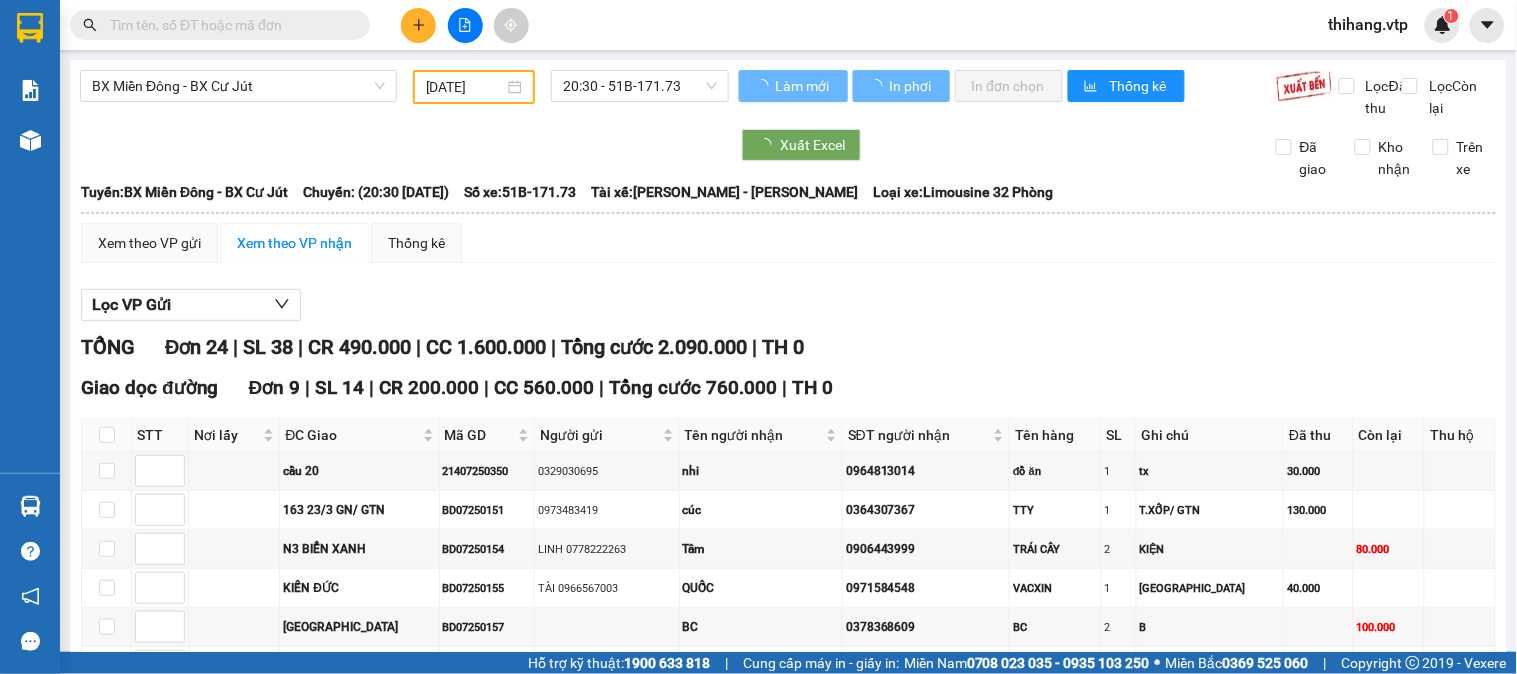 type on "[DATE]" 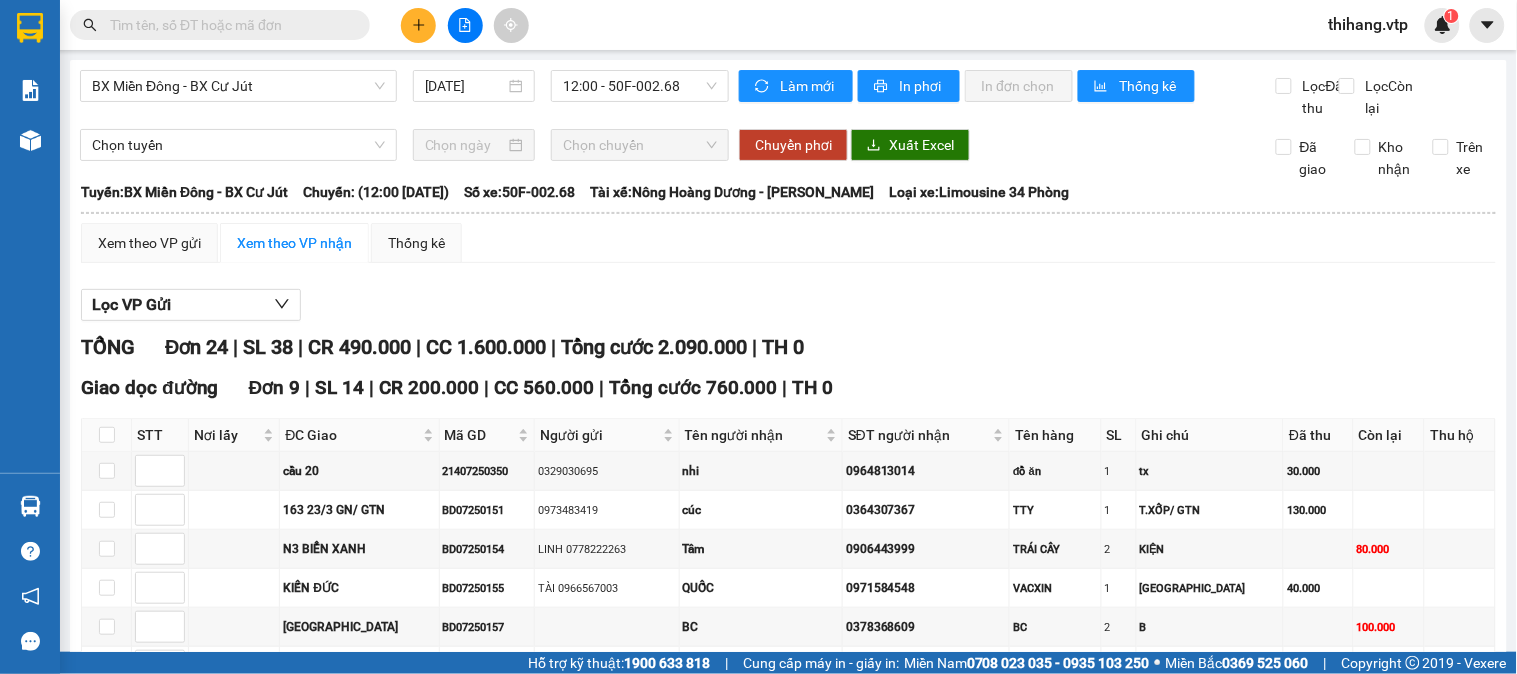 scroll, scrollTop: 222, scrollLeft: 0, axis: vertical 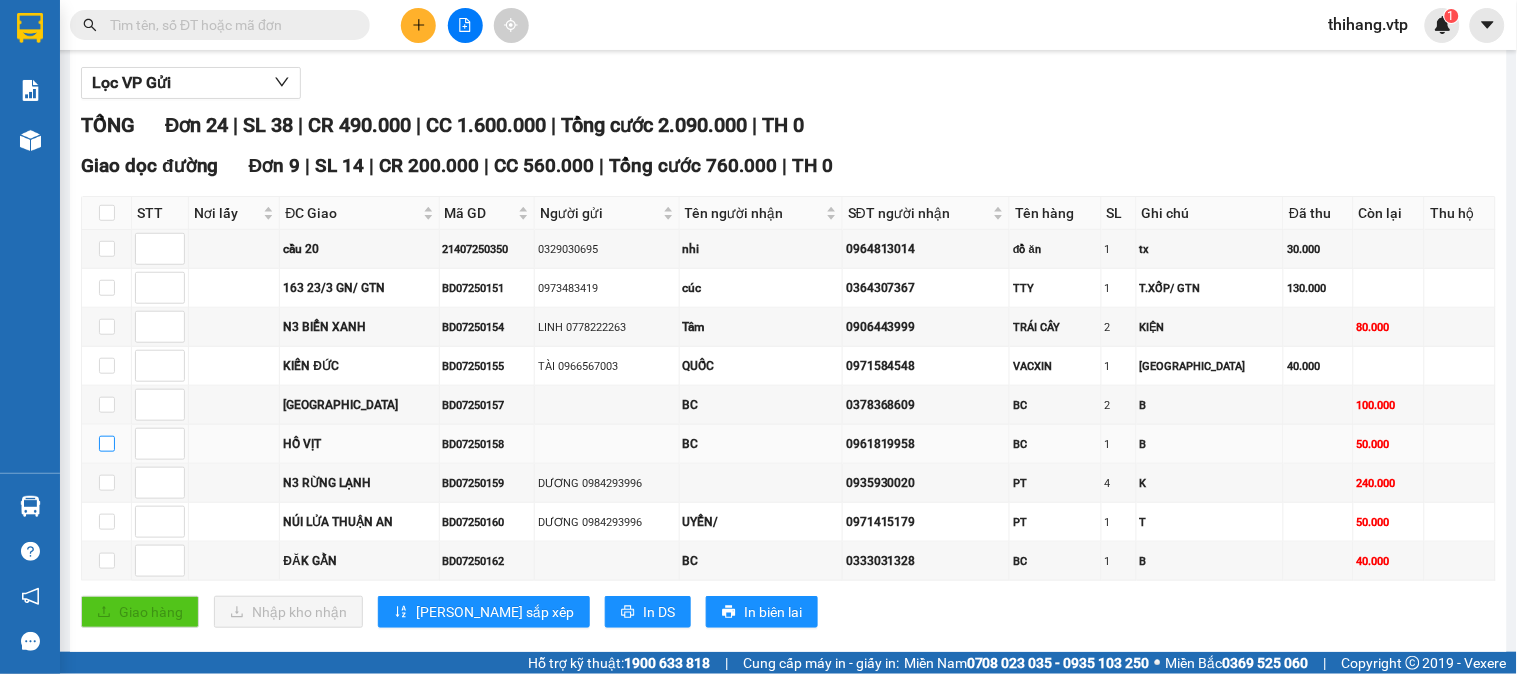 click at bounding box center [107, 444] 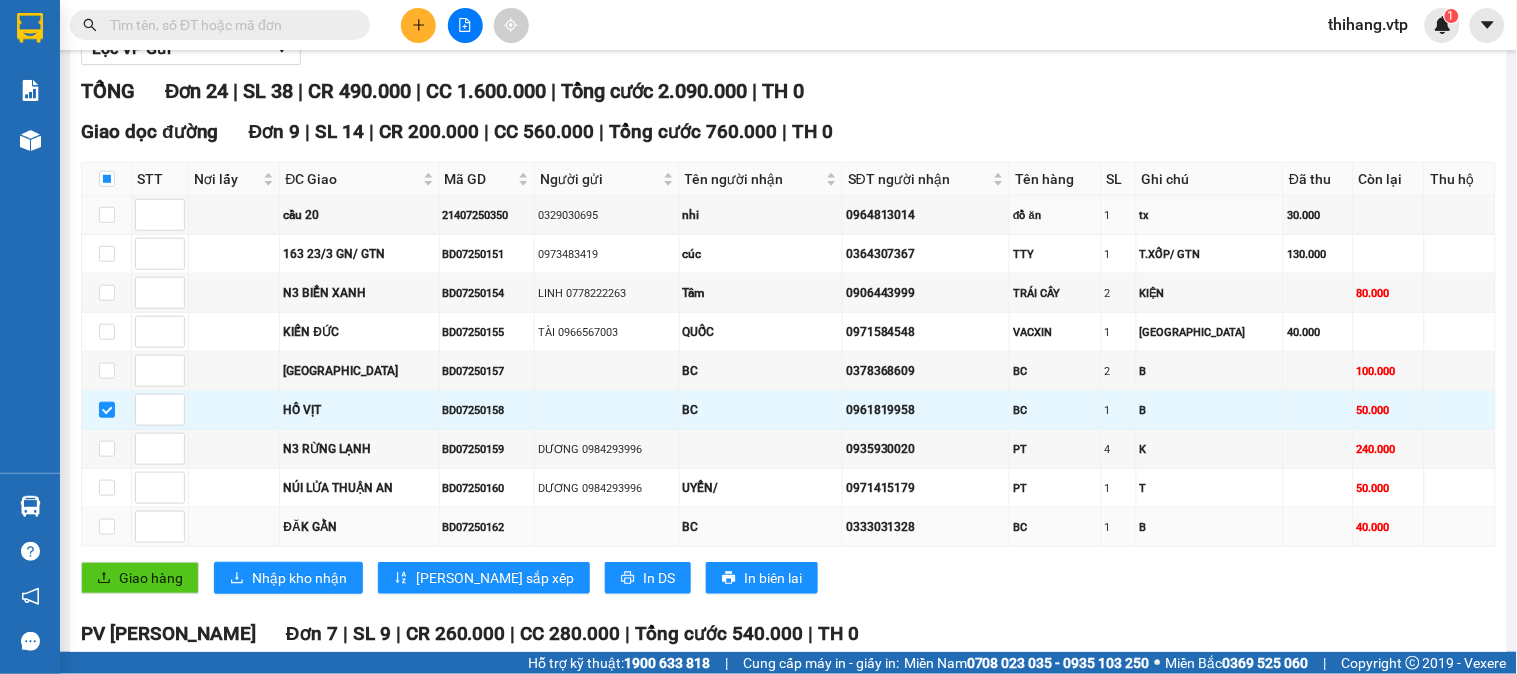 scroll, scrollTop: 333, scrollLeft: 0, axis: vertical 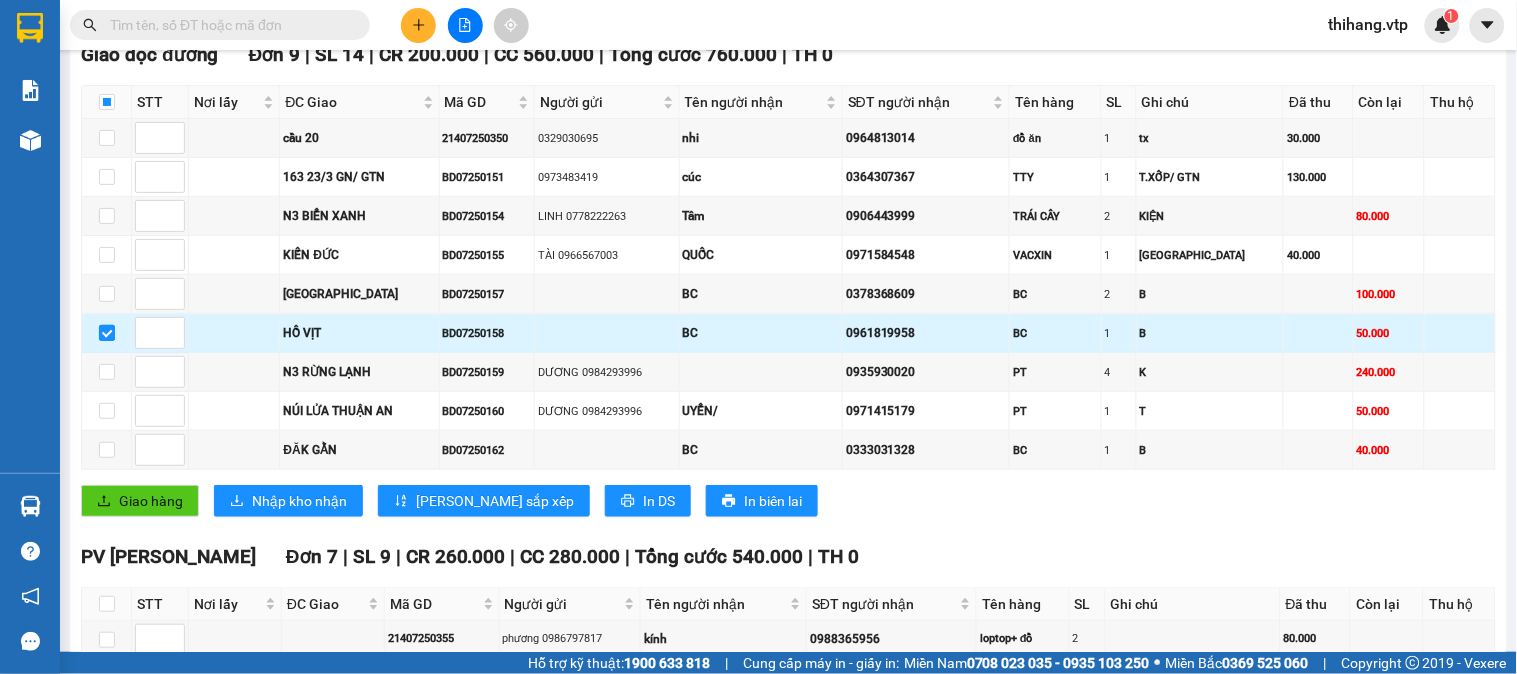 click at bounding box center [107, 333] 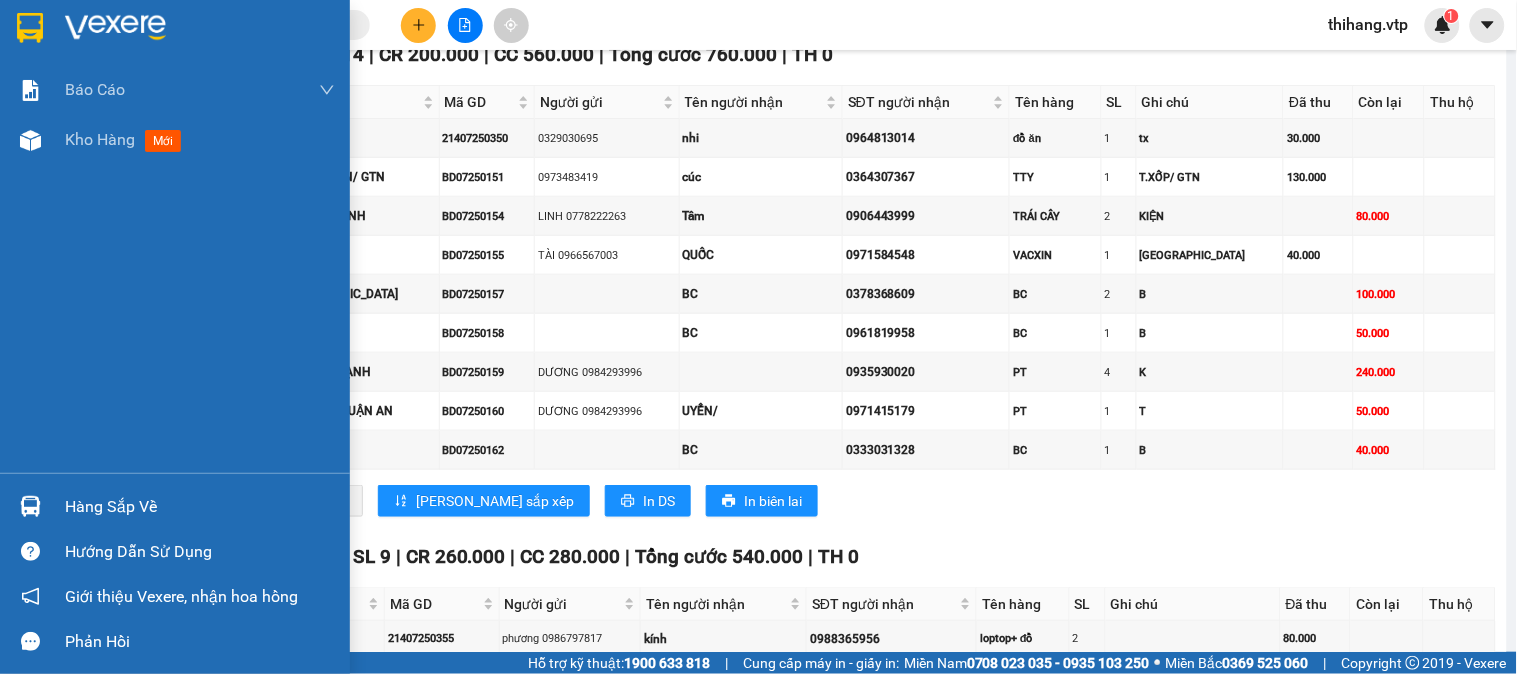 click at bounding box center (30, 506) 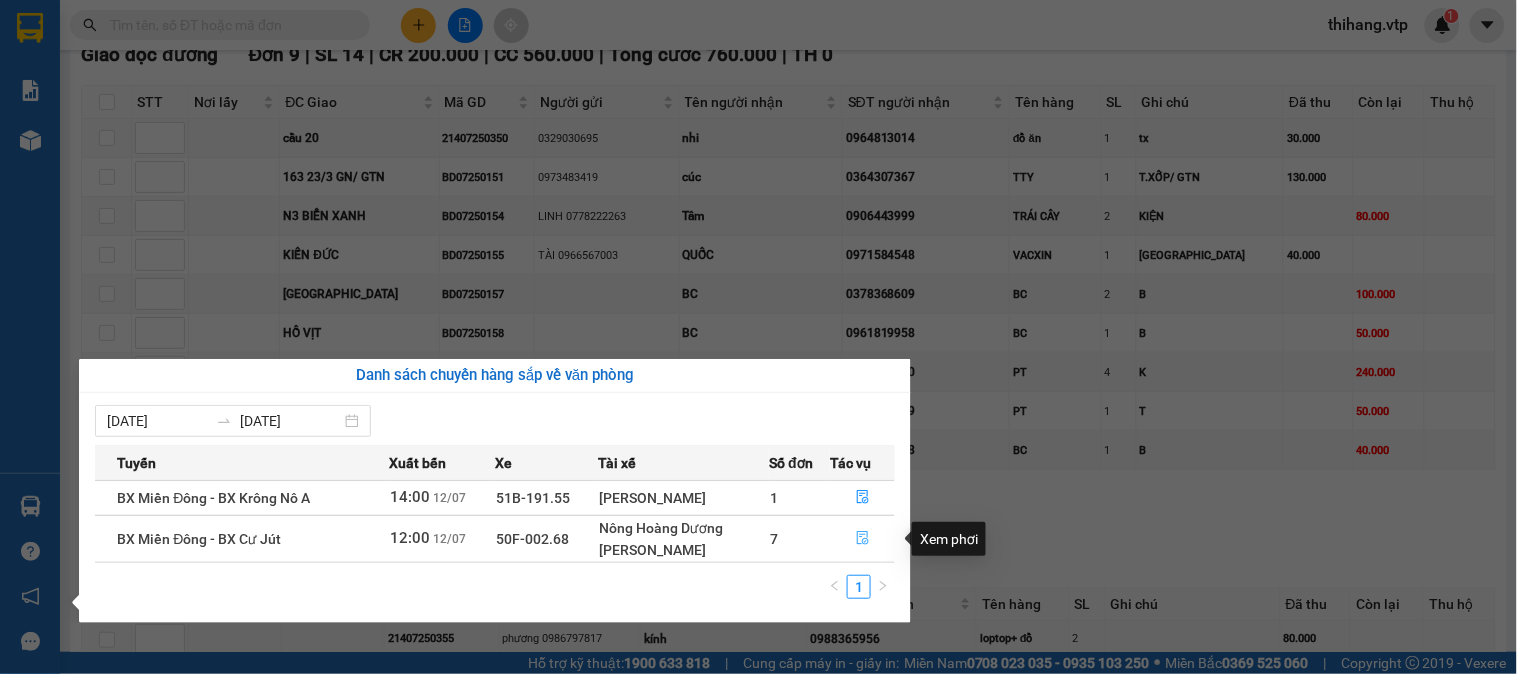 click 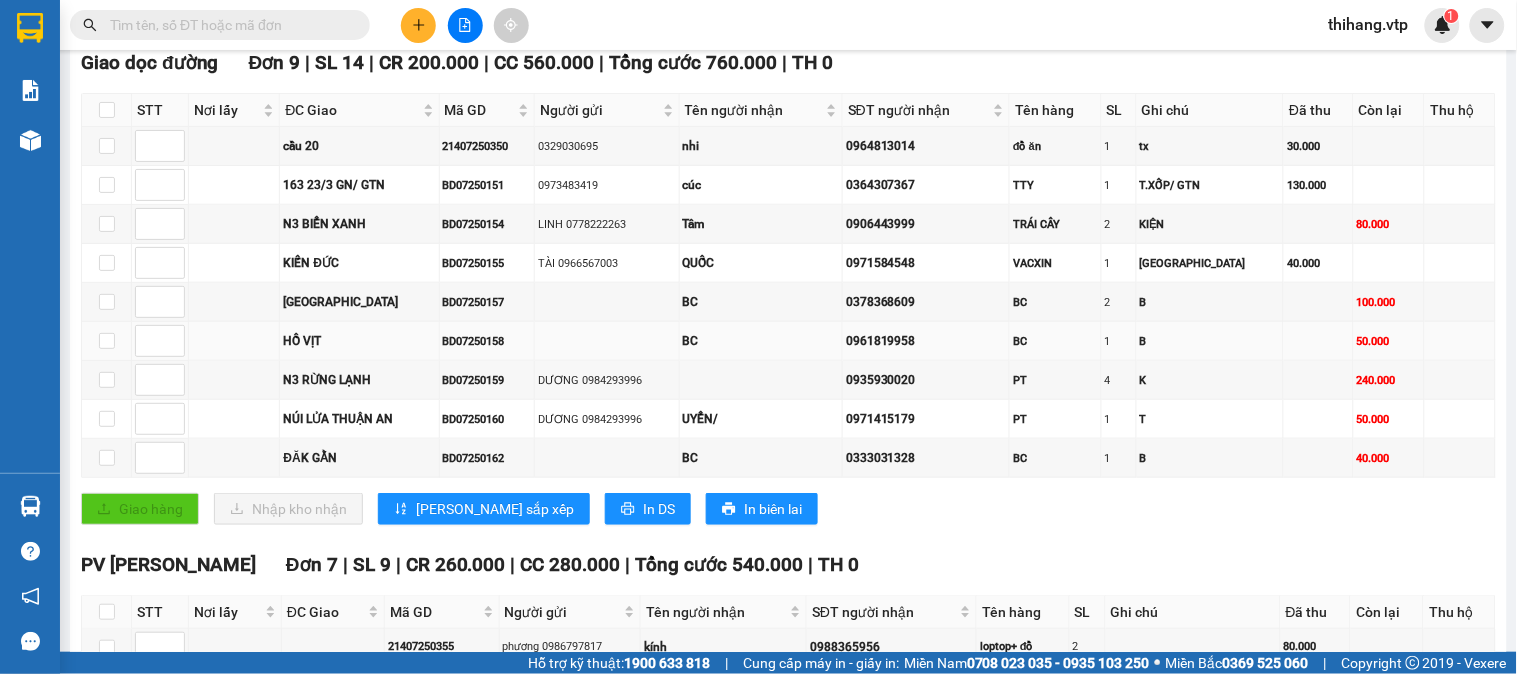 scroll, scrollTop: 333, scrollLeft: 0, axis: vertical 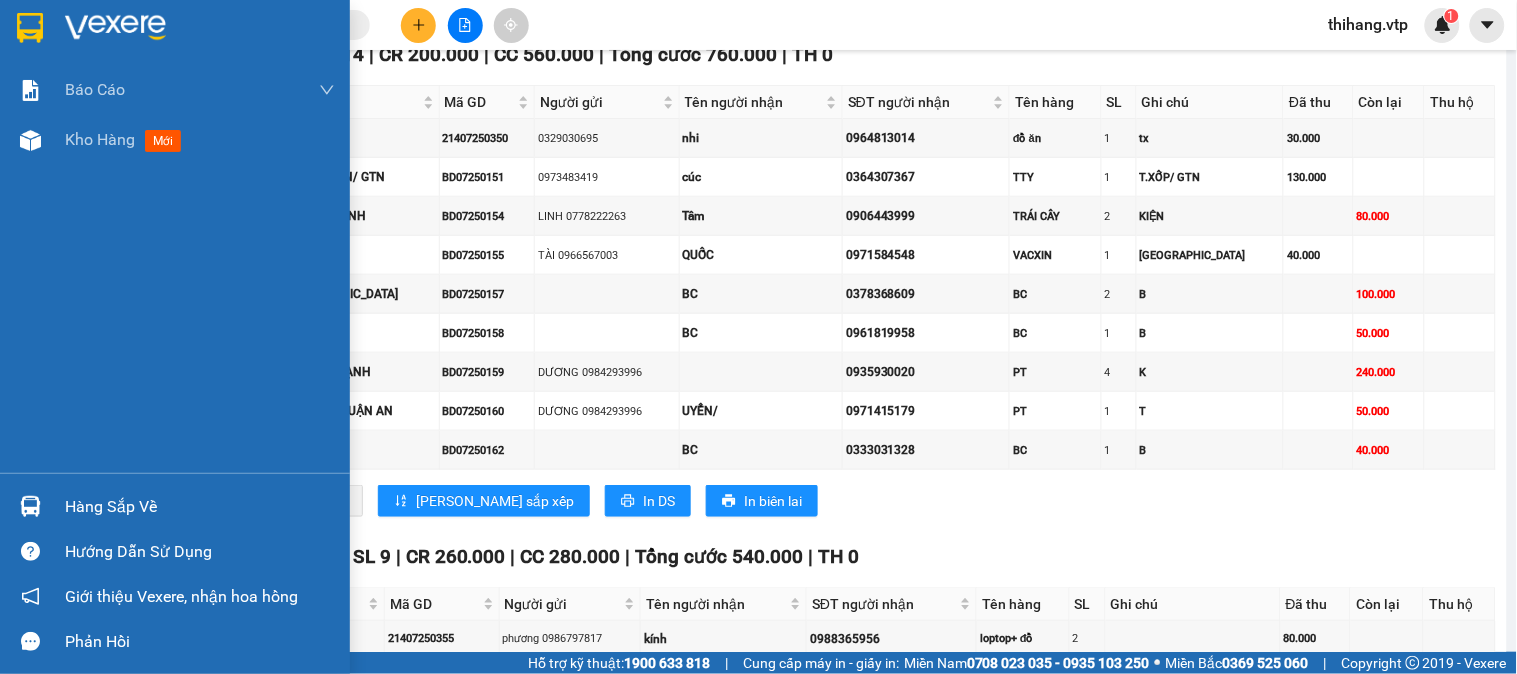 click on "Hàng sắp về" at bounding box center (200, 507) 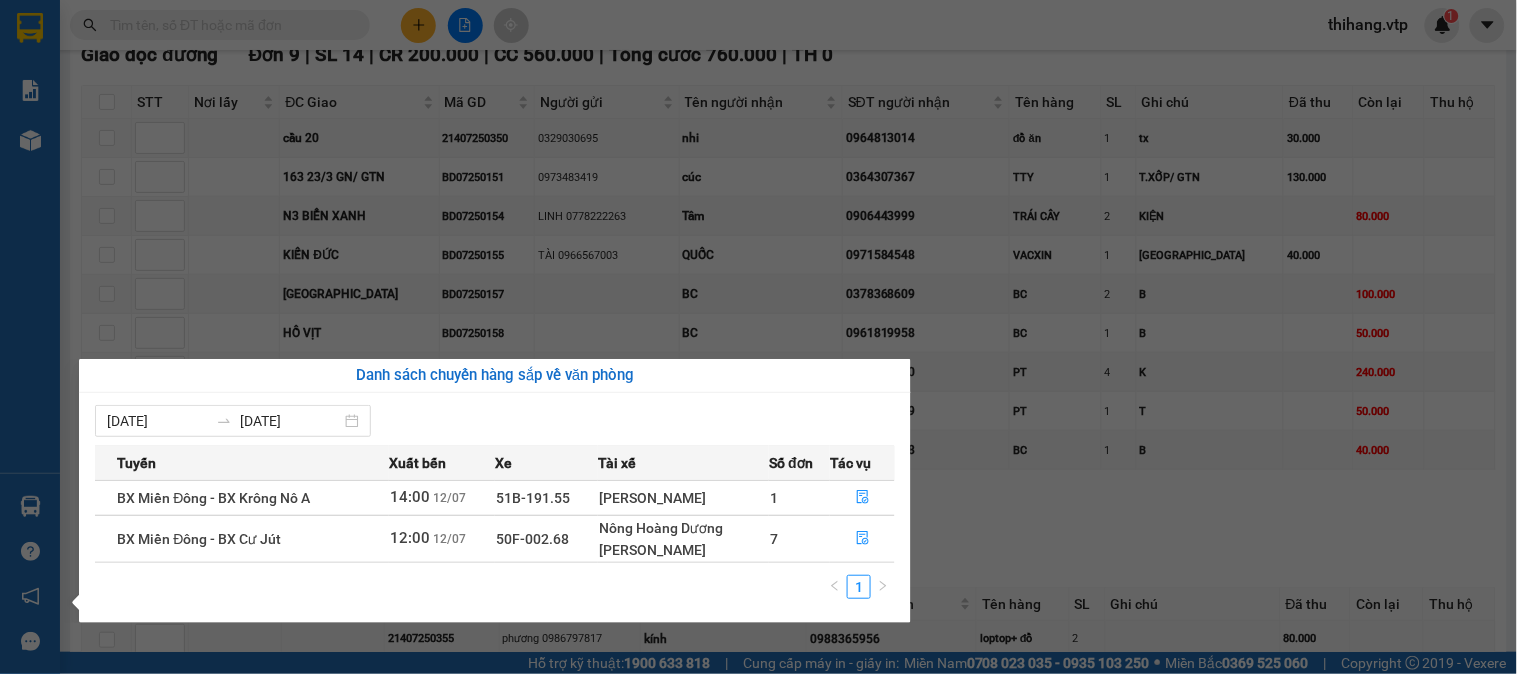 drag, startPoint x: 681, startPoint y: 30, endPoint x: 675, endPoint y: 11, distance: 19.924858 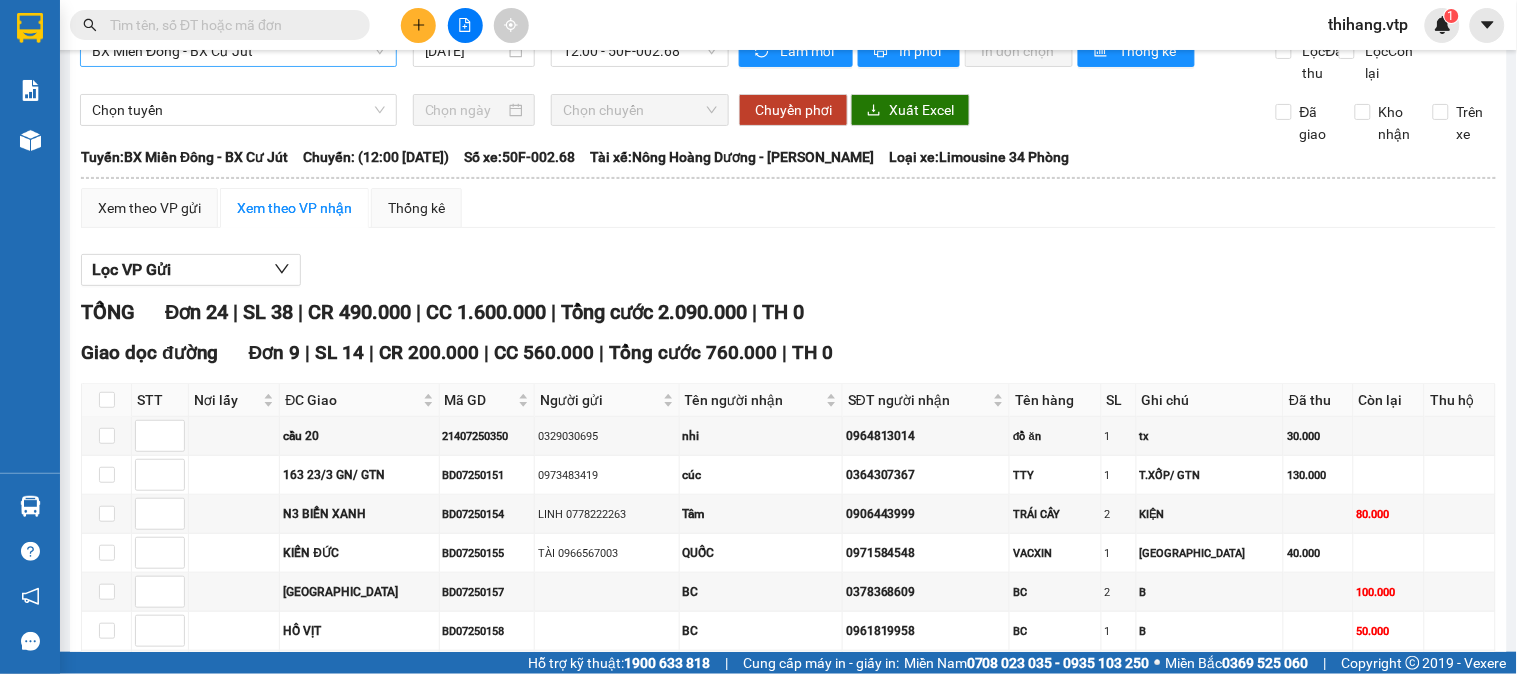 scroll, scrollTop: 0, scrollLeft: 0, axis: both 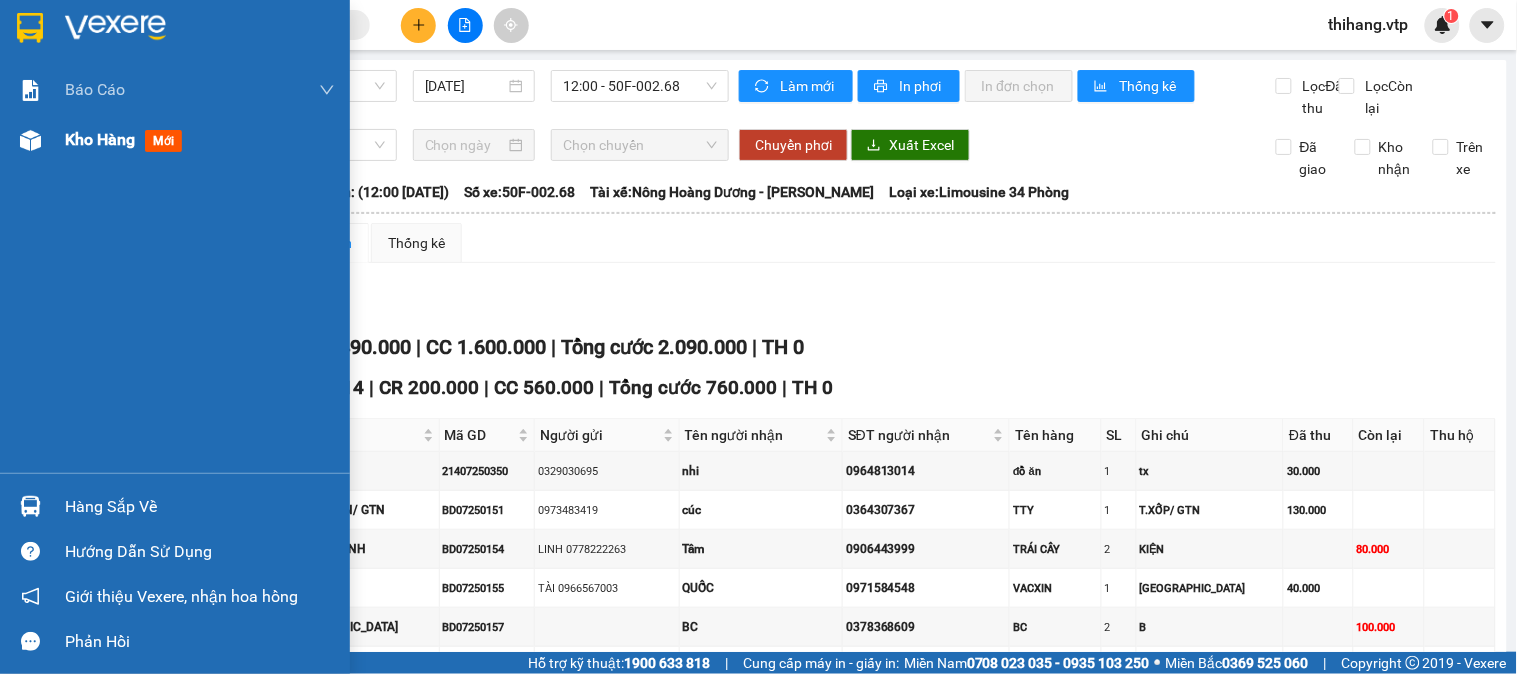 click on "Kho hàng" at bounding box center [100, 139] 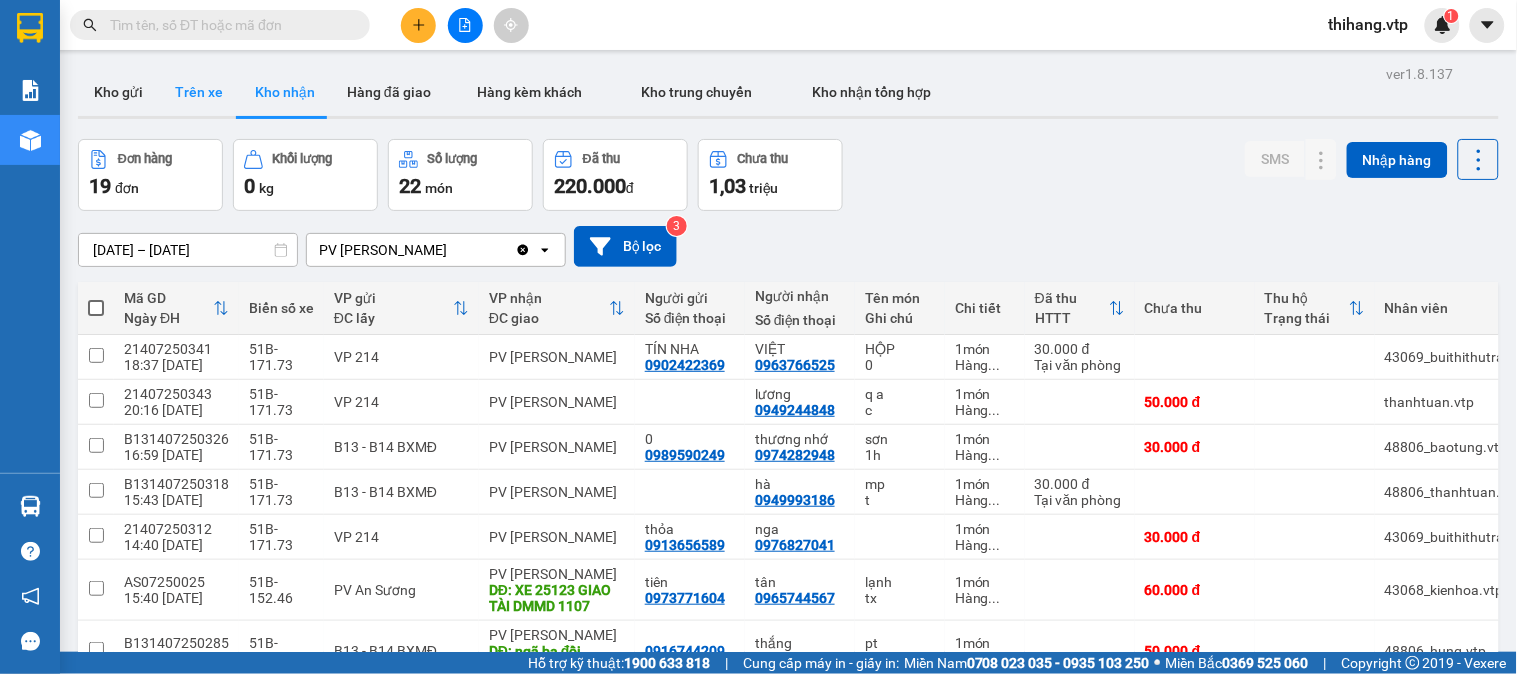 click on "Trên xe" at bounding box center (199, 92) 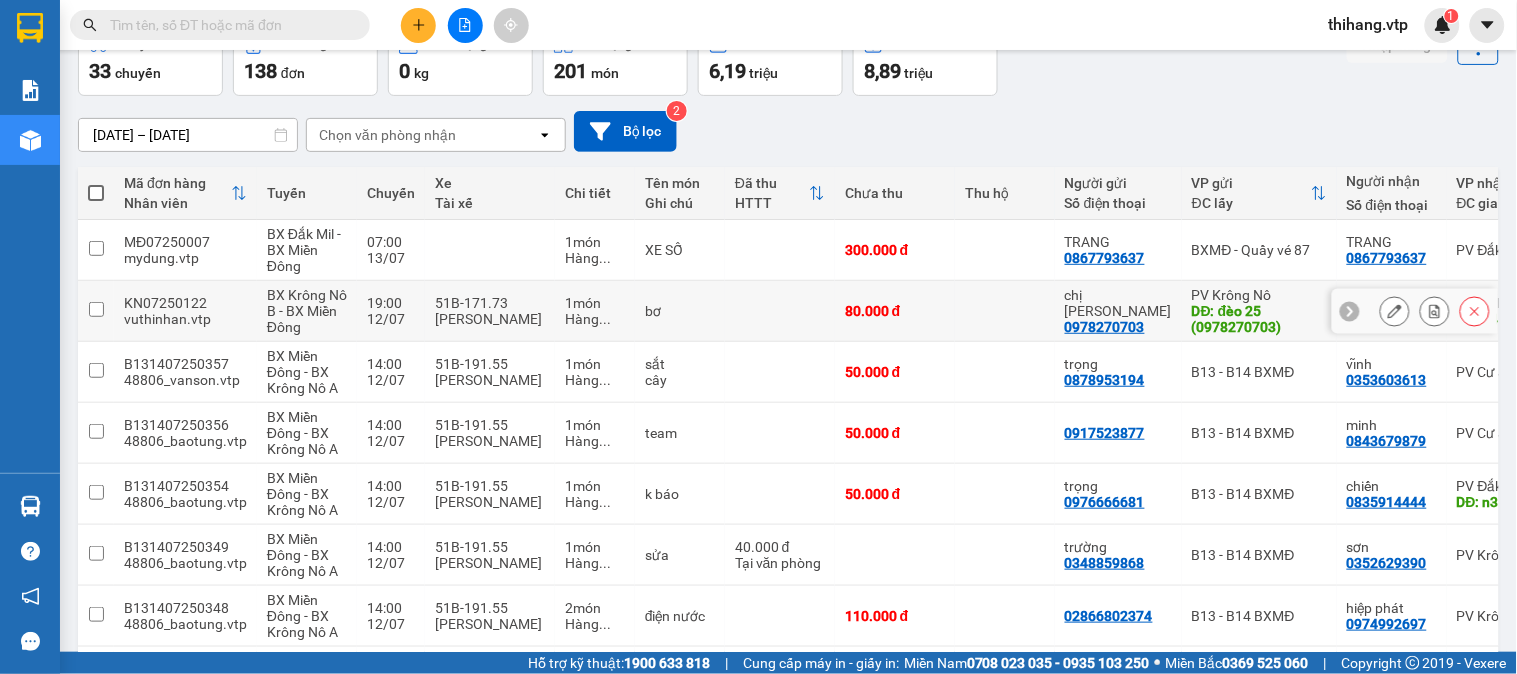 scroll, scrollTop: 0, scrollLeft: 0, axis: both 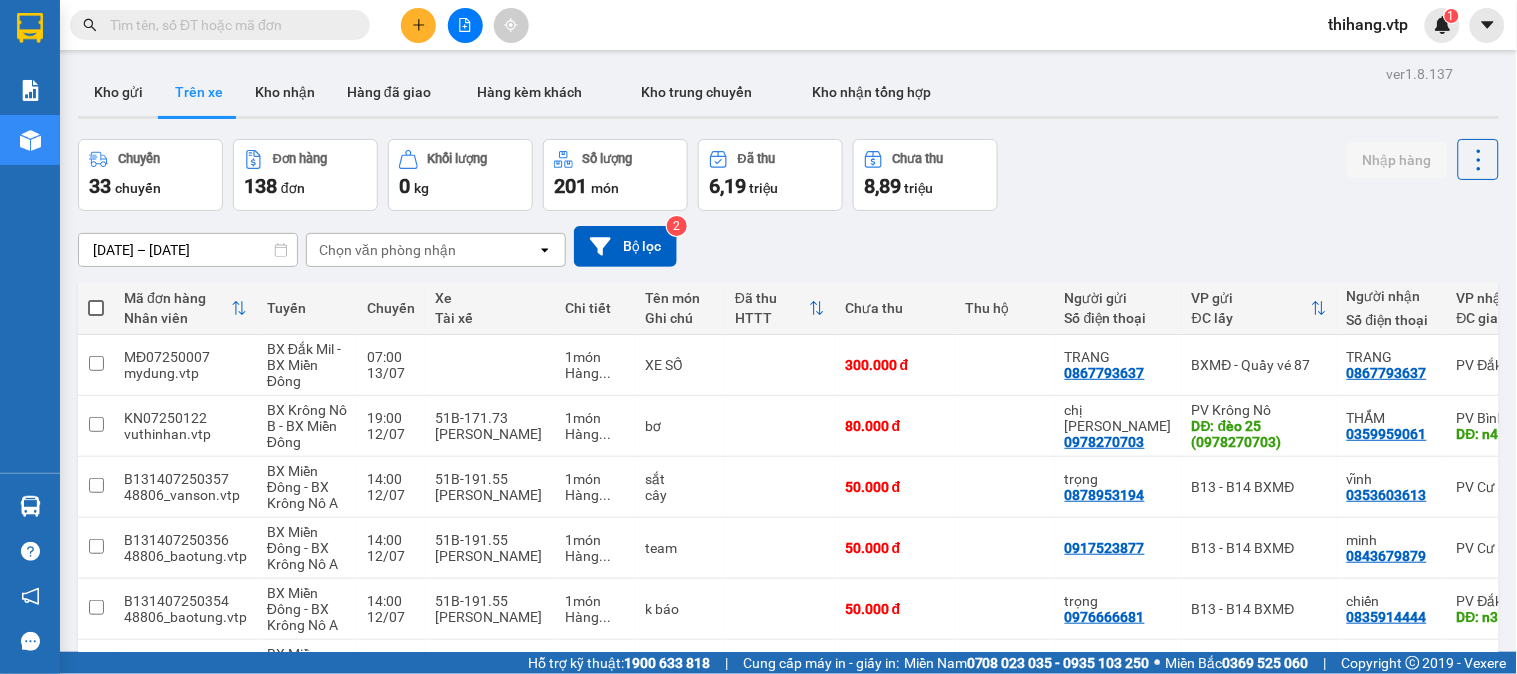 click on "Chọn văn phòng nhận" at bounding box center [387, 250] 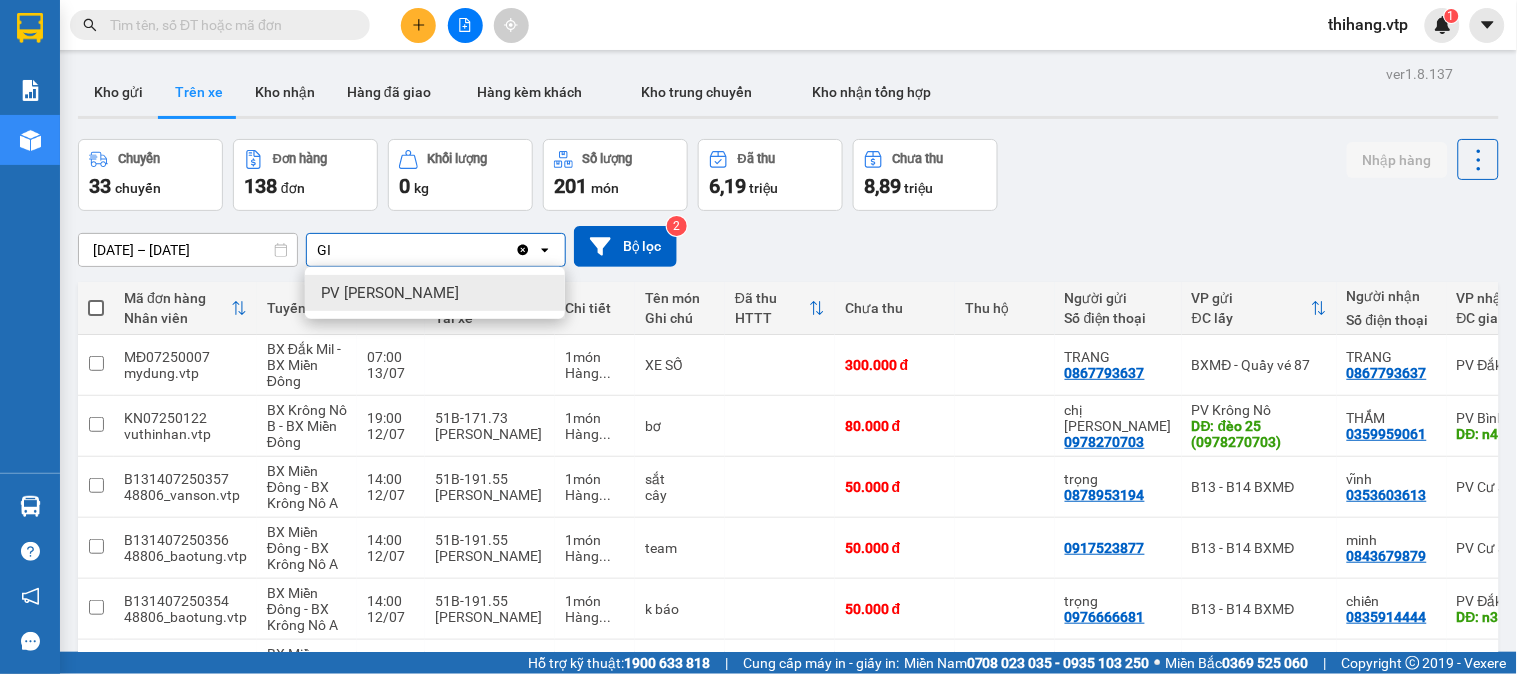 type on "GI" 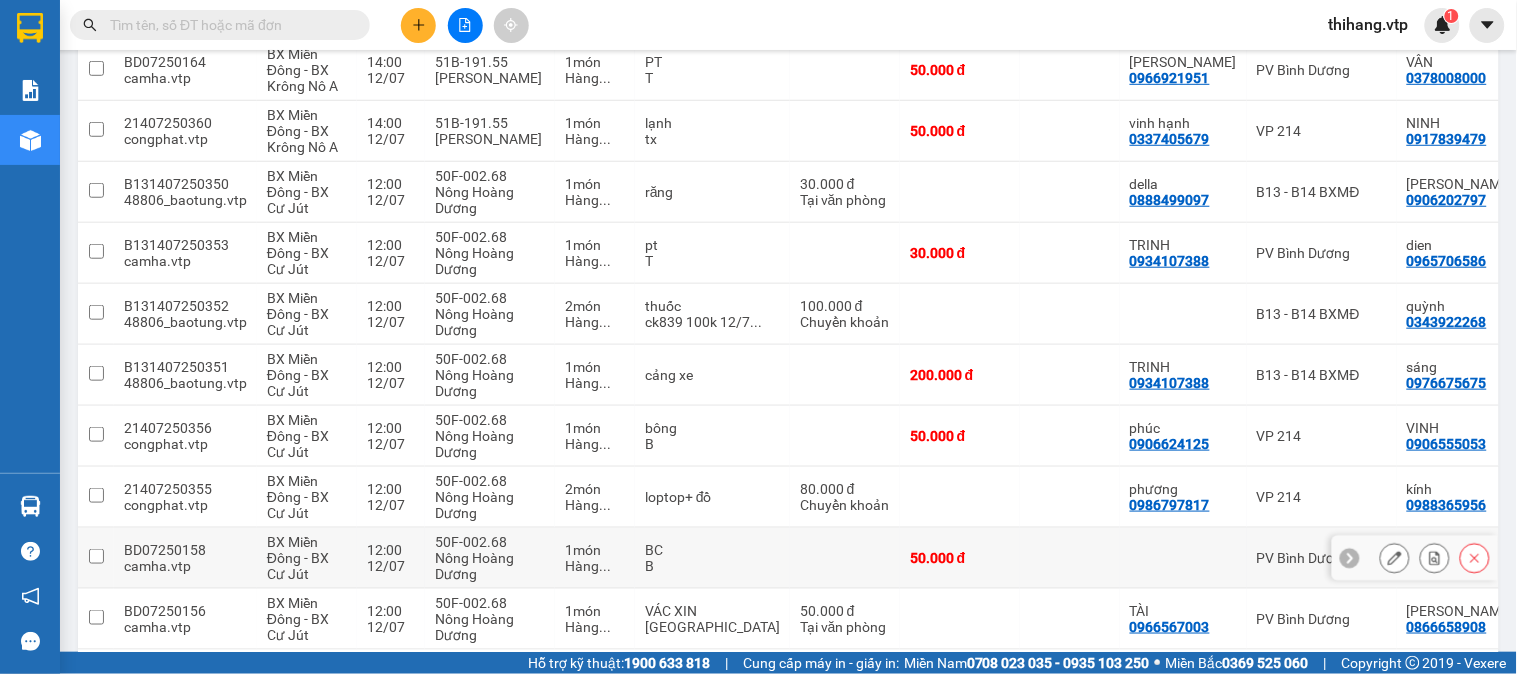 scroll, scrollTop: 384, scrollLeft: 0, axis: vertical 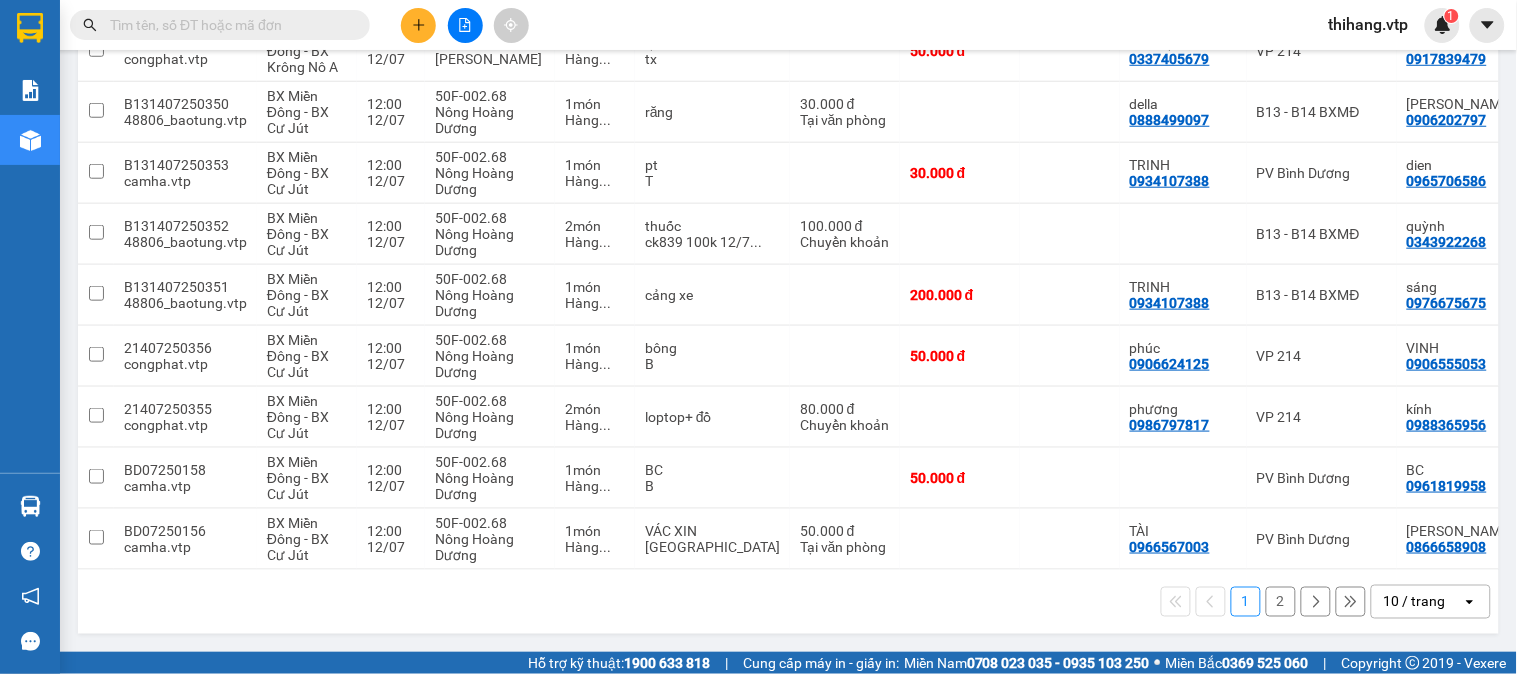 click on "10 / trang" at bounding box center [1415, 602] 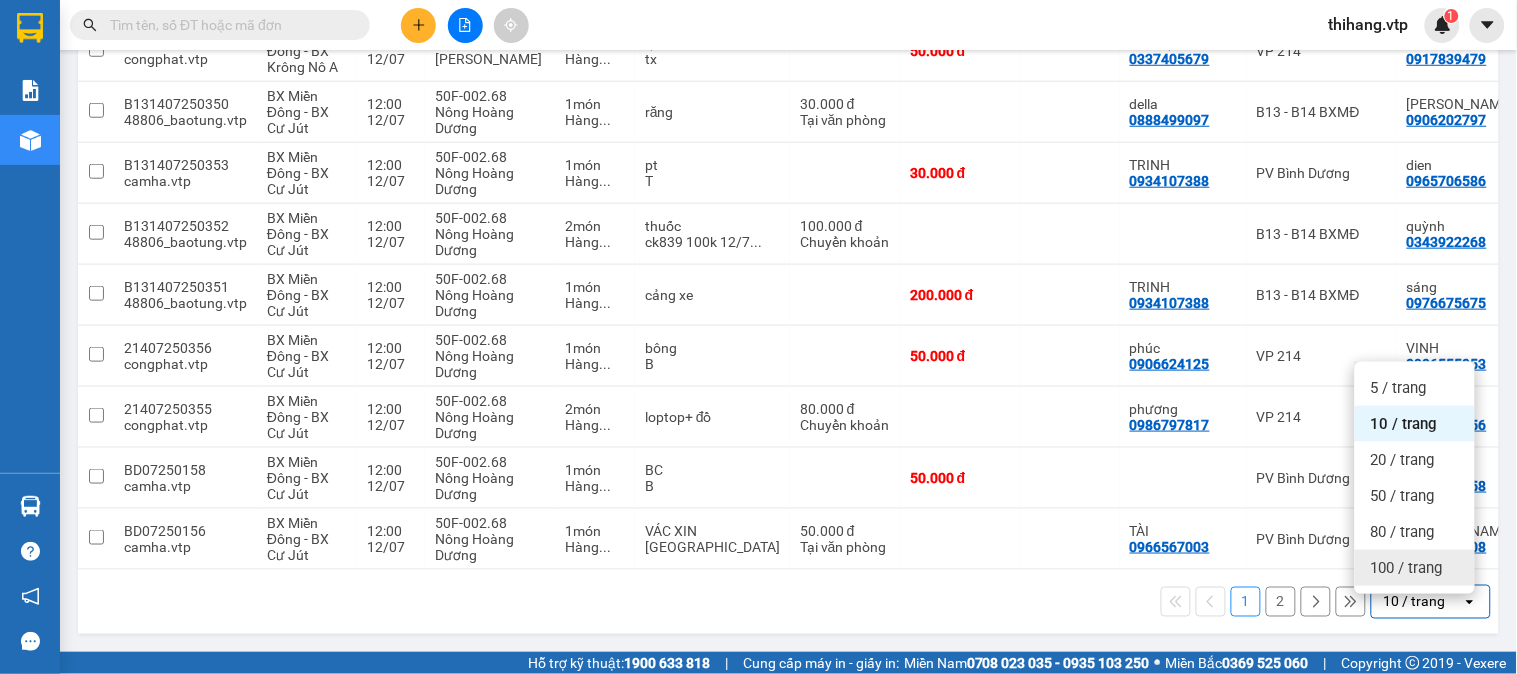 click on "100 / trang" at bounding box center [1407, 568] 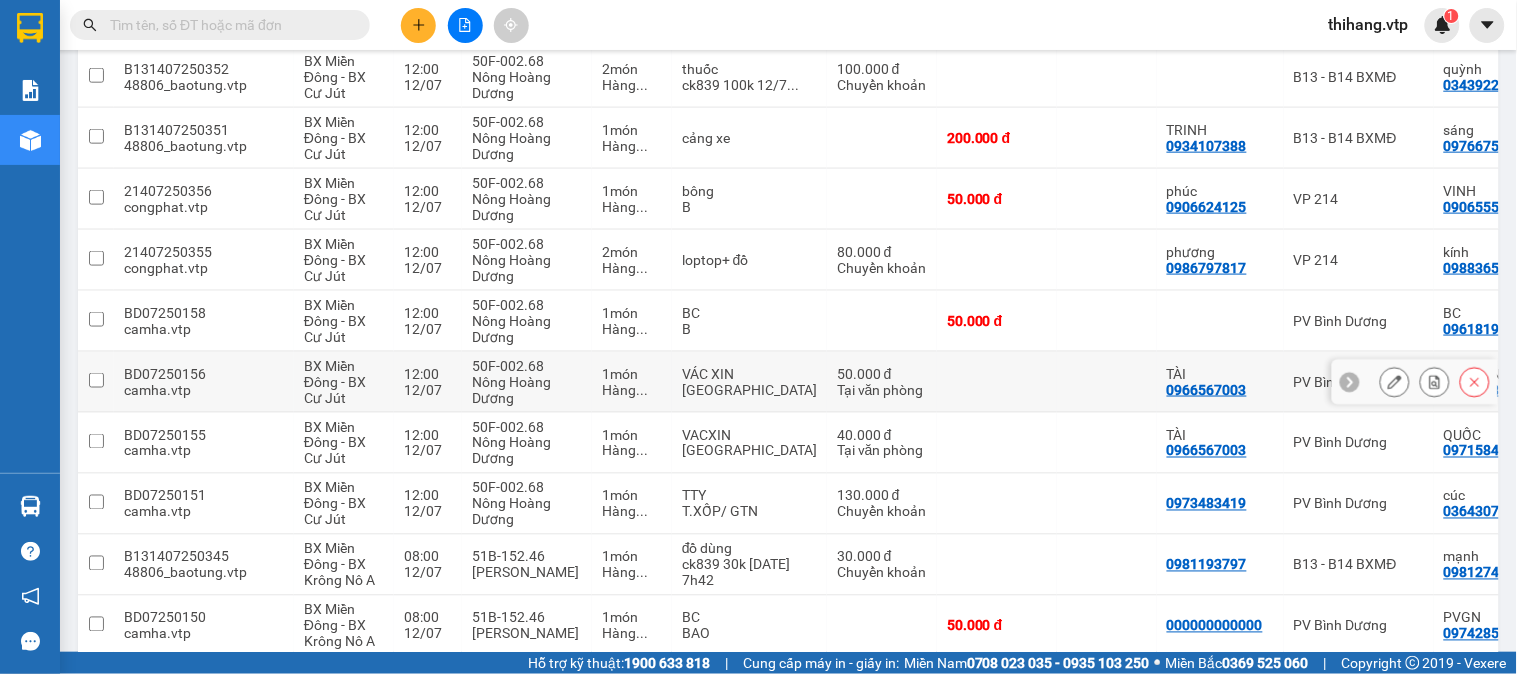 scroll, scrollTop: 828, scrollLeft: 0, axis: vertical 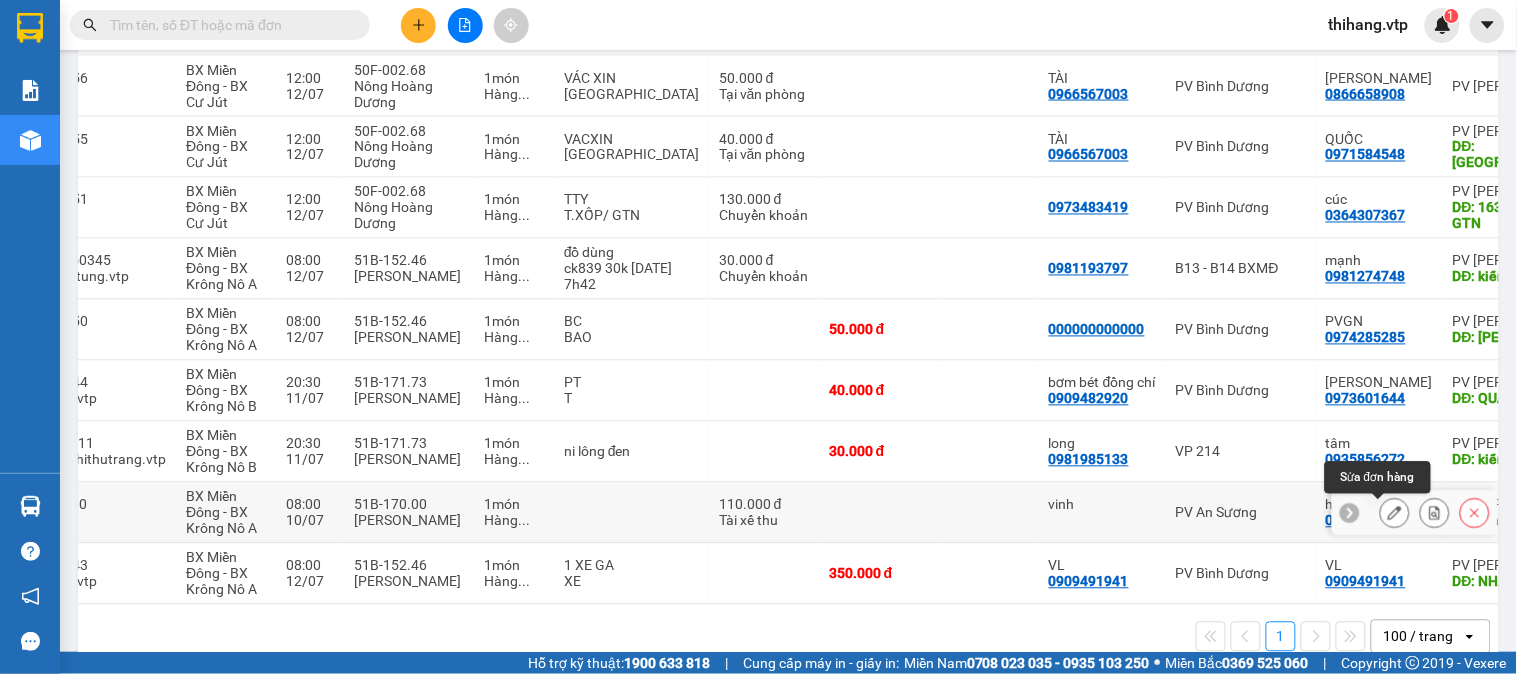 click 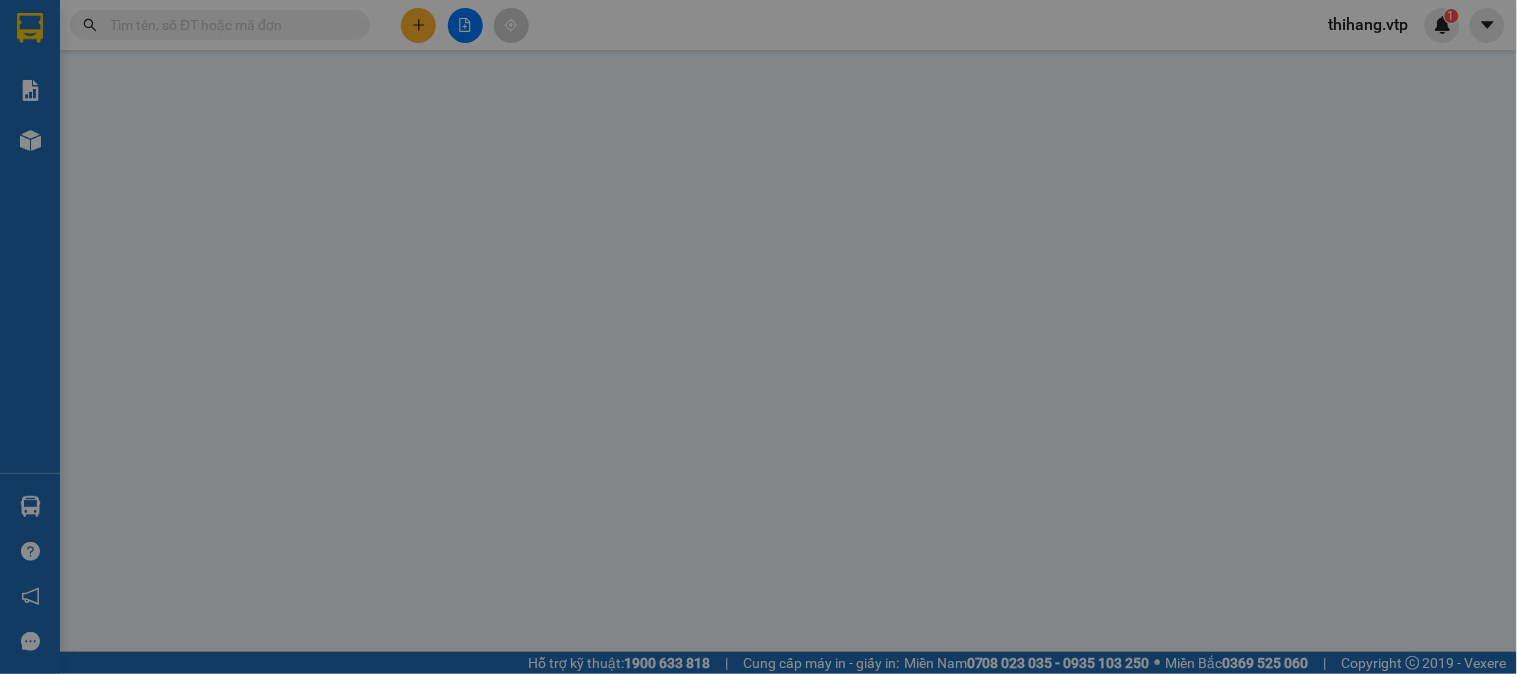 scroll, scrollTop: 0, scrollLeft: 0, axis: both 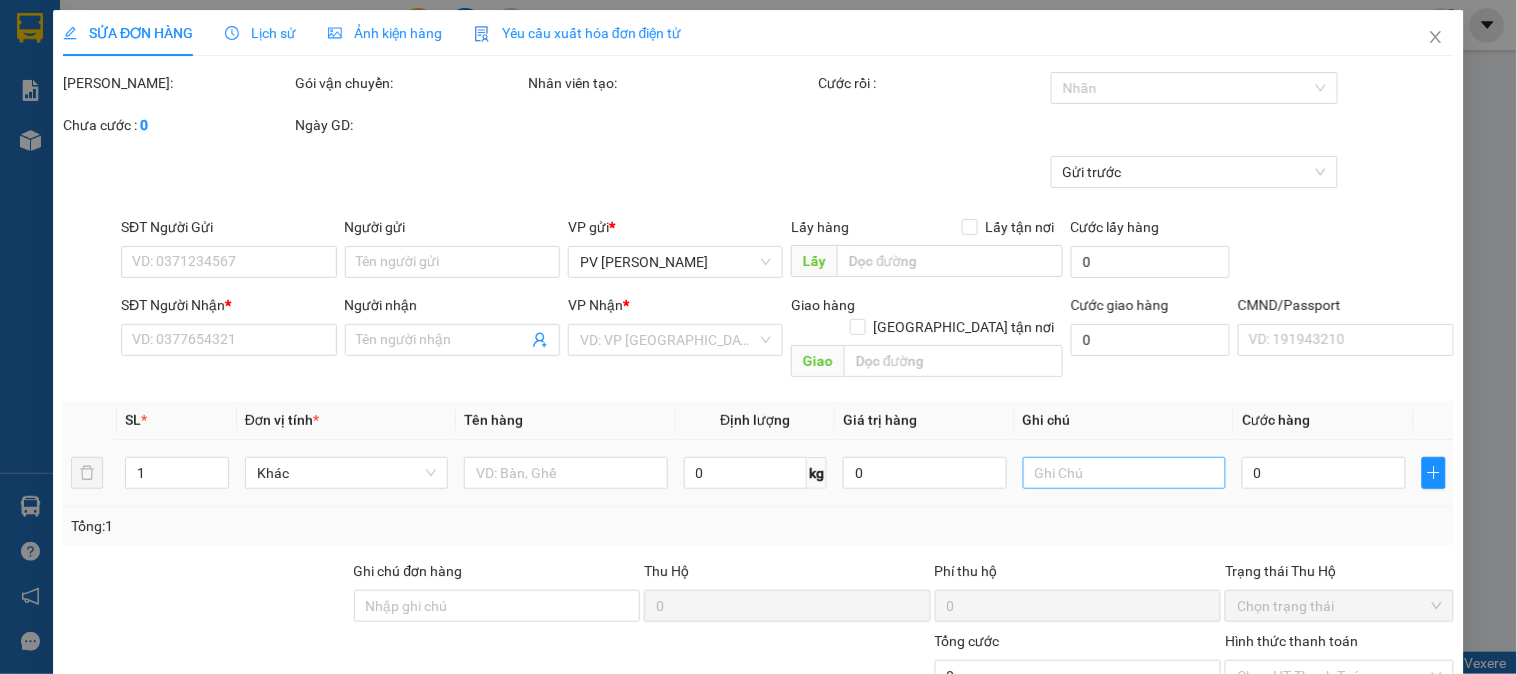 type on "5.500" 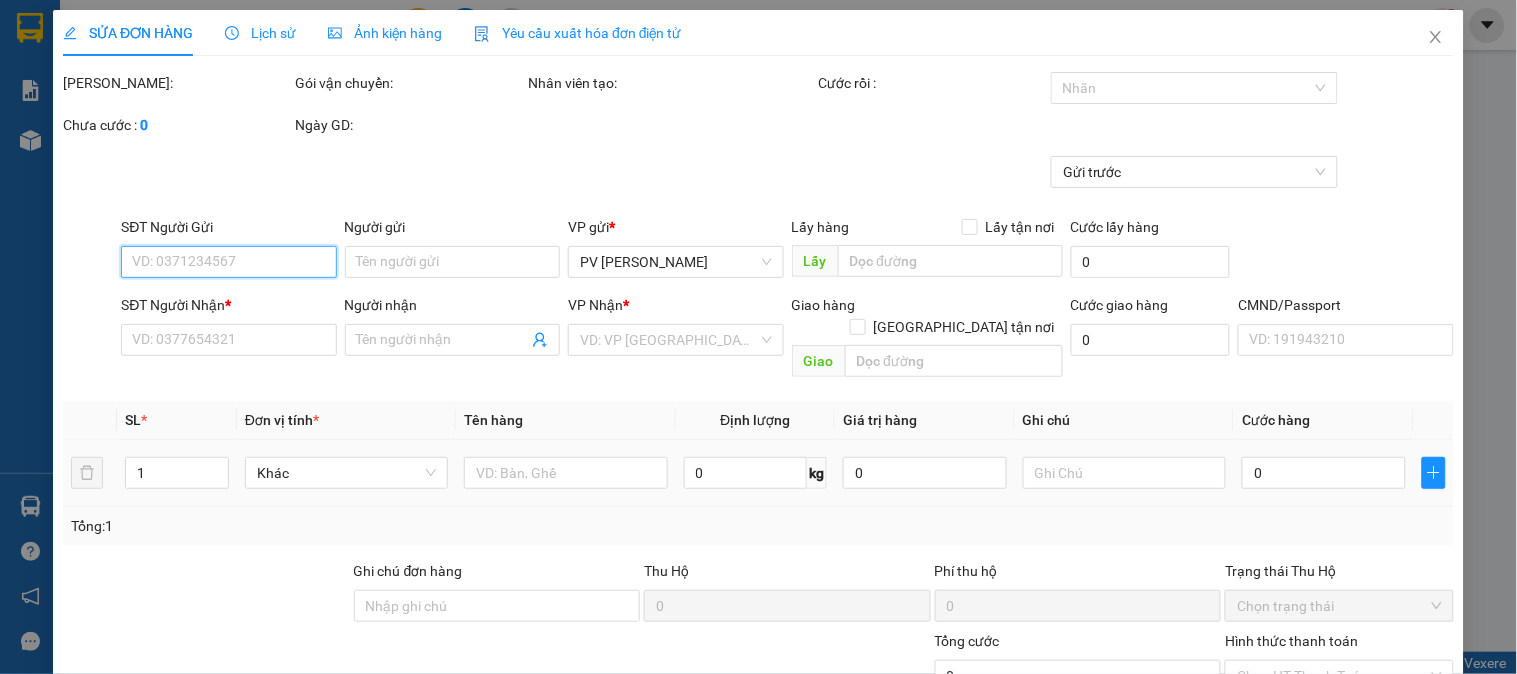 type on "vinh" 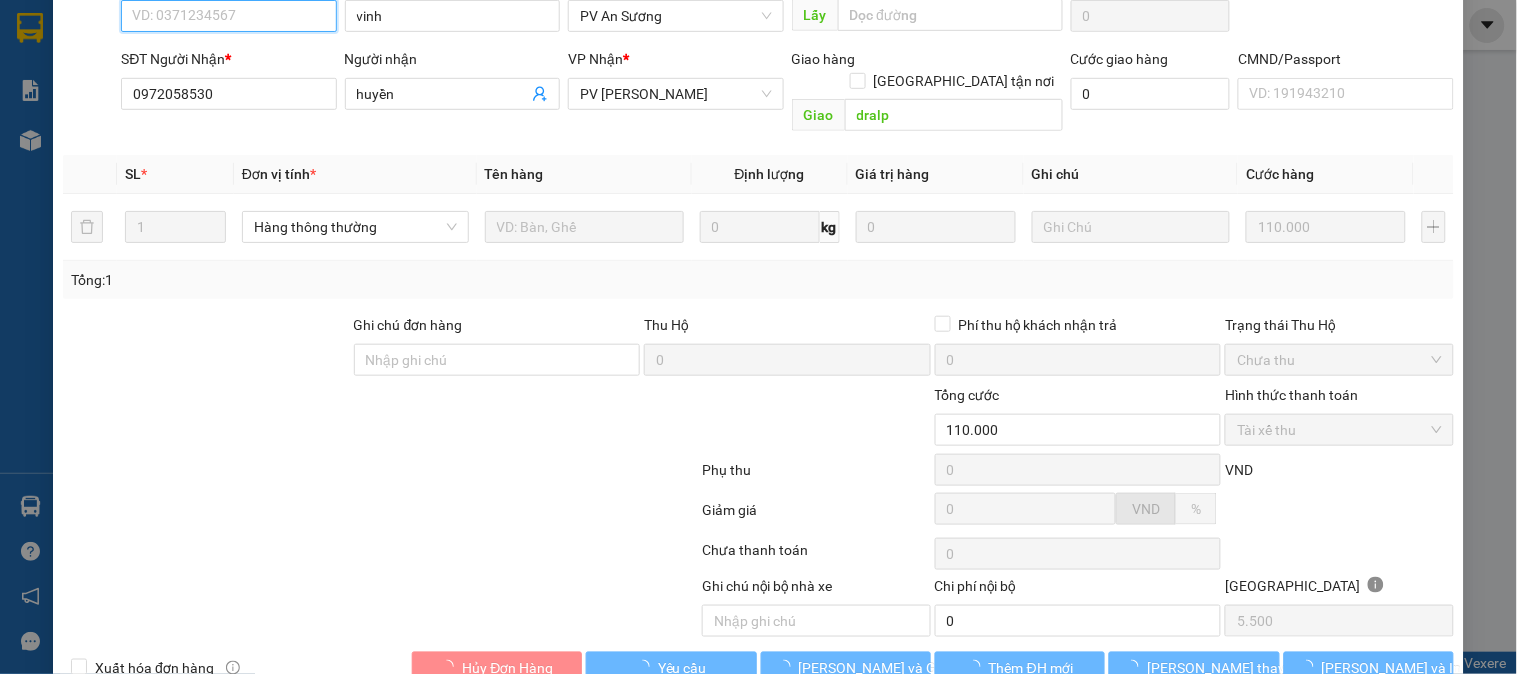 scroll, scrollTop: 300, scrollLeft: 0, axis: vertical 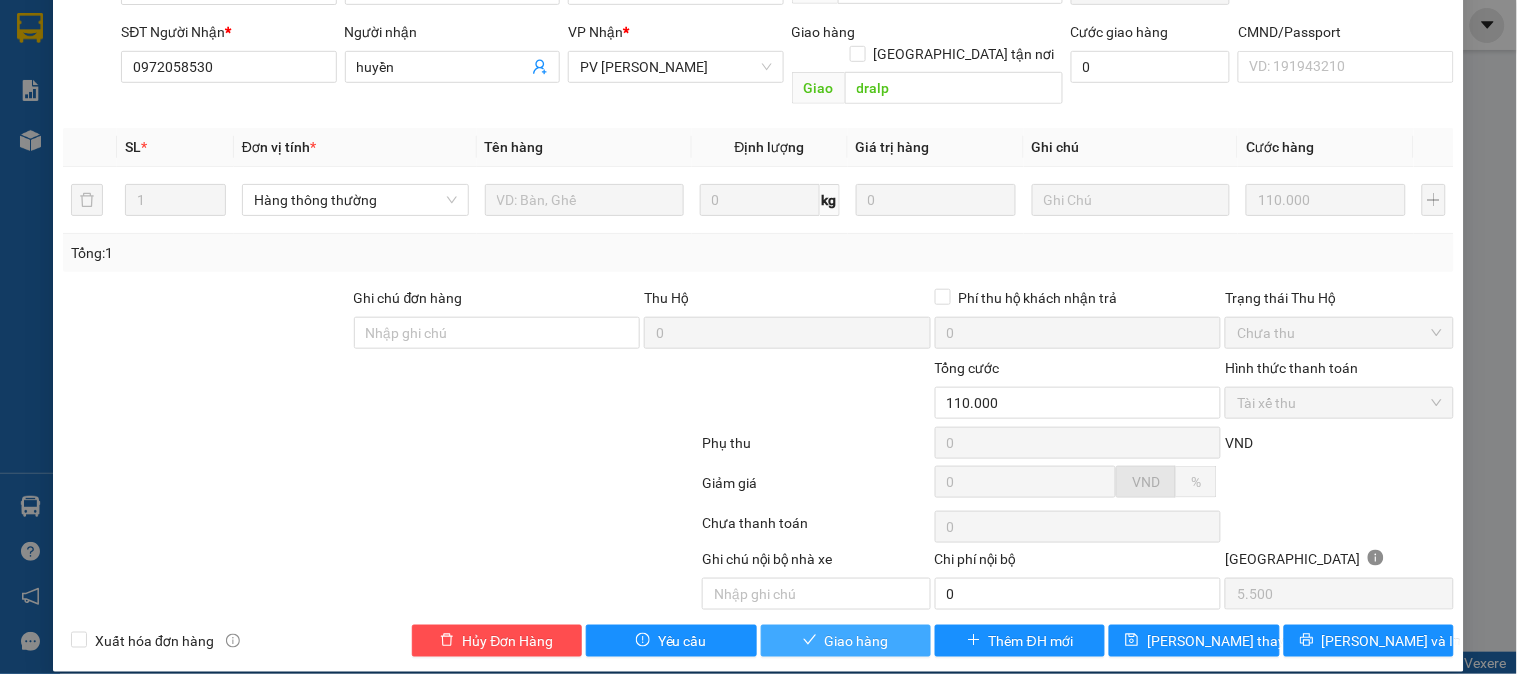 click on "Giao hàng" at bounding box center [846, 641] 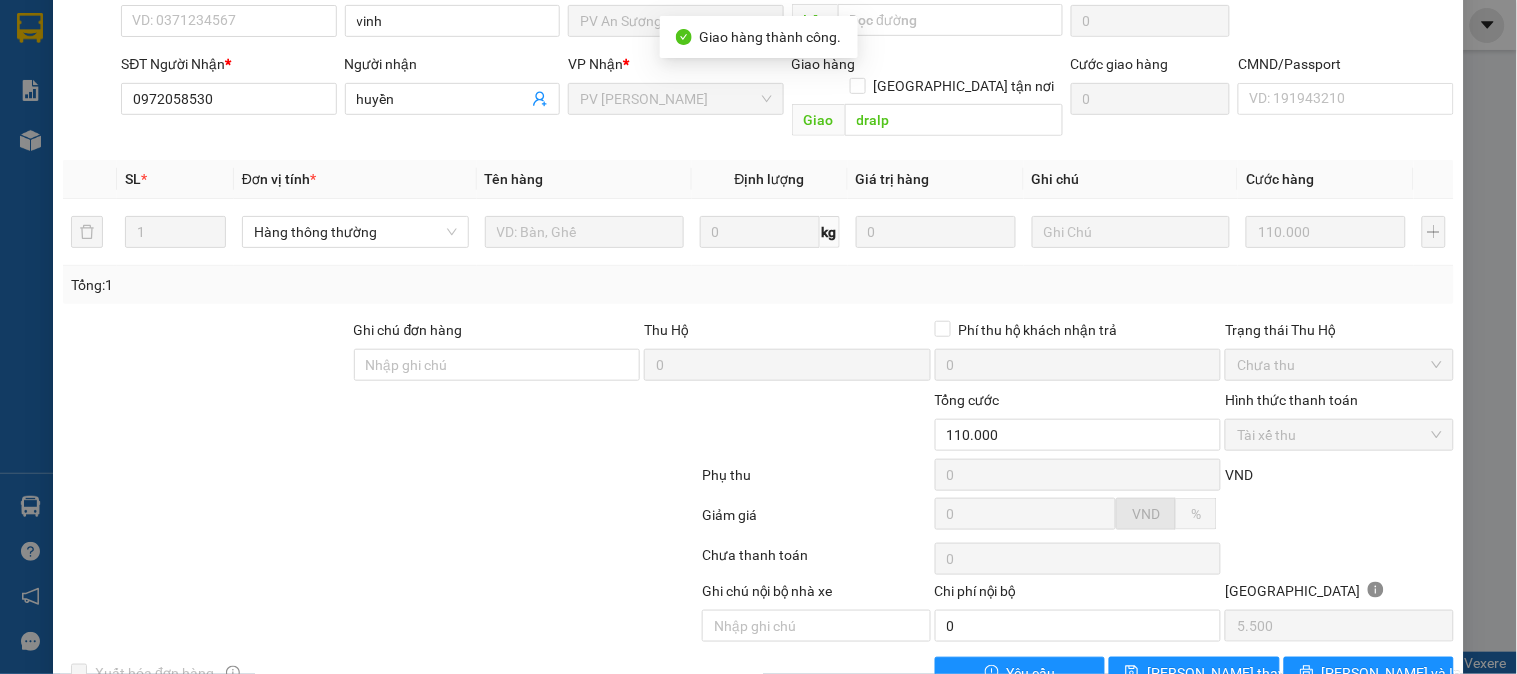 scroll, scrollTop: 0, scrollLeft: 0, axis: both 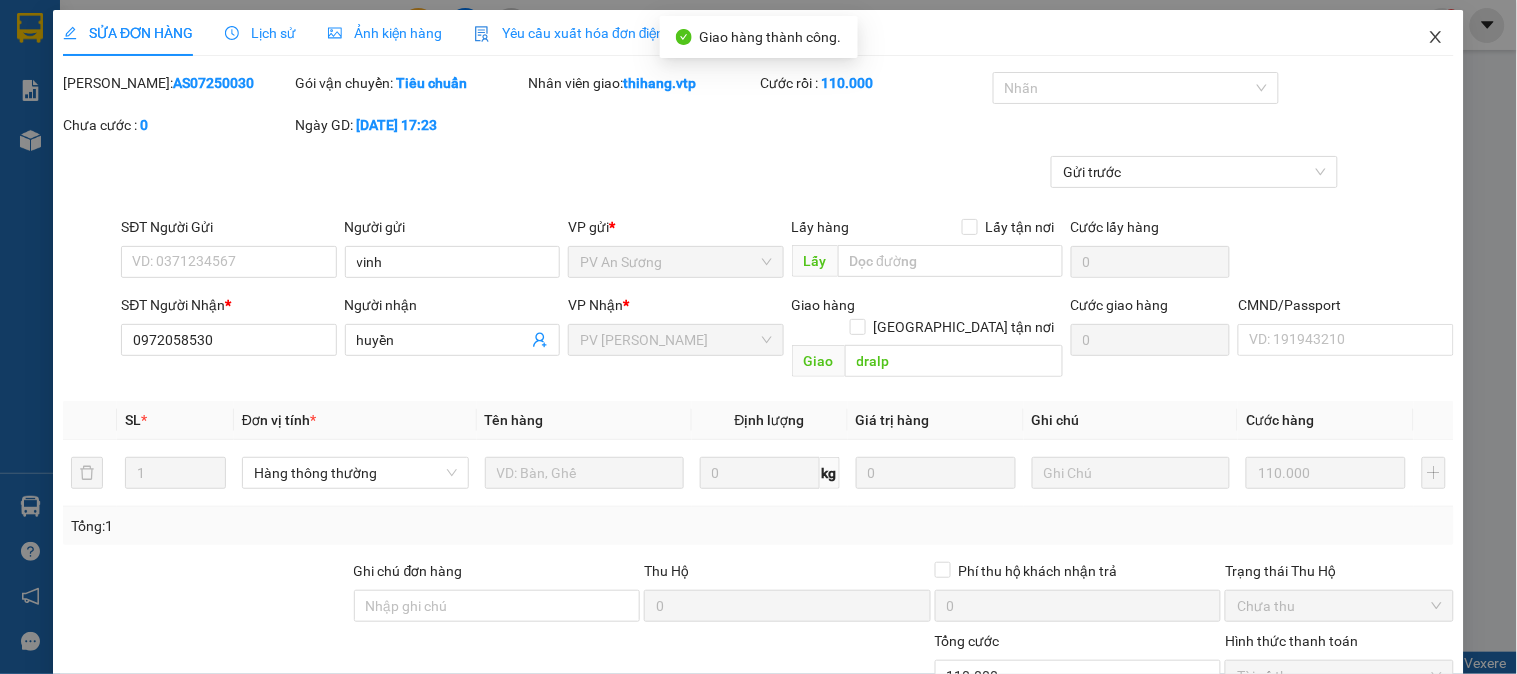 click 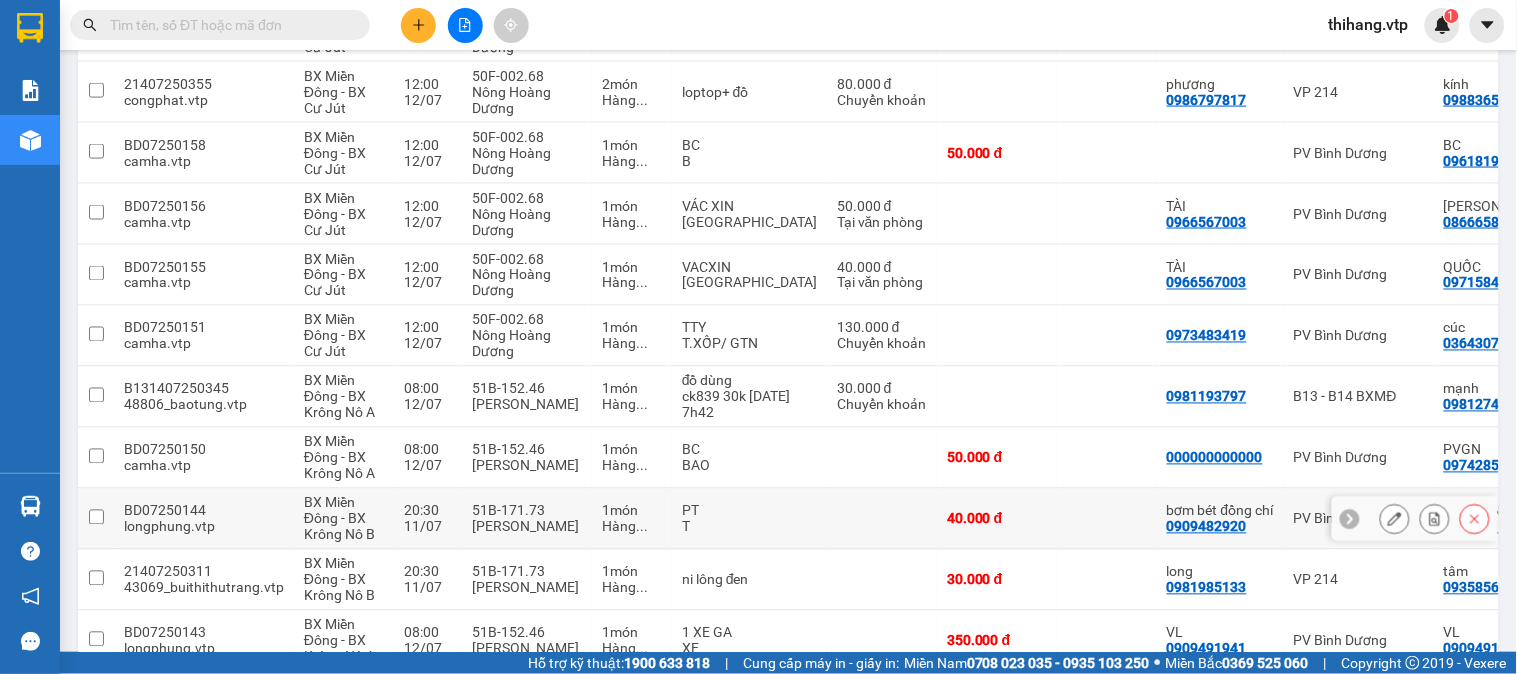 scroll, scrollTop: 812, scrollLeft: 0, axis: vertical 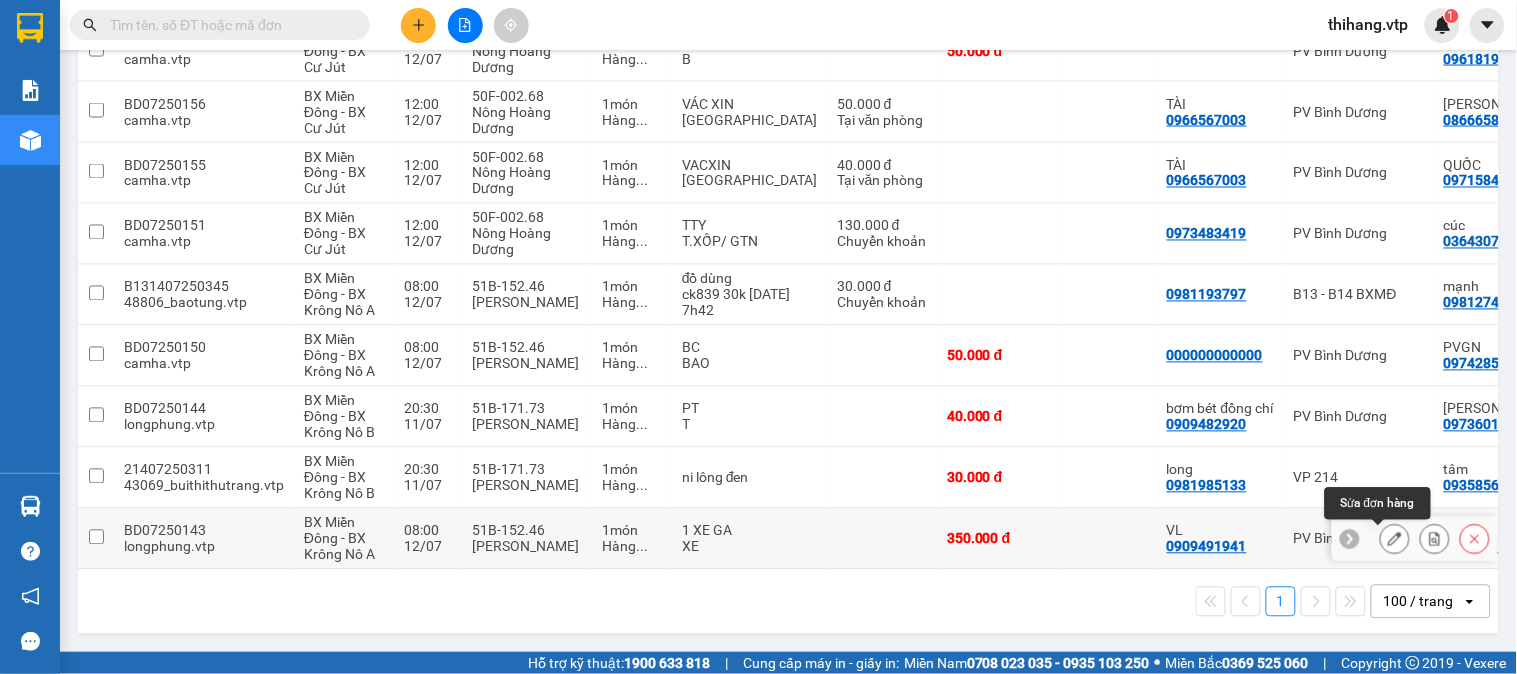 click 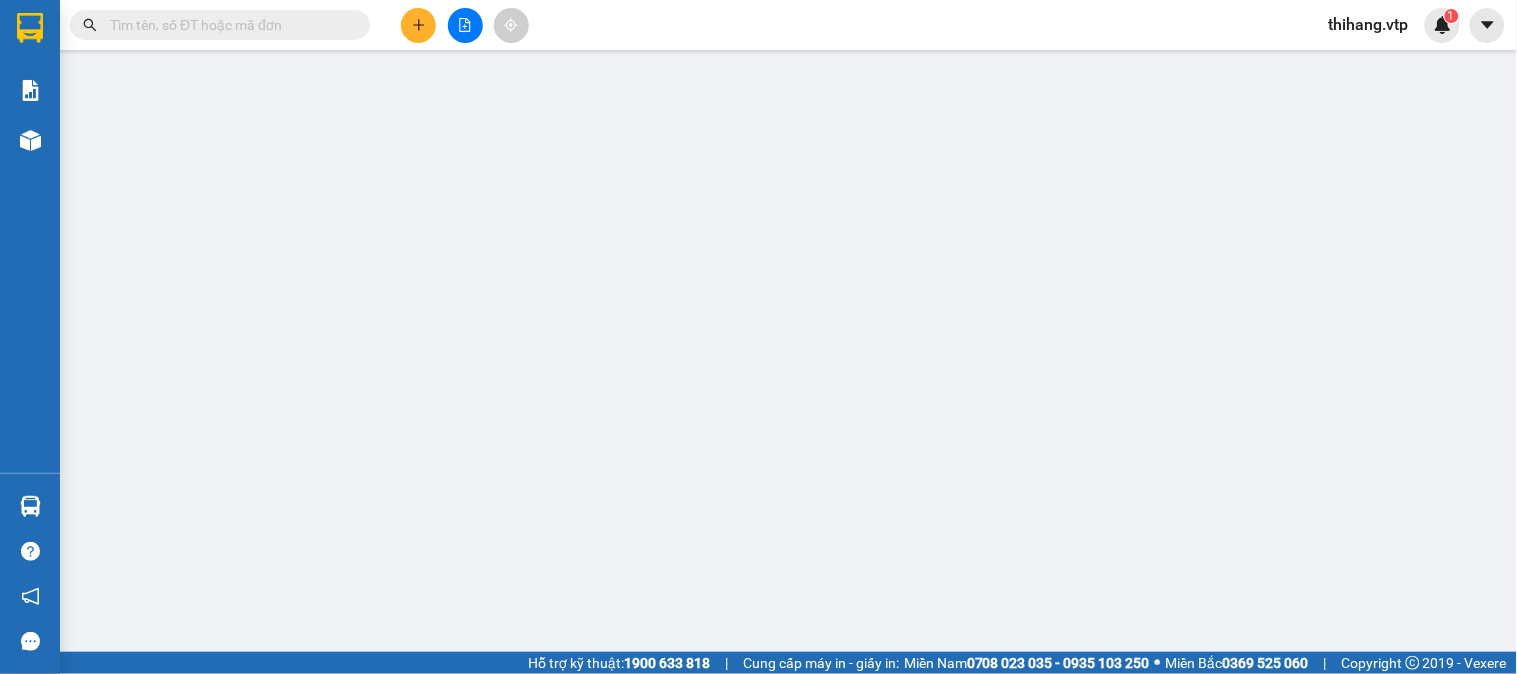 scroll, scrollTop: 0, scrollLeft: 0, axis: both 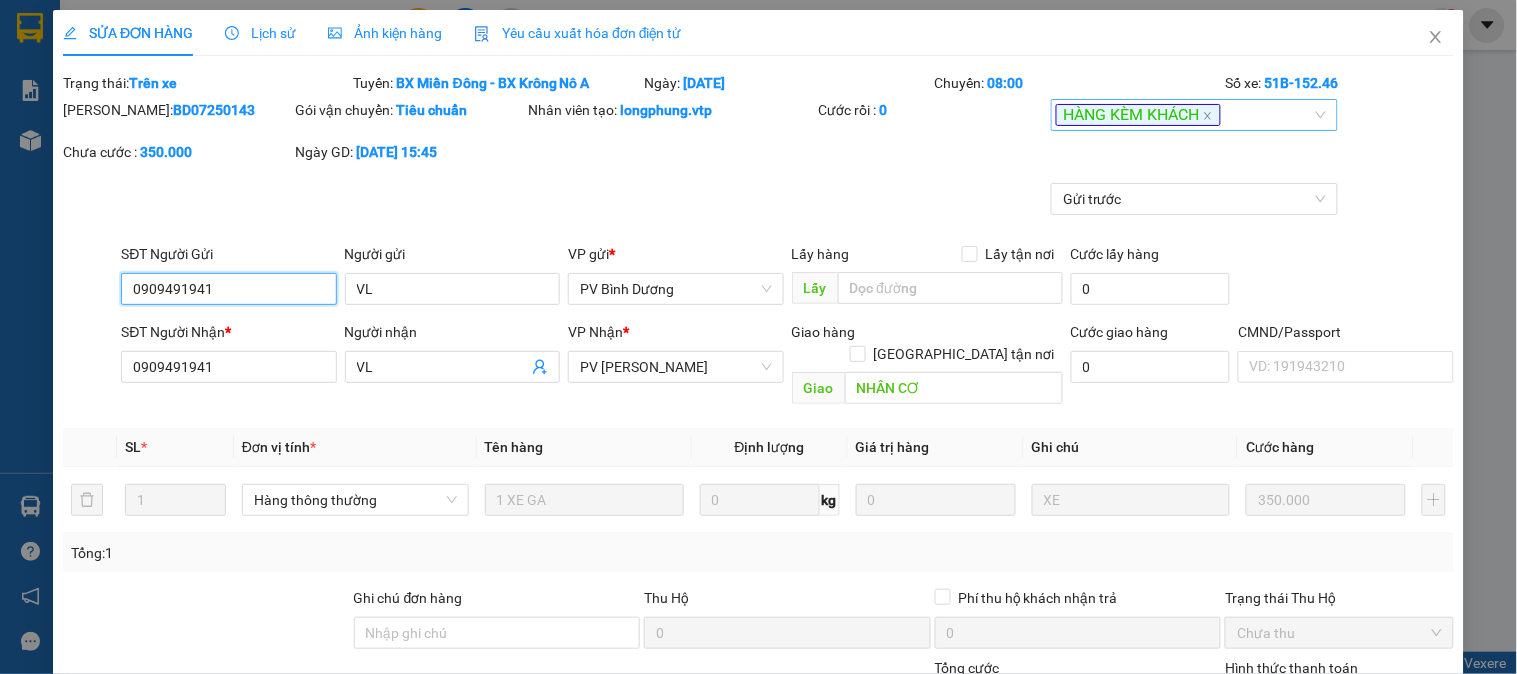 click on "HÀNG KÈM KHÁCH" at bounding box center [1184, 115] 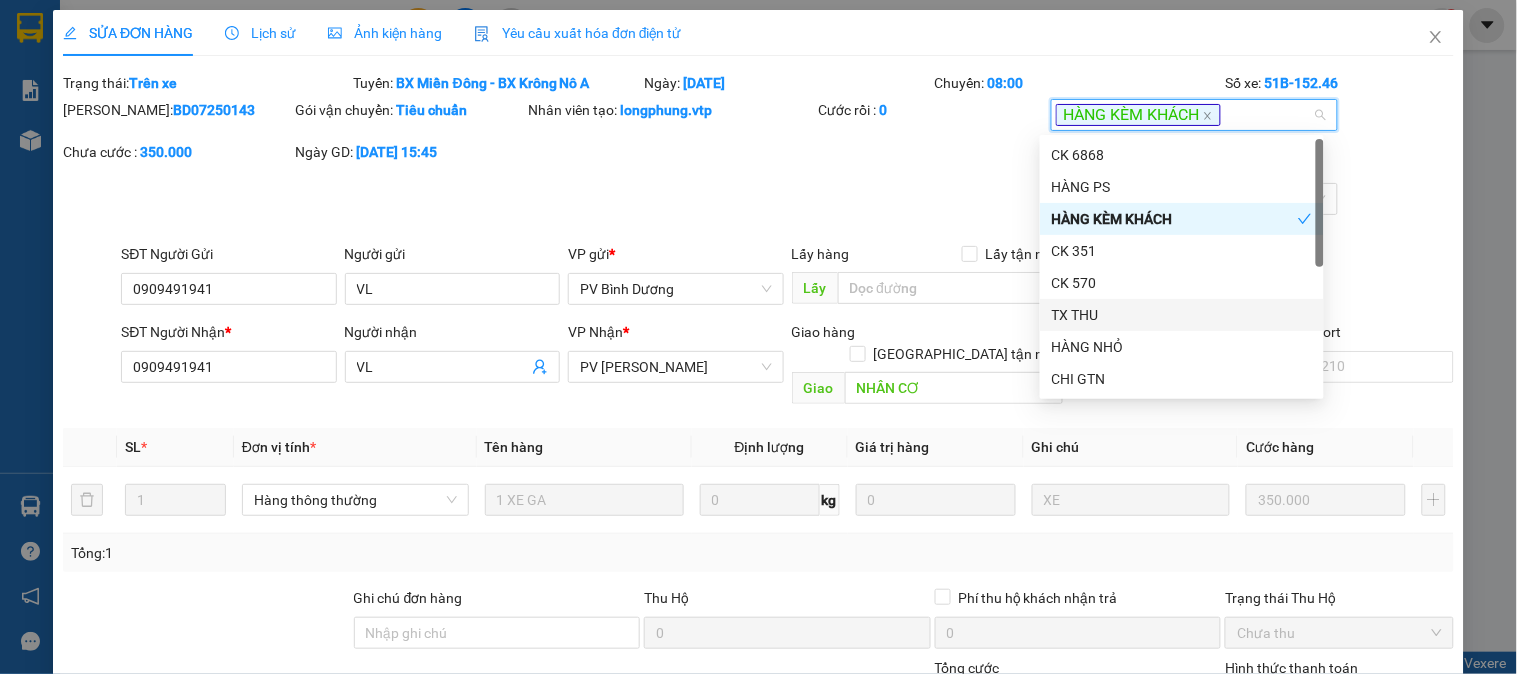 click on "TX THU" at bounding box center [1182, 315] 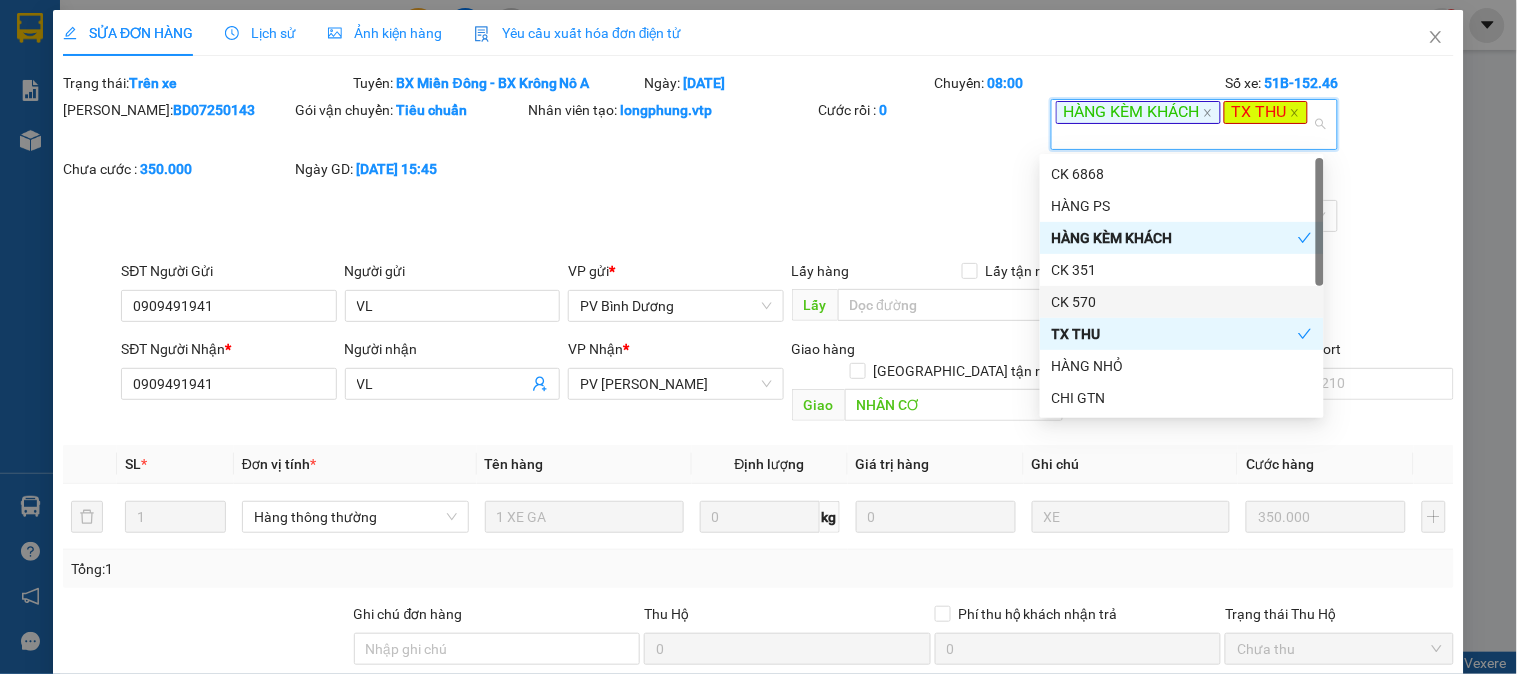 scroll, scrollTop: 192, scrollLeft: 0, axis: vertical 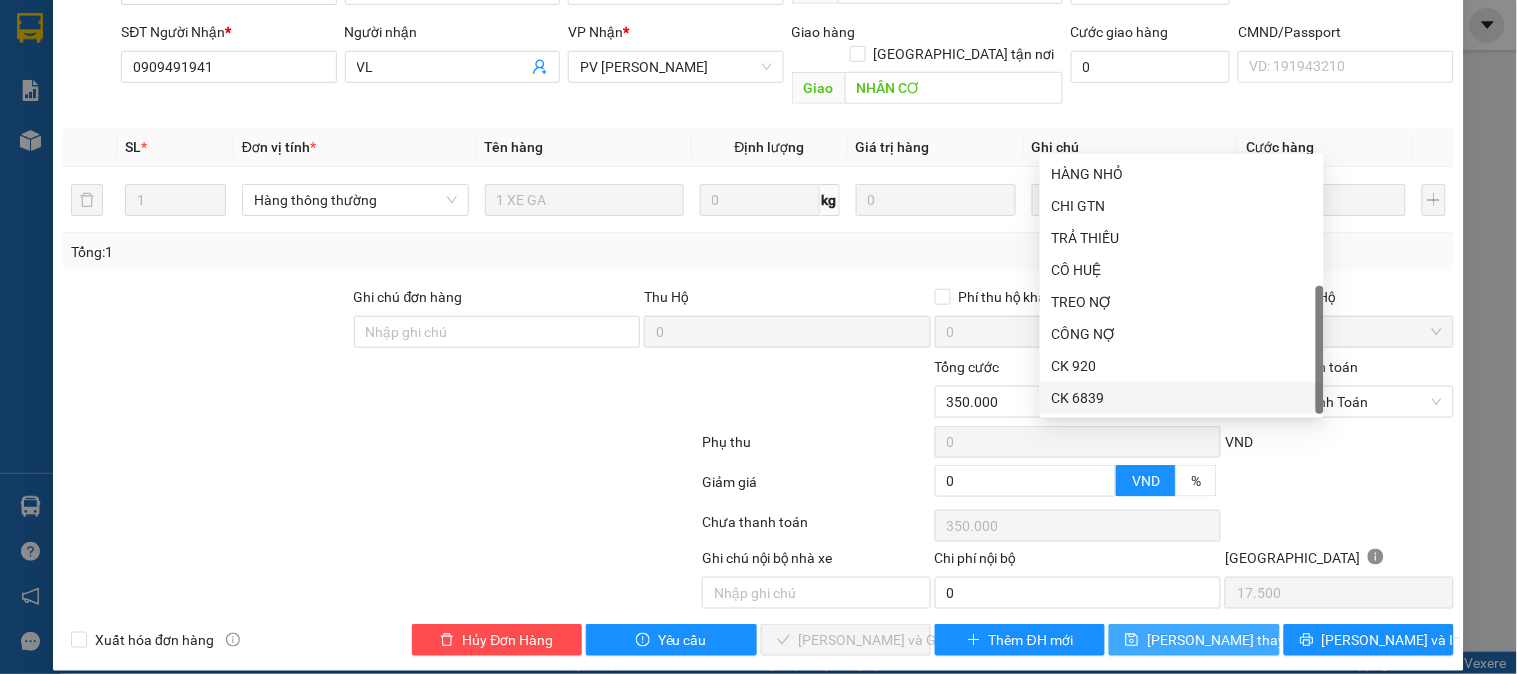 click on "[PERSON_NAME] thay đổi" at bounding box center [1227, 640] 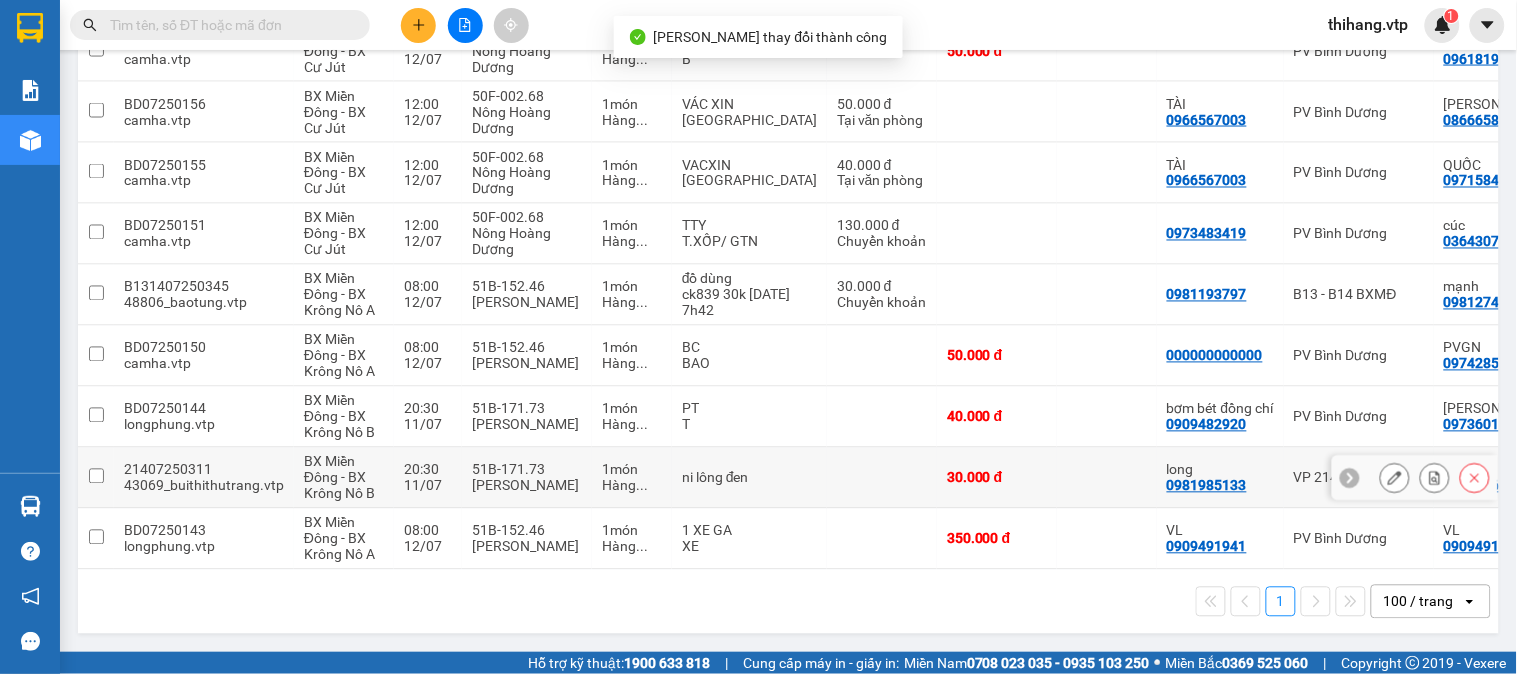 scroll, scrollTop: 812, scrollLeft: 0, axis: vertical 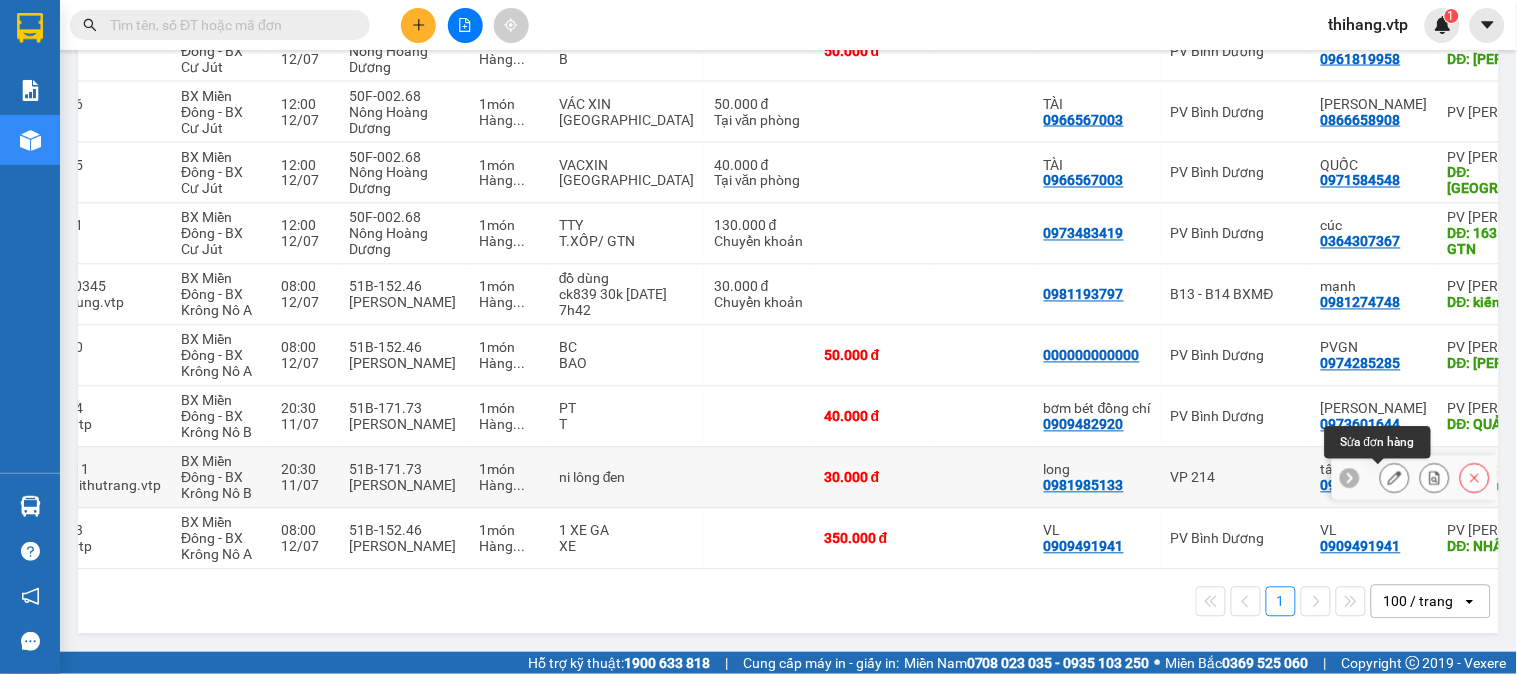 click 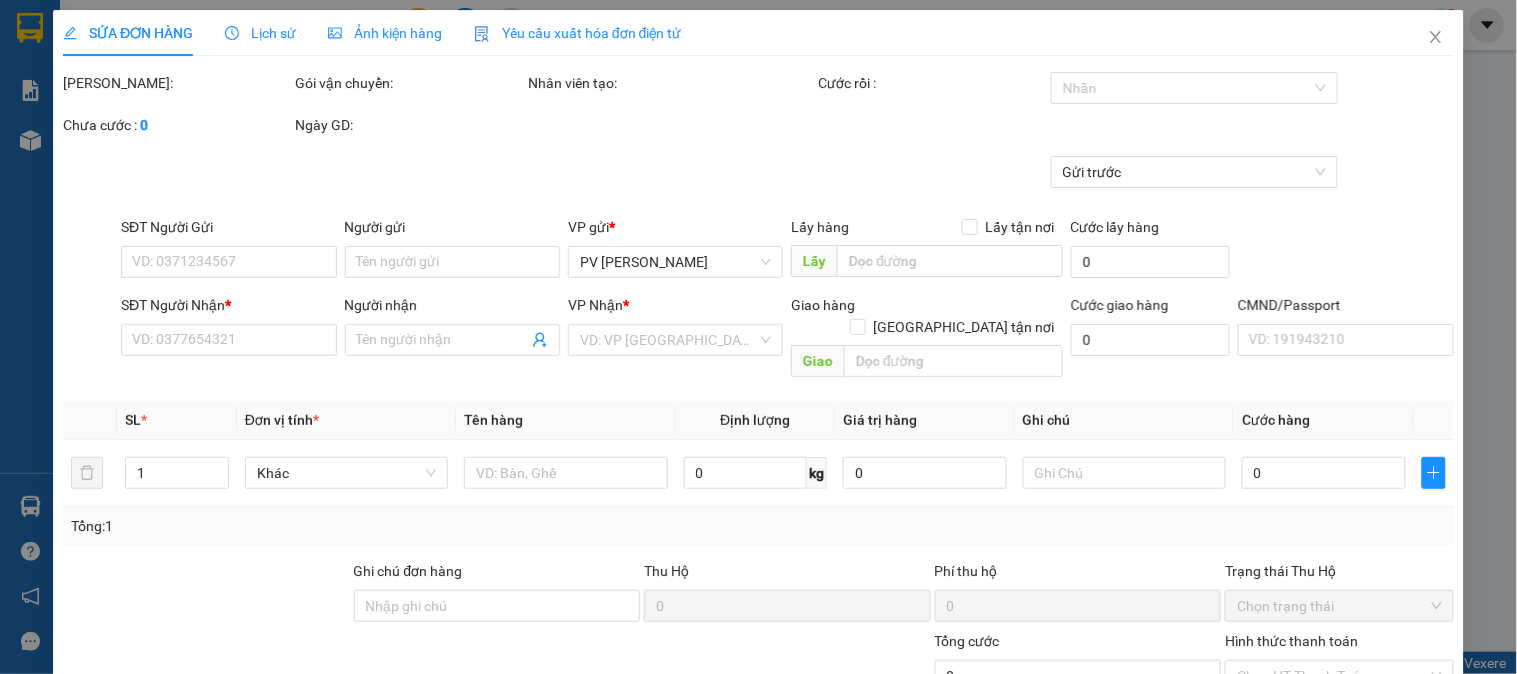 scroll, scrollTop: 0, scrollLeft: 0, axis: both 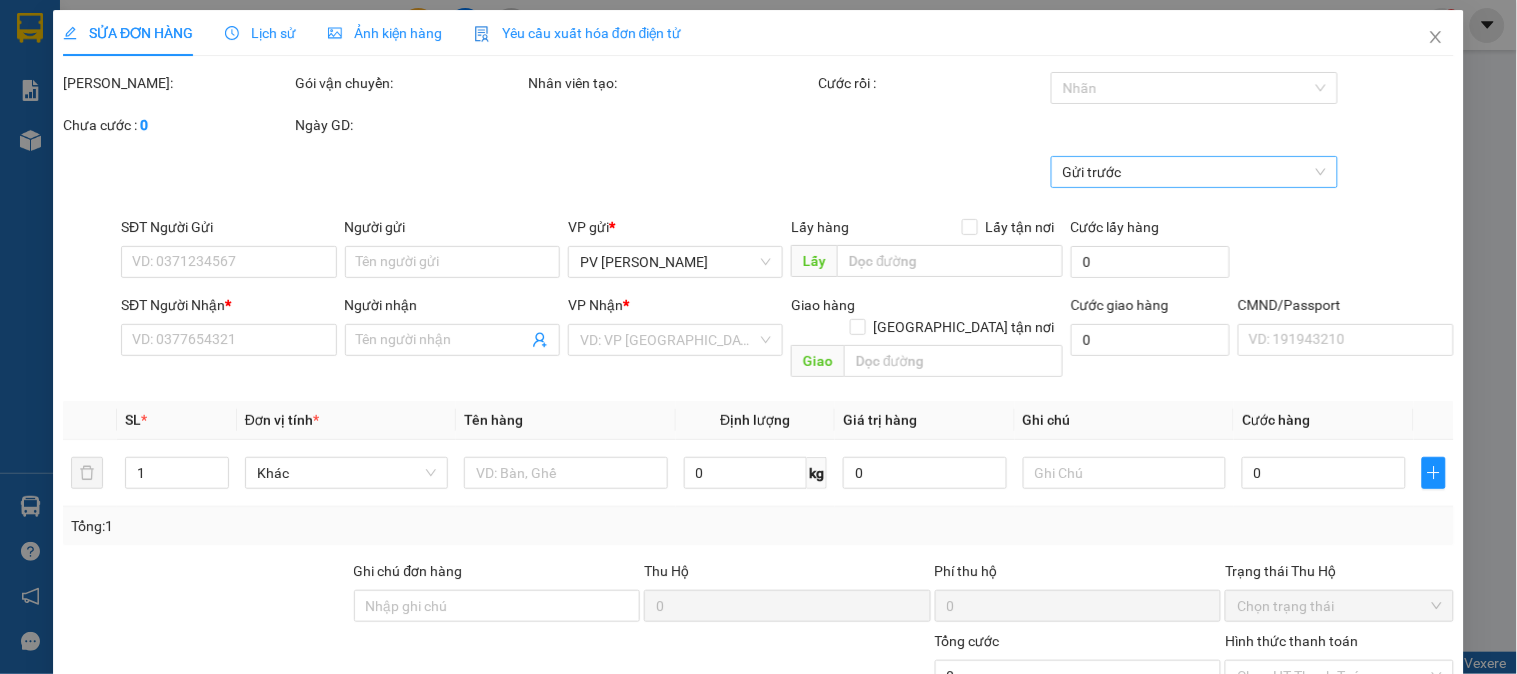 type on "0981985133" 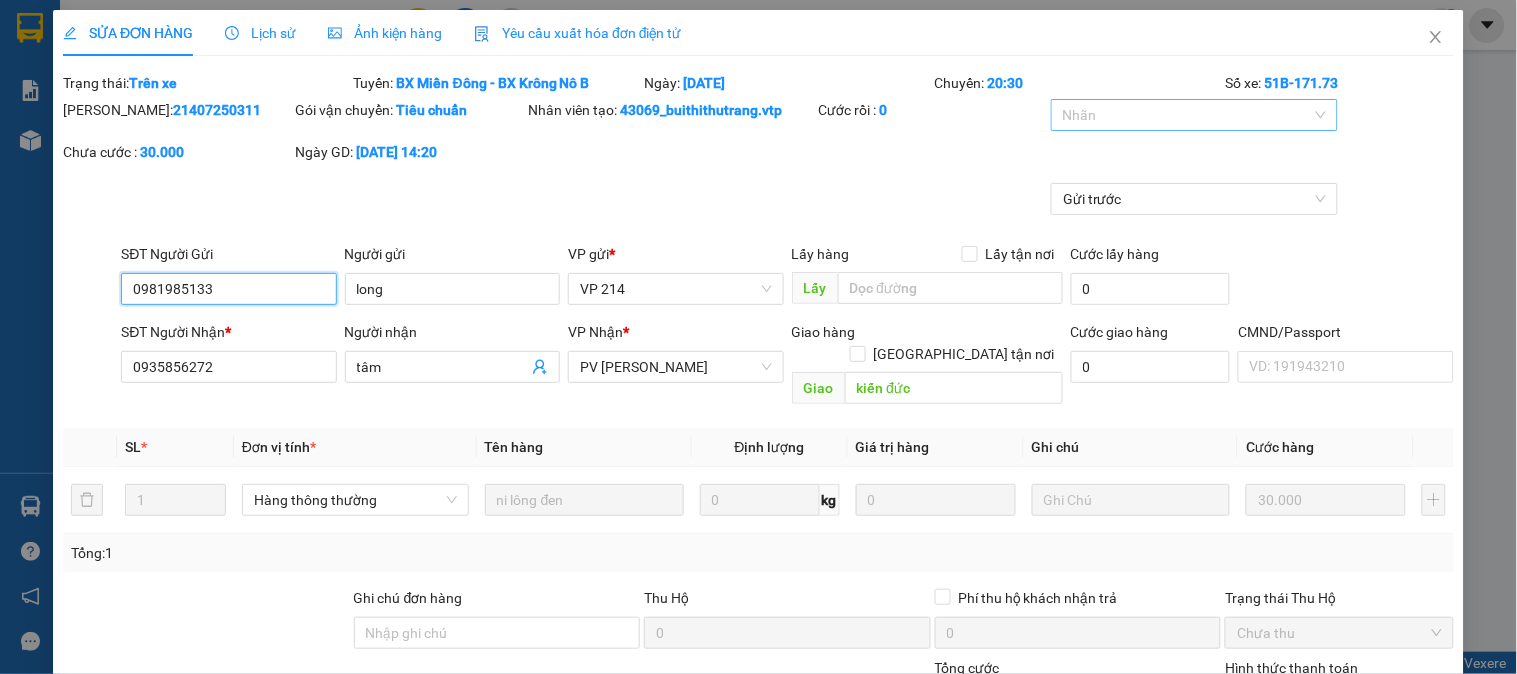 type on "1.500" 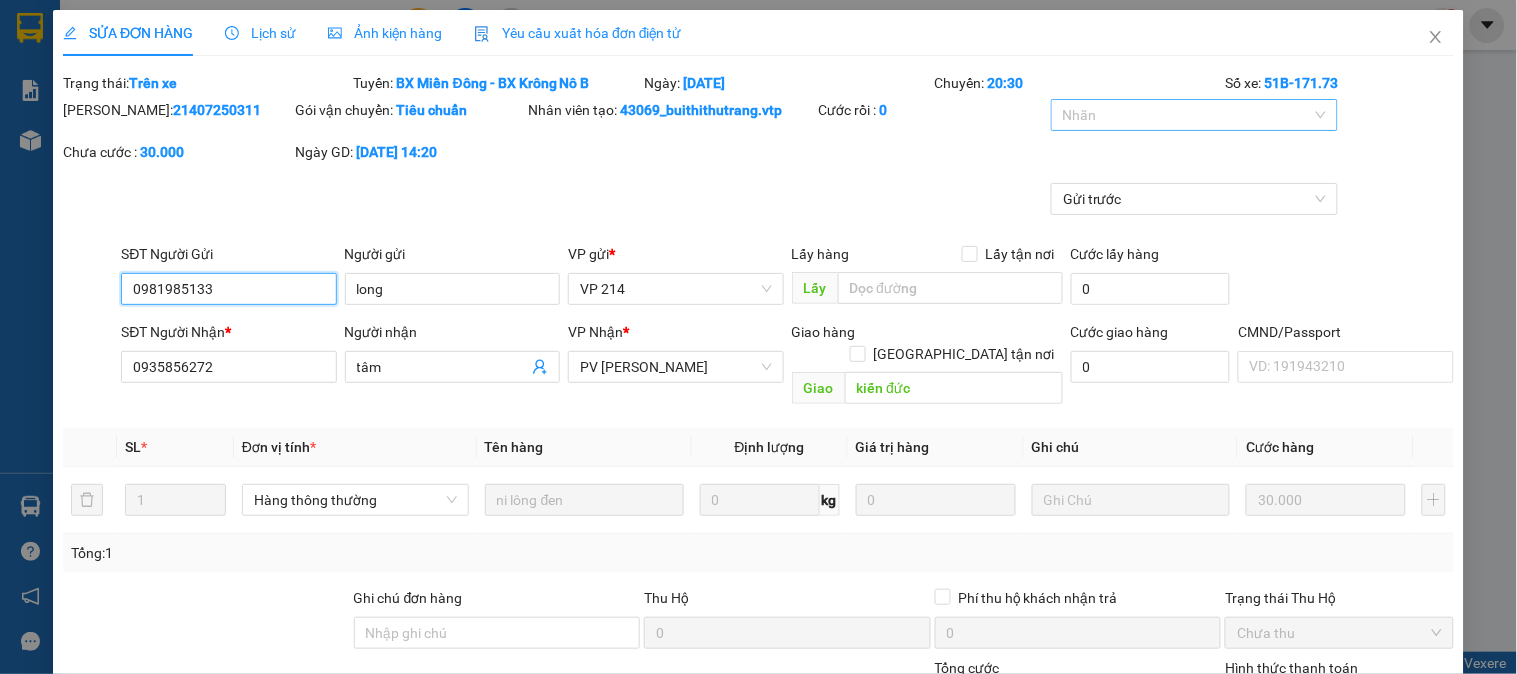click at bounding box center (1184, 115) 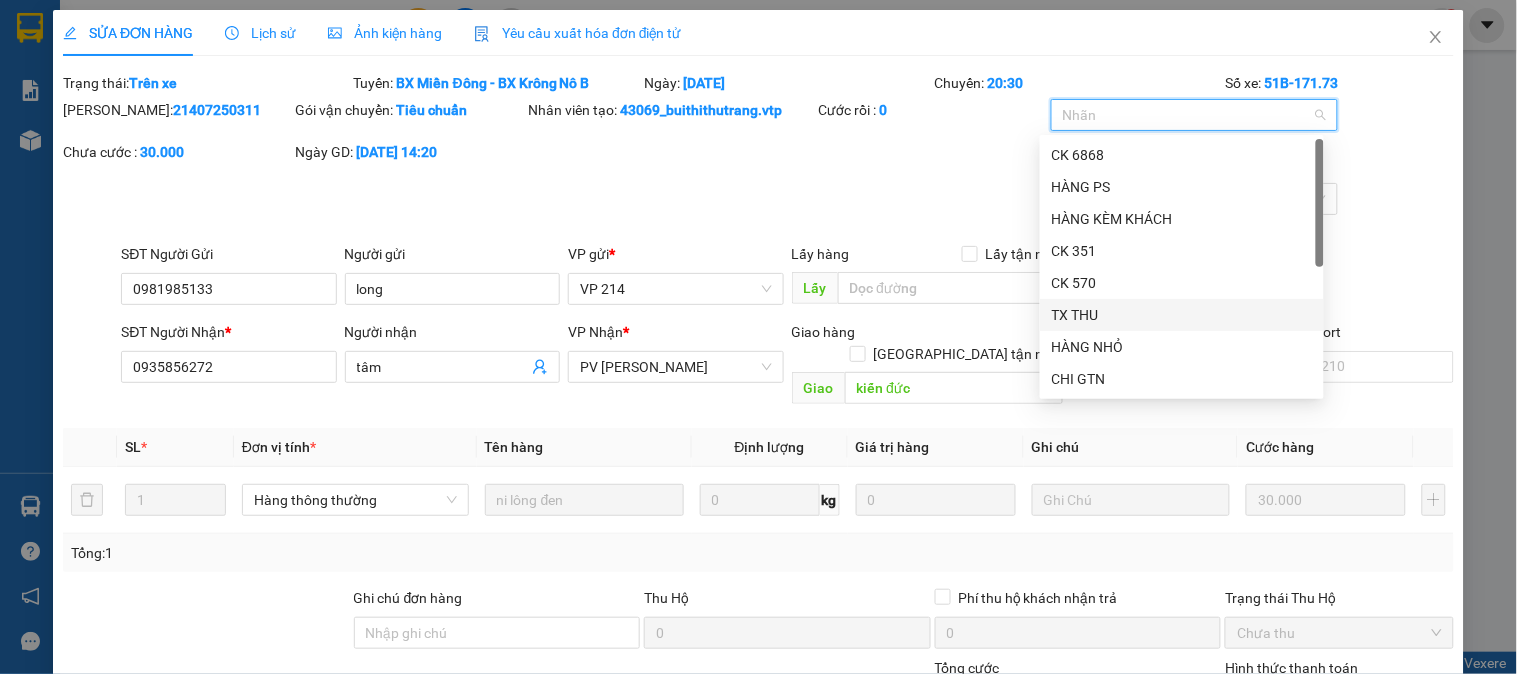 click on "TX THU" at bounding box center (1182, 315) 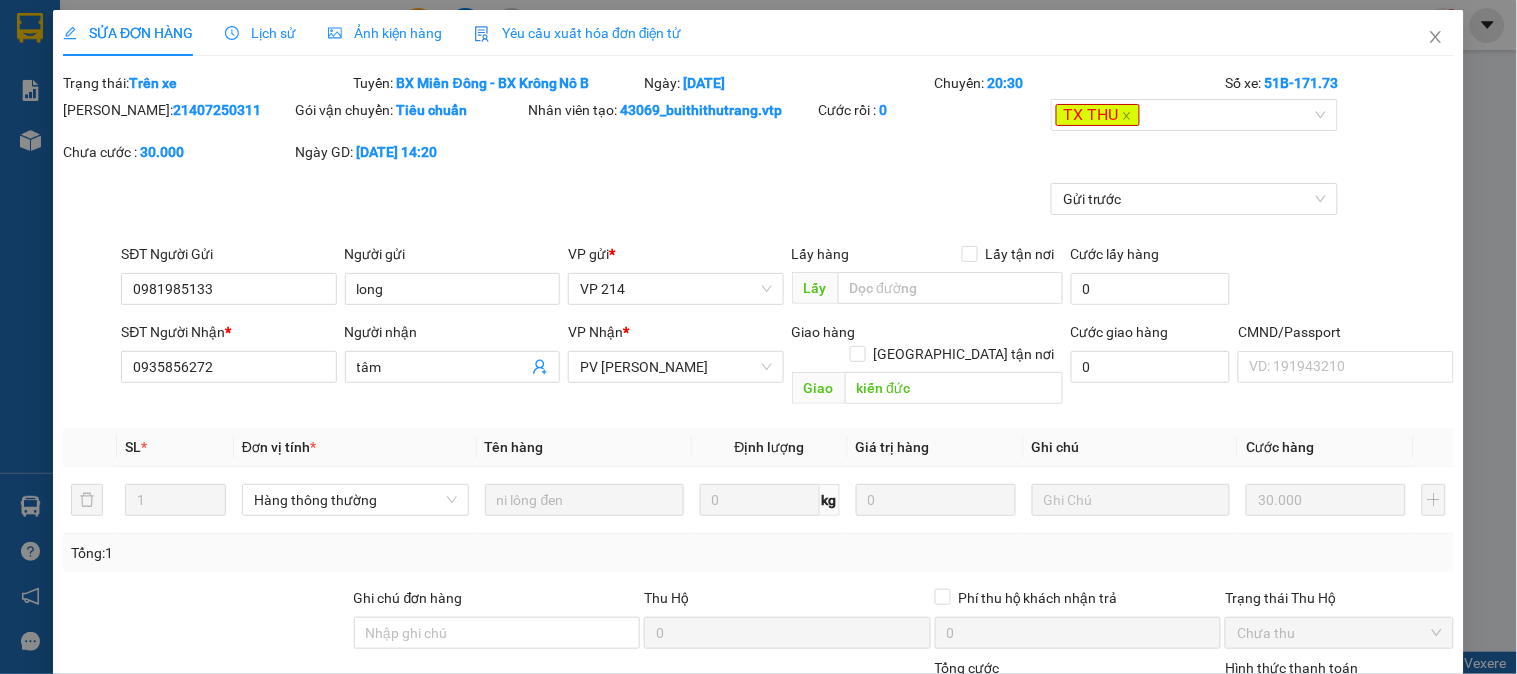 click on "Gửi trước" at bounding box center [758, 213] 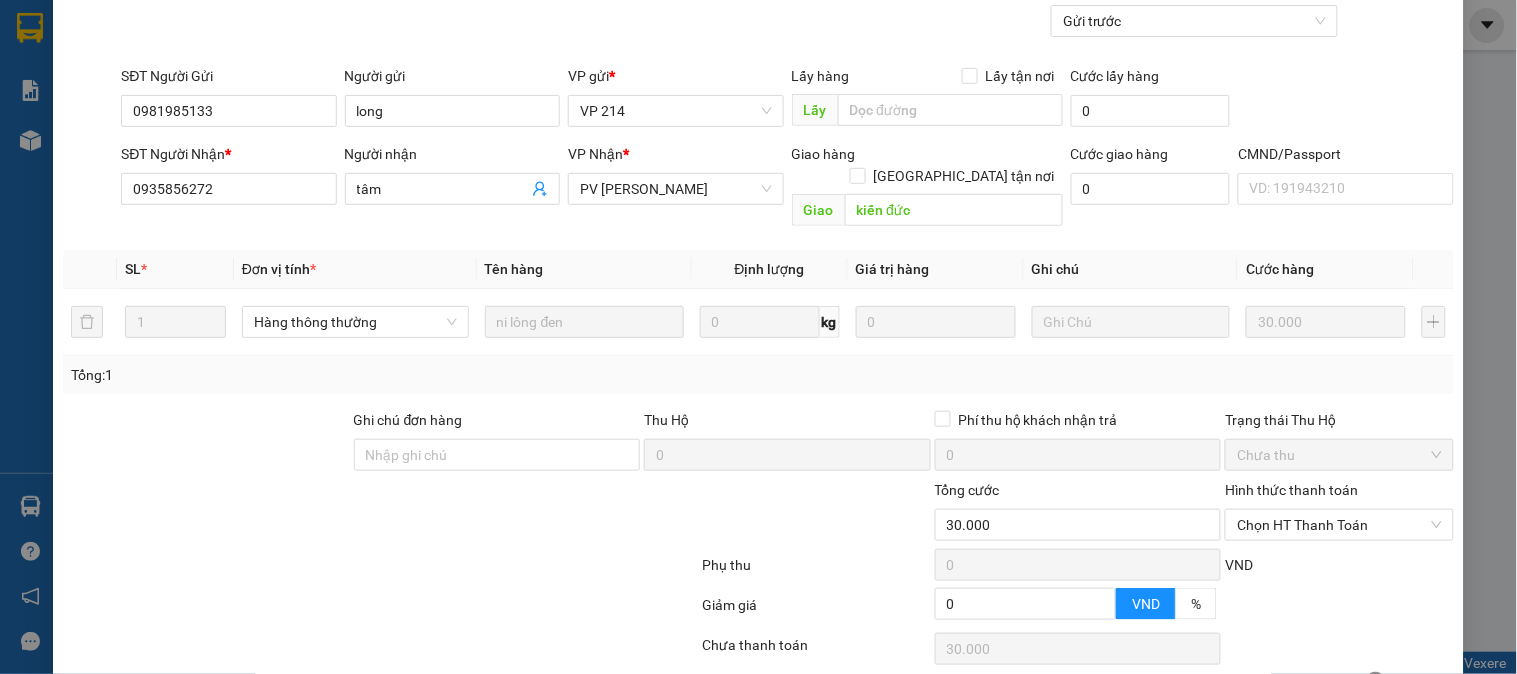 scroll, scrollTop: 300, scrollLeft: 0, axis: vertical 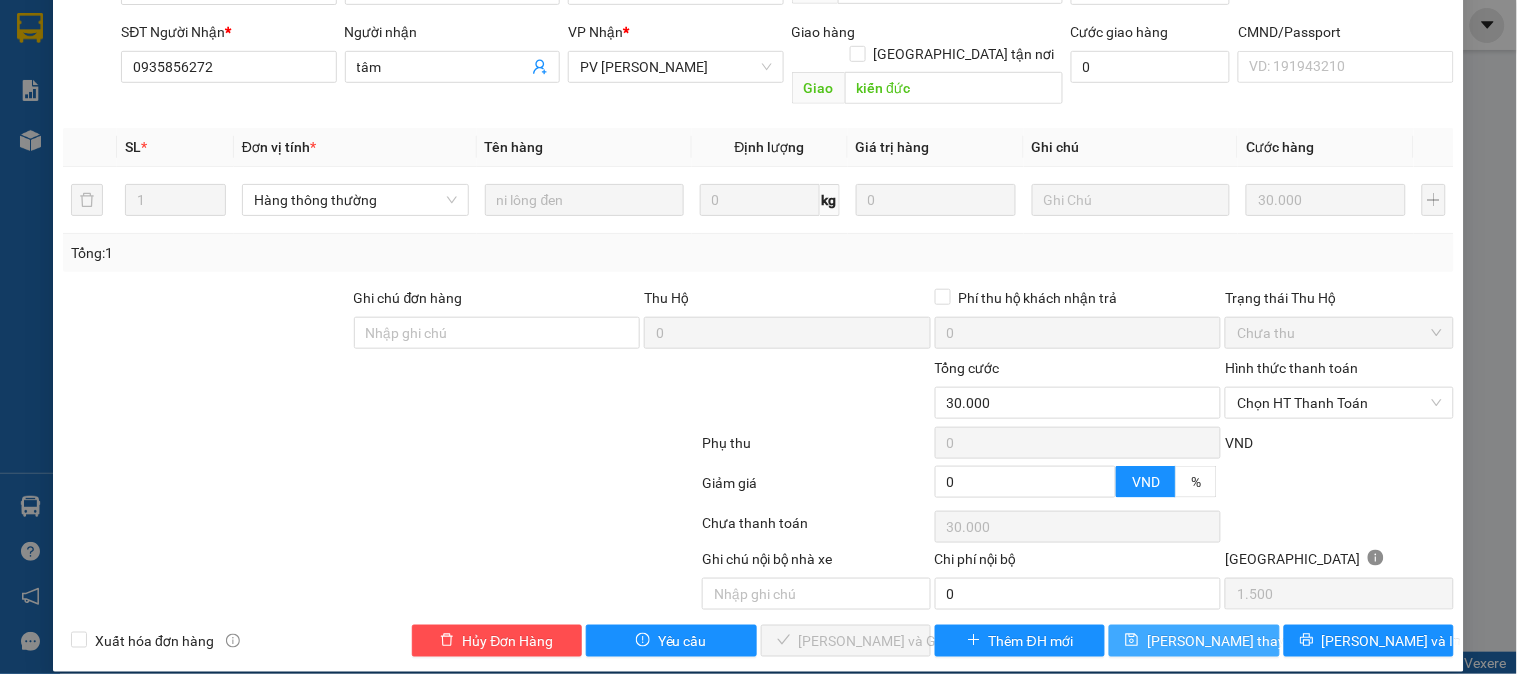 click on "[PERSON_NAME] thay đổi" at bounding box center (1194, 641) 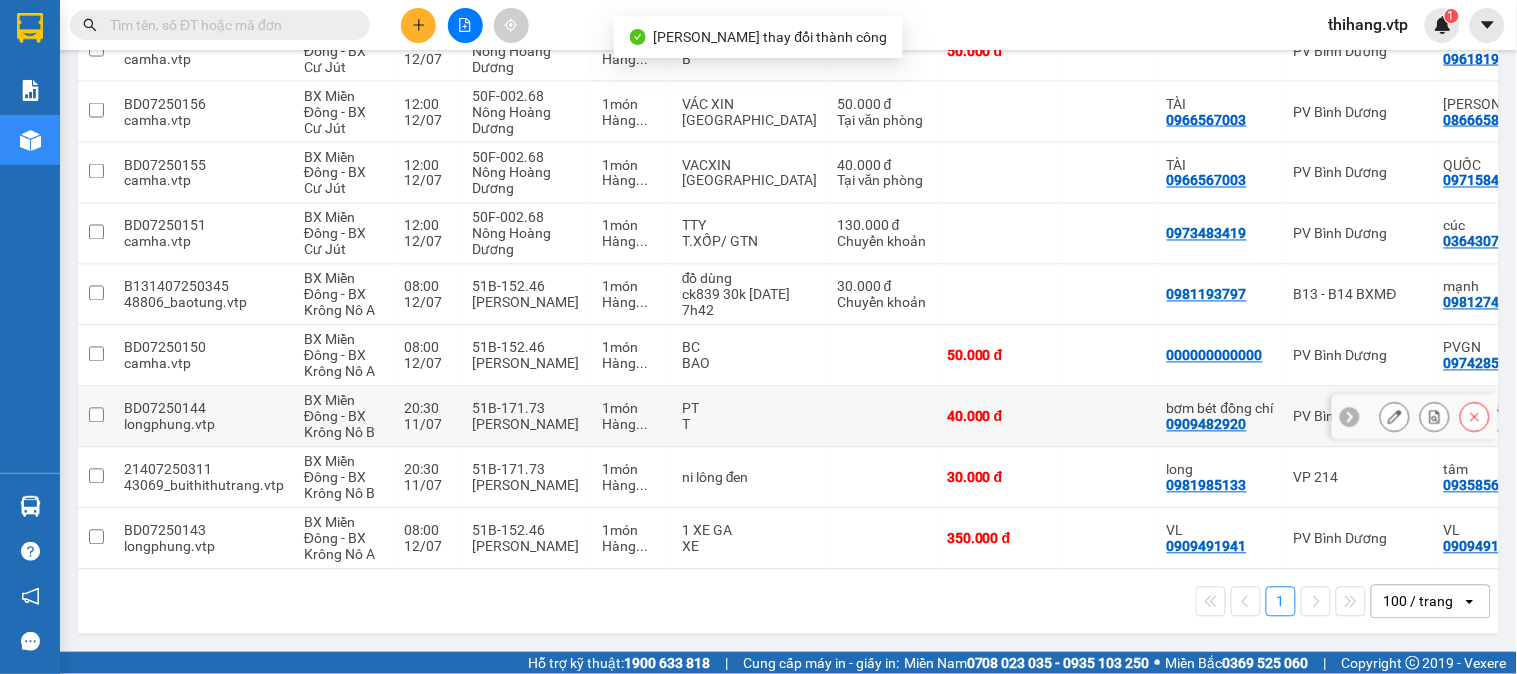 scroll, scrollTop: 812, scrollLeft: 0, axis: vertical 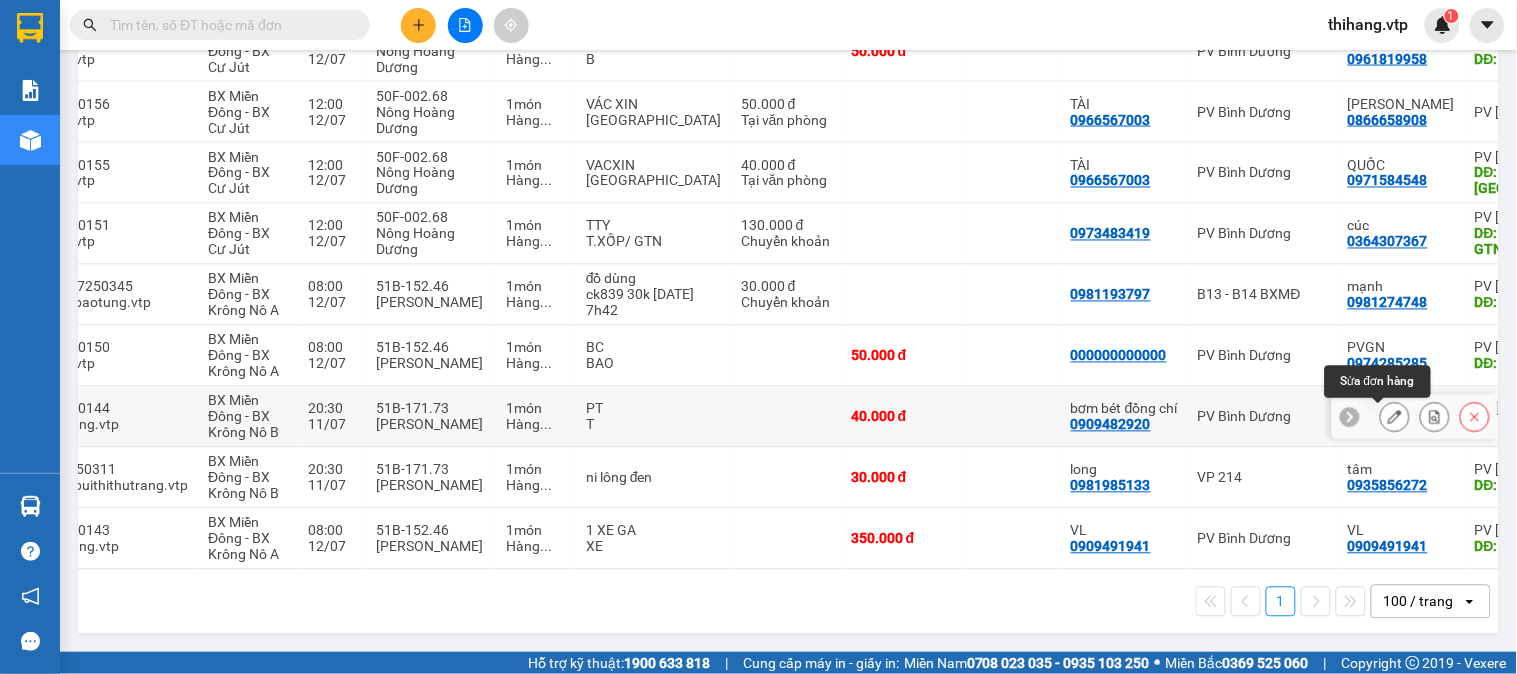 click 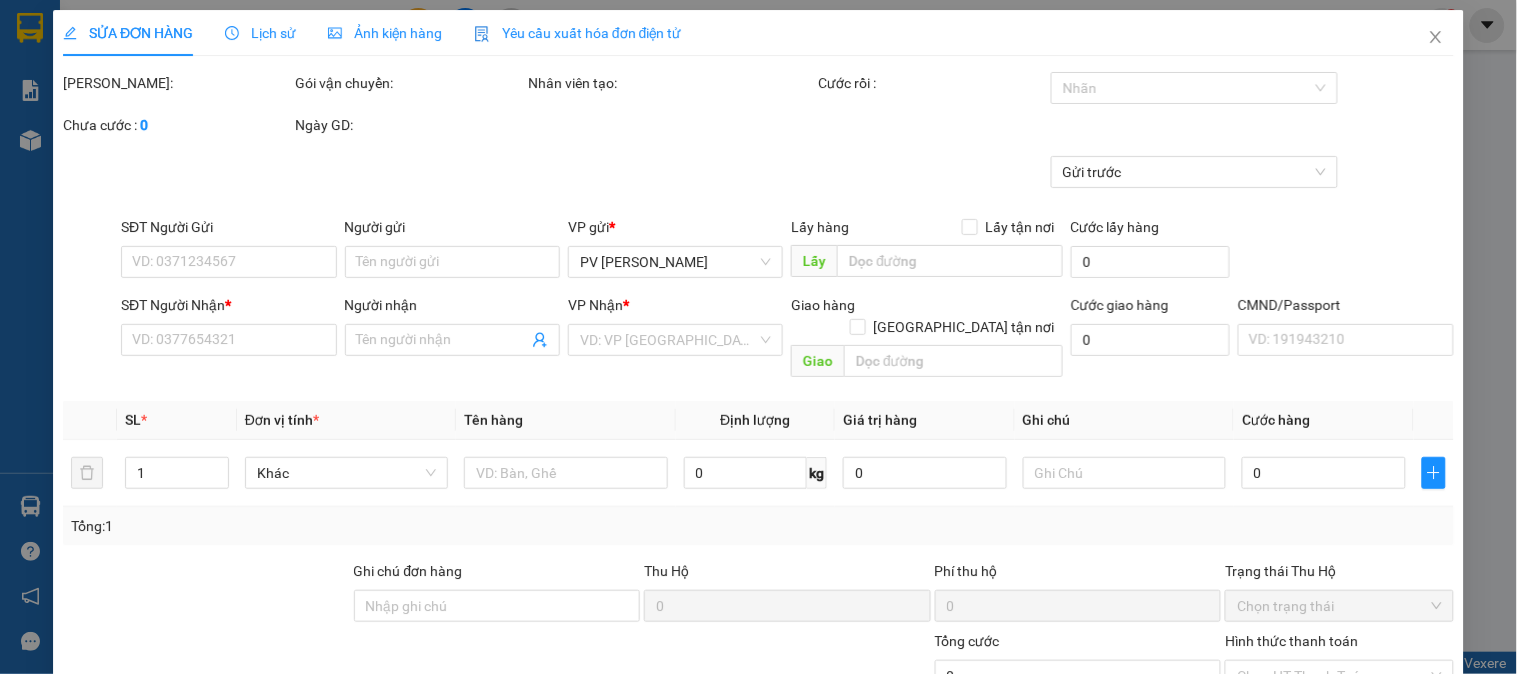 scroll, scrollTop: 0, scrollLeft: 0, axis: both 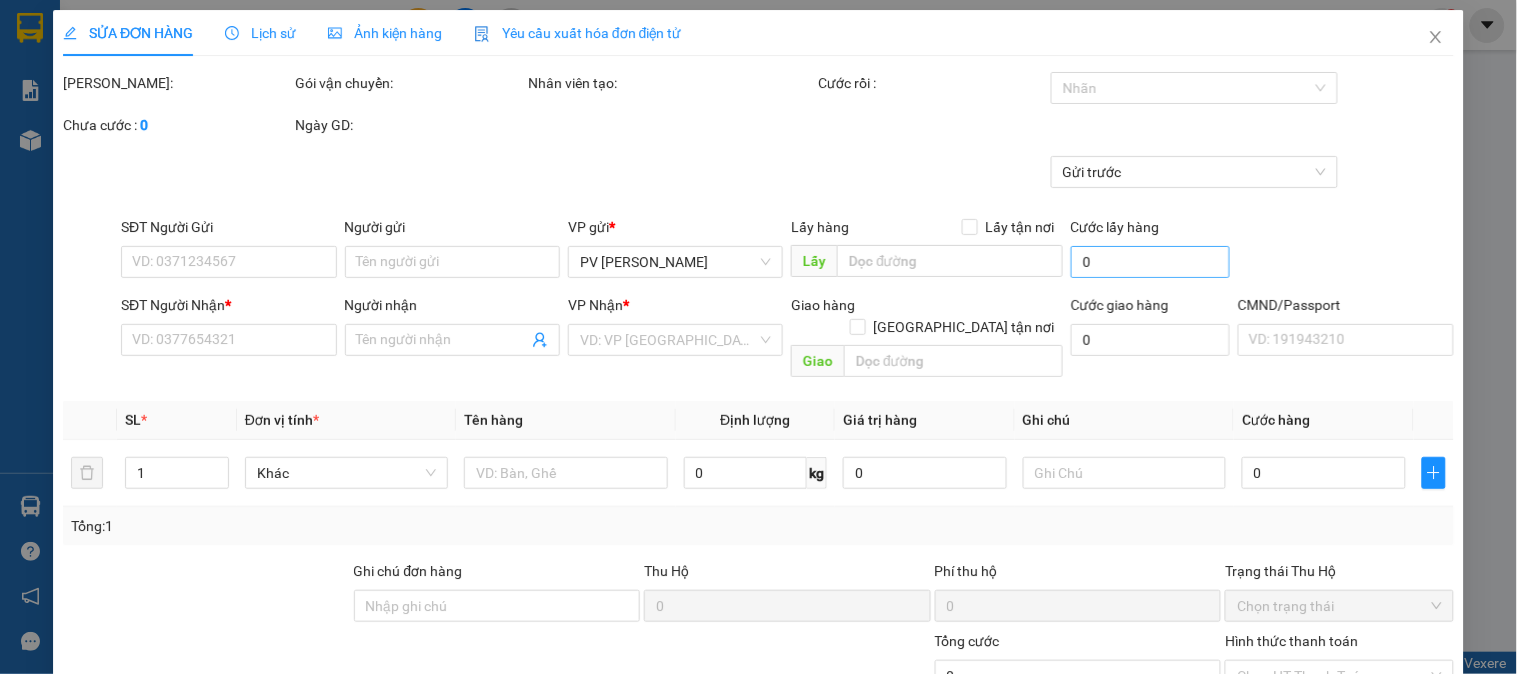 type on "0909482920" 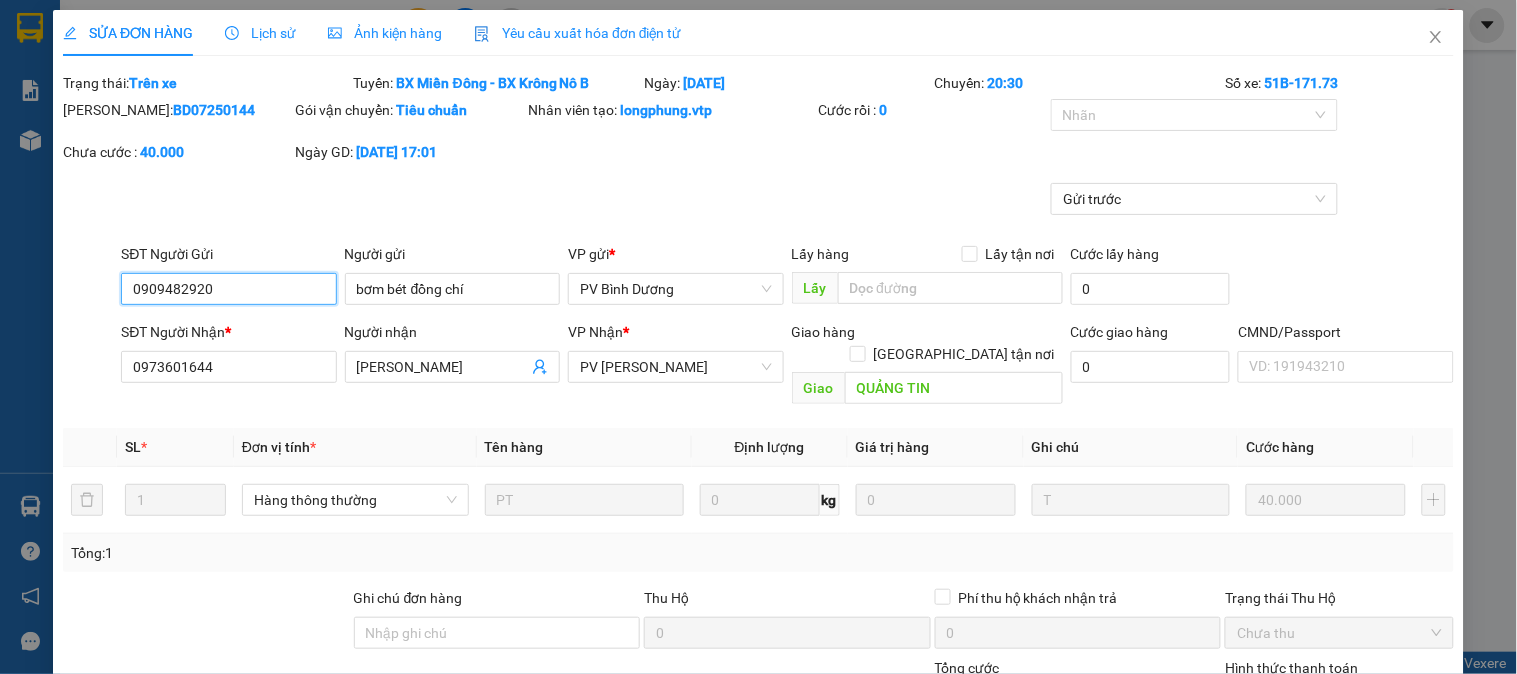 type on "2.000" 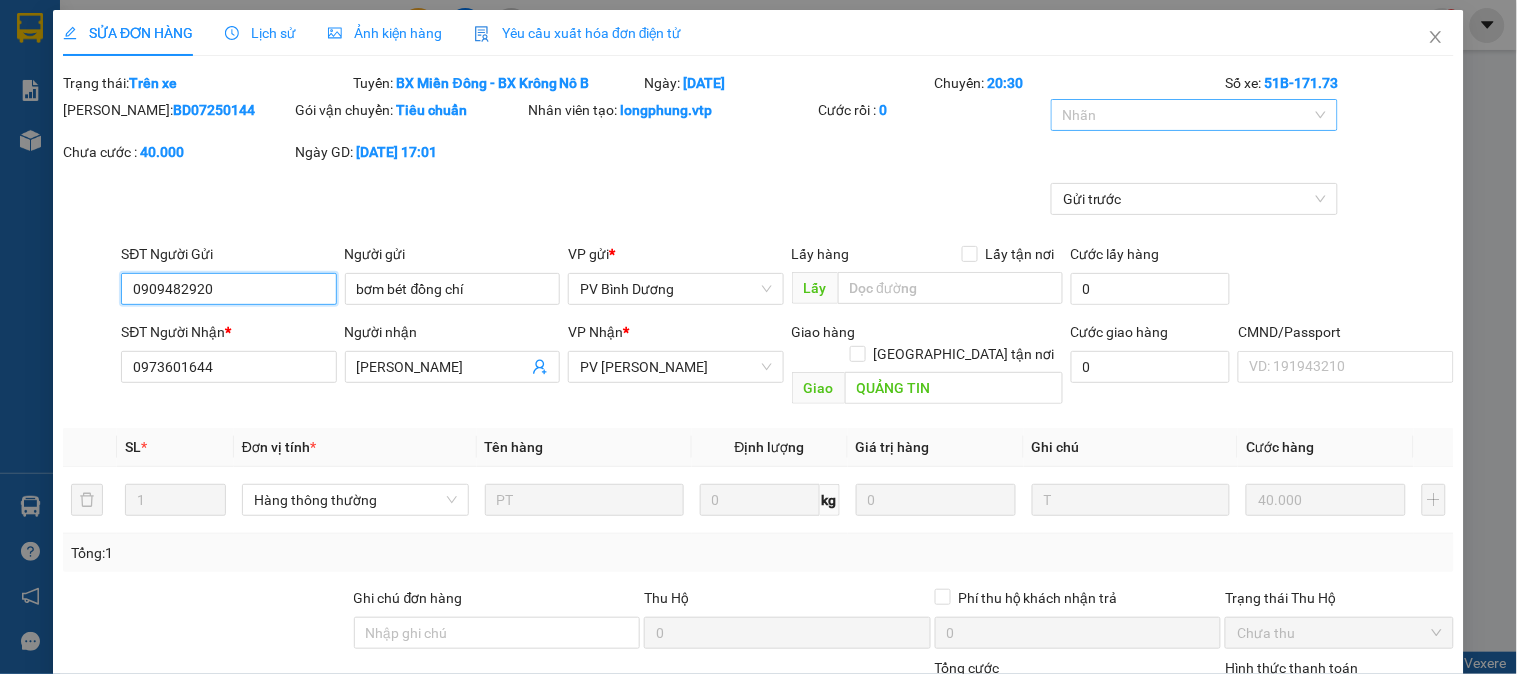 click at bounding box center [1184, 115] 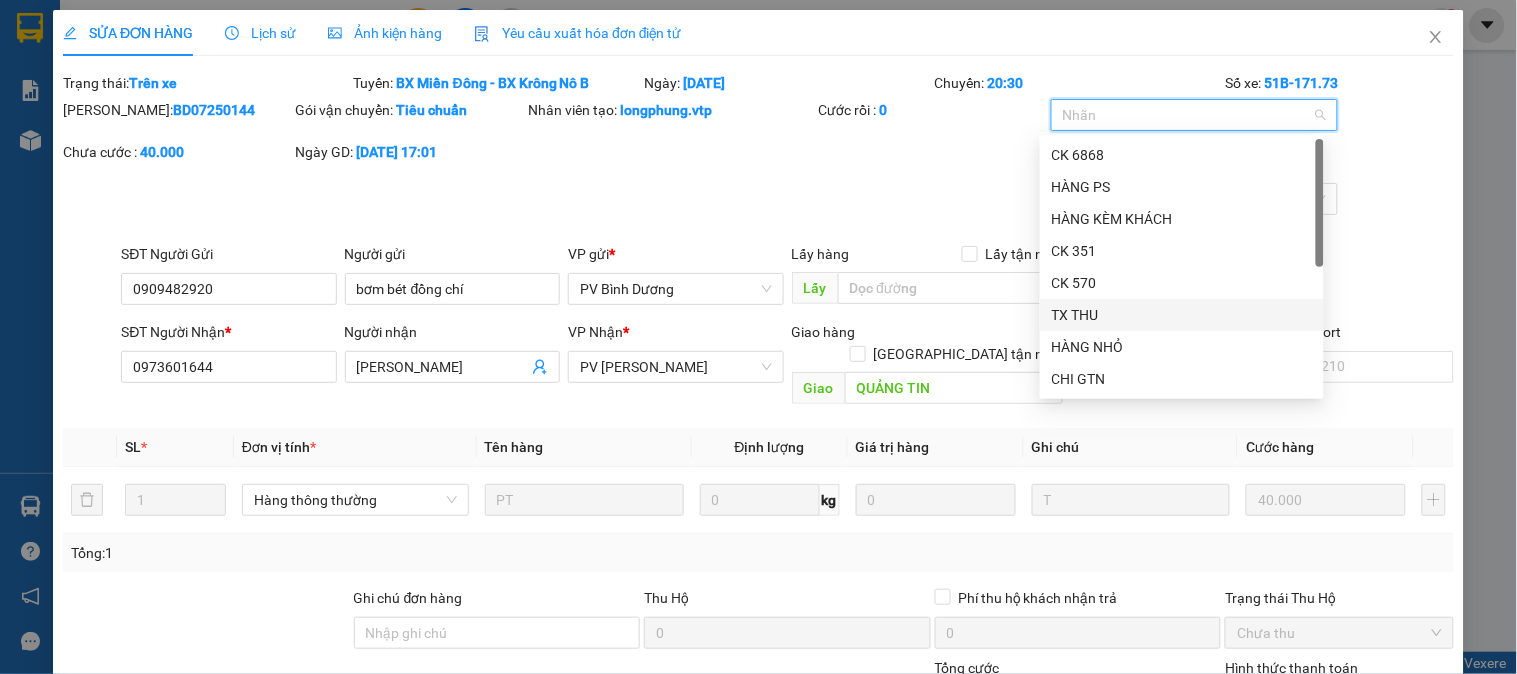 click on "TX THU" at bounding box center (1182, 315) 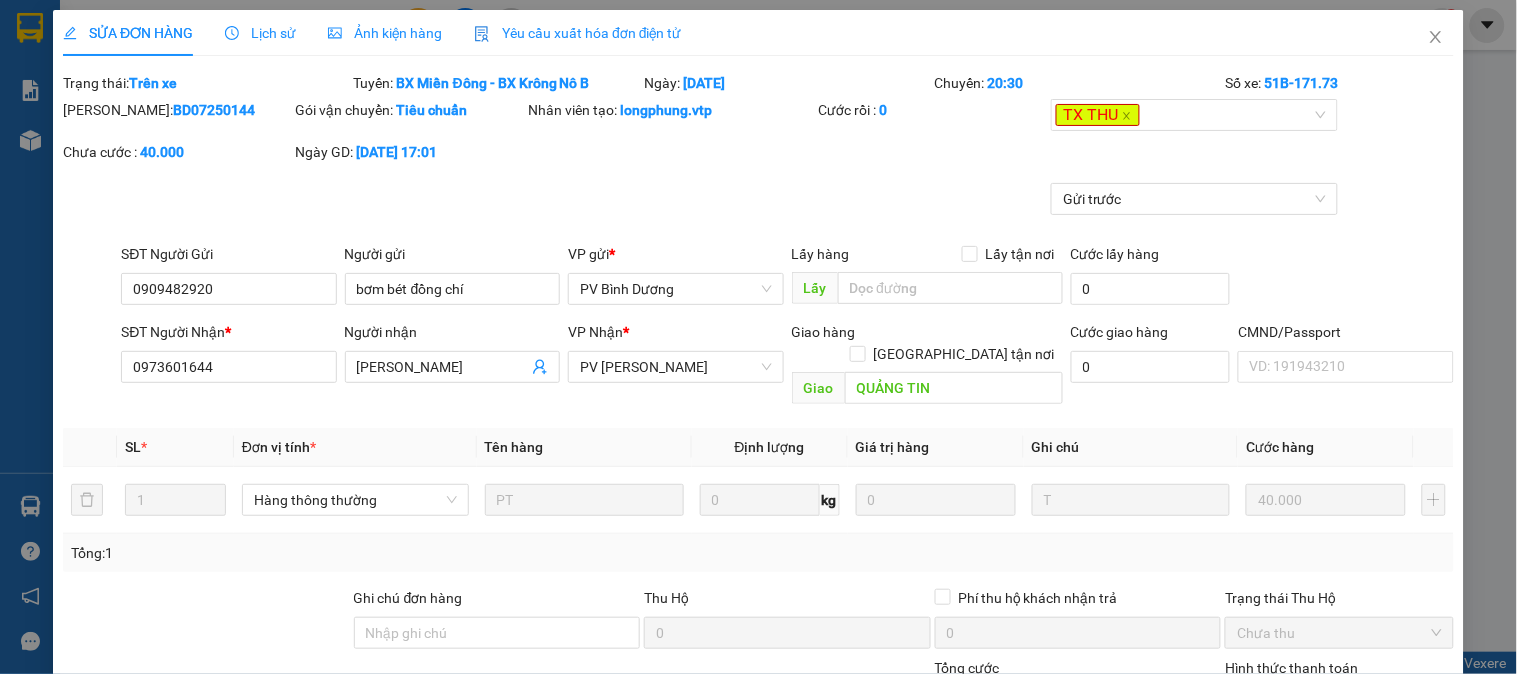 click on "Gửi trước" at bounding box center [758, 213] 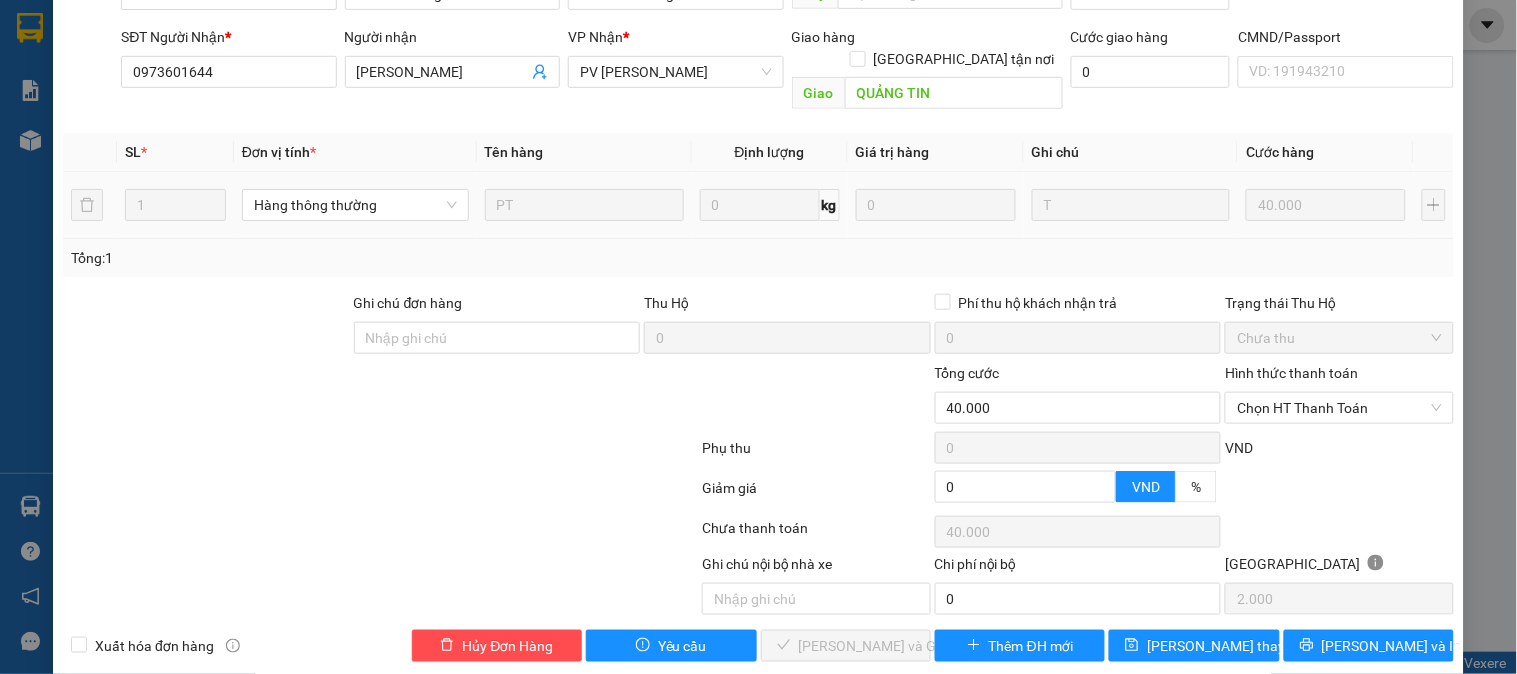 scroll, scrollTop: 300, scrollLeft: 0, axis: vertical 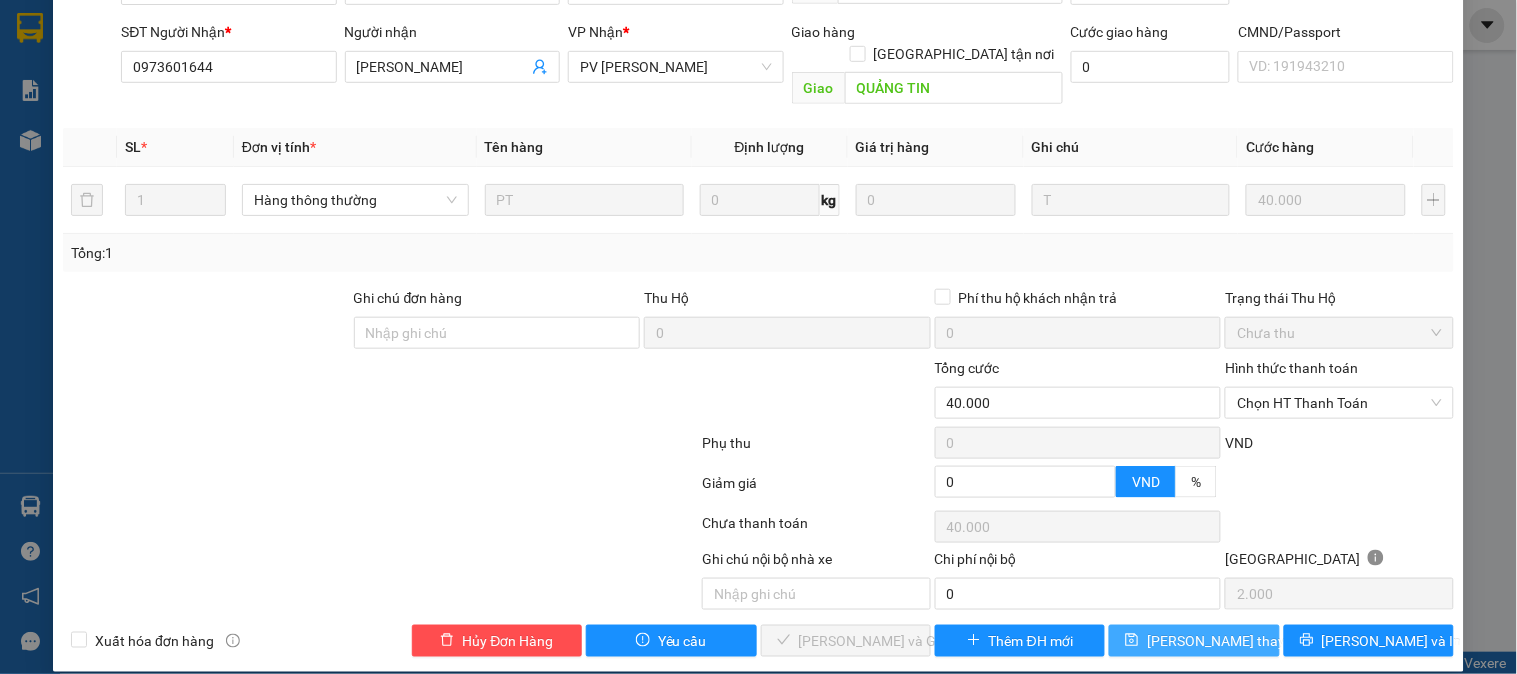 click on "[PERSON_NAME] thay đổi" at bounding box center (1227, 641) 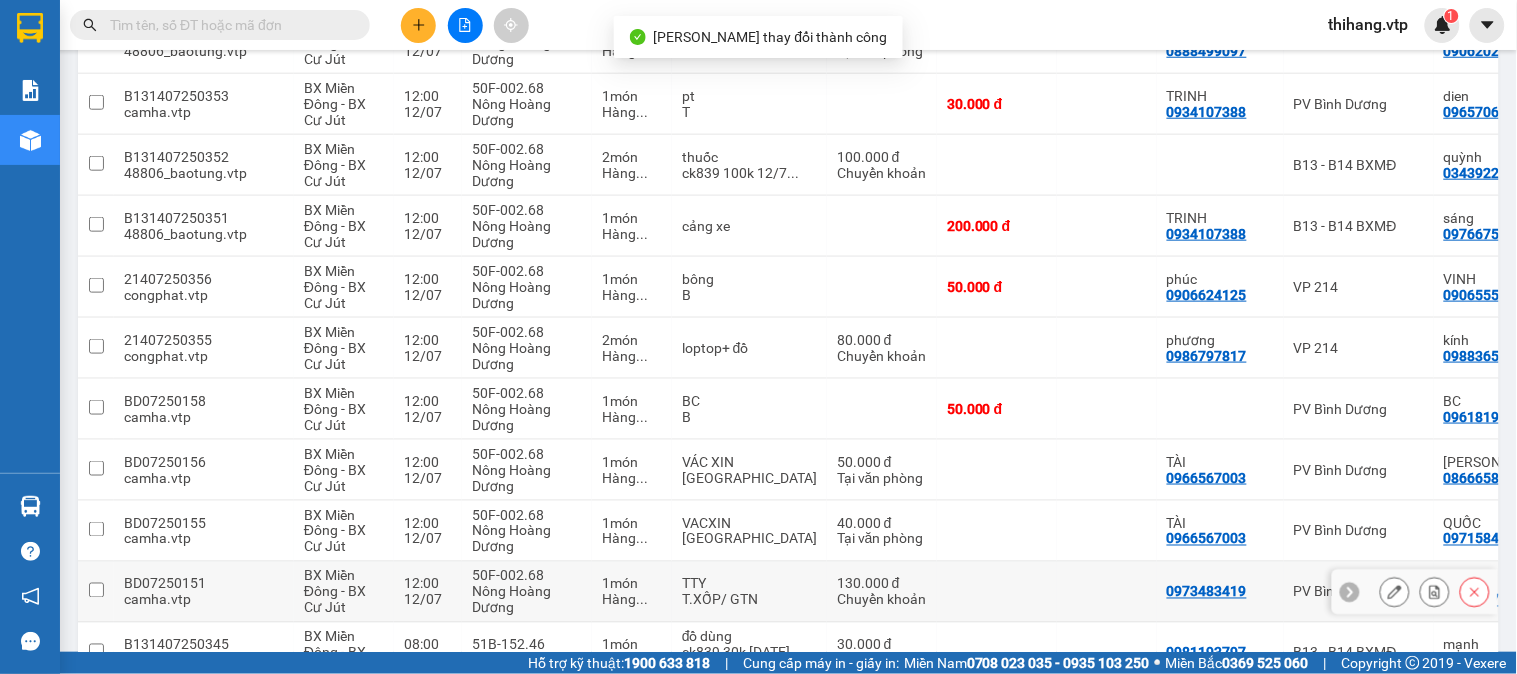scroll, scrollTop: 812, scrollLeft: 0, axis: vertical 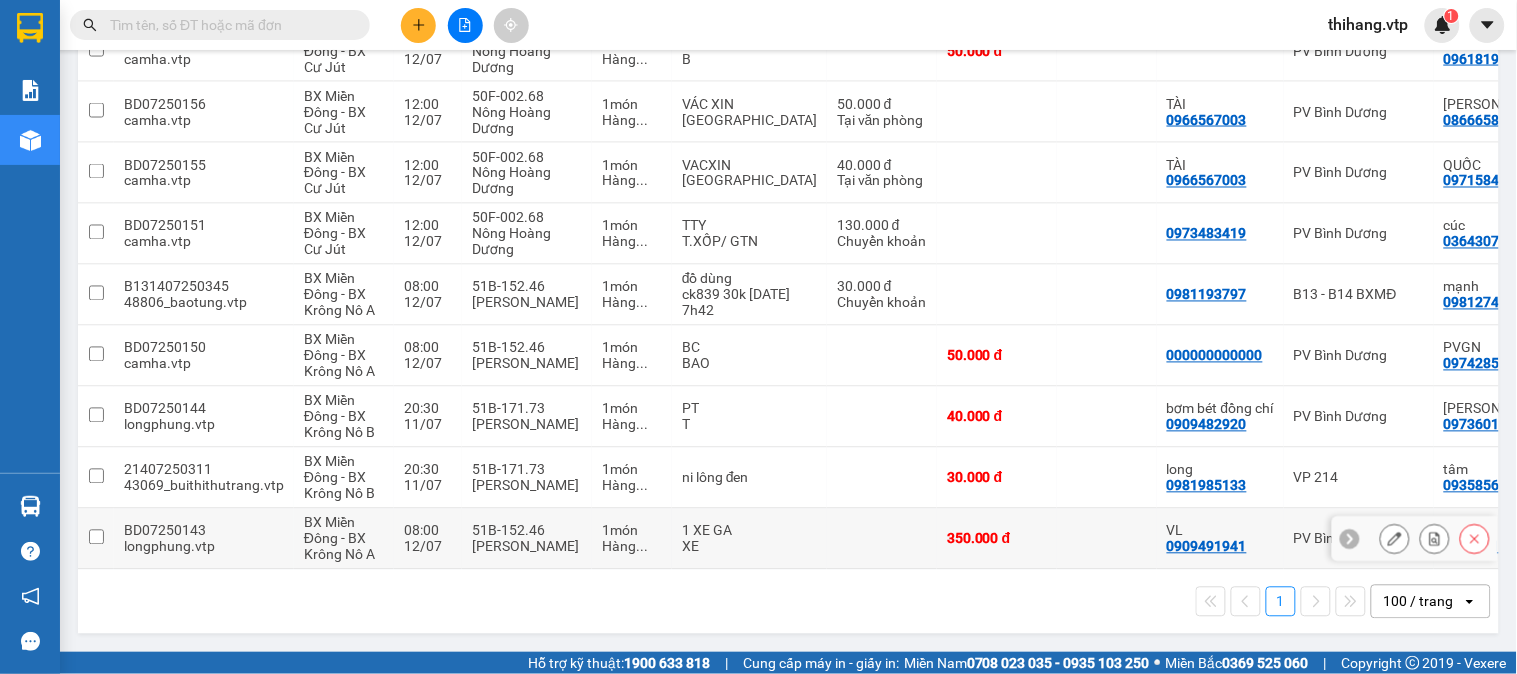 drag, startPoint x: 1110, startPoint y: 556, endPoint x: 1186, endPoint y: 554, distance: 76.02631 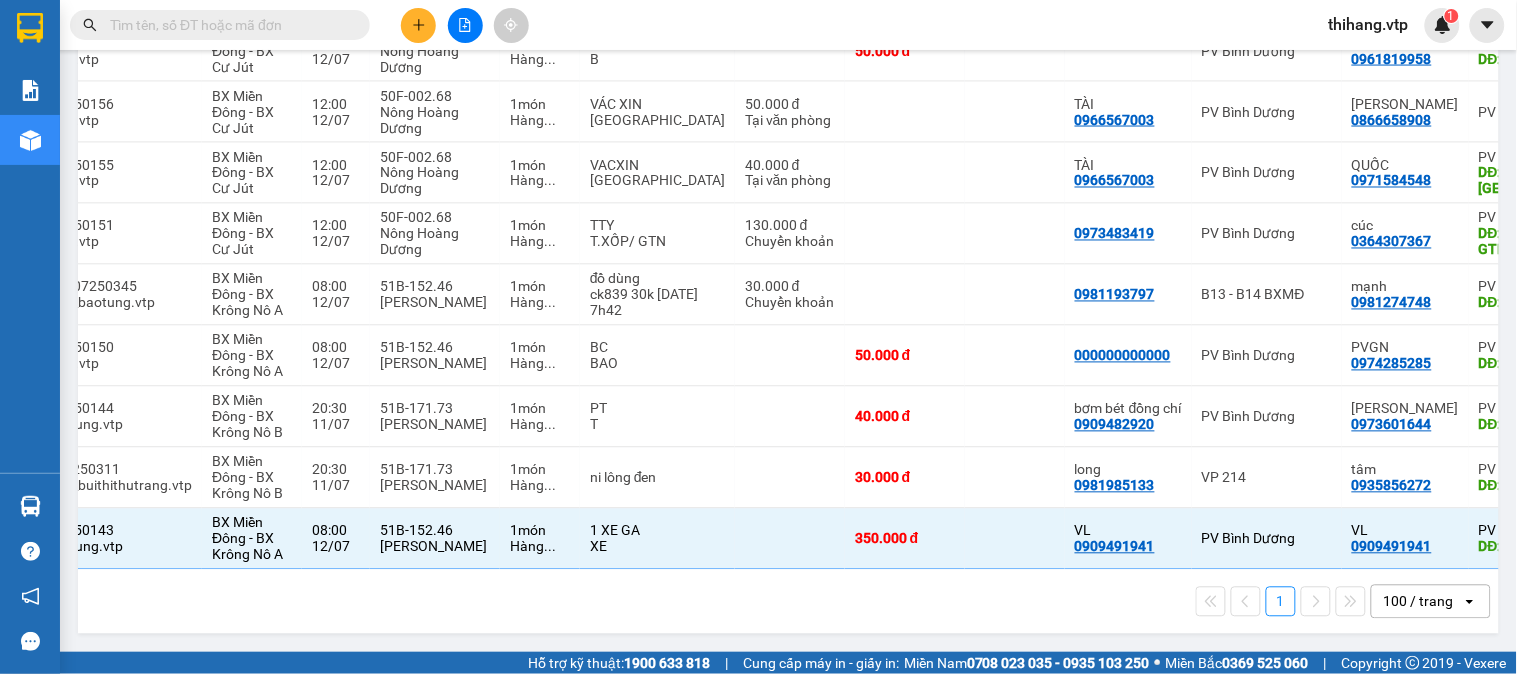 scroll, scrollTop: 0, scrollLeft: 98, axis: horizontal 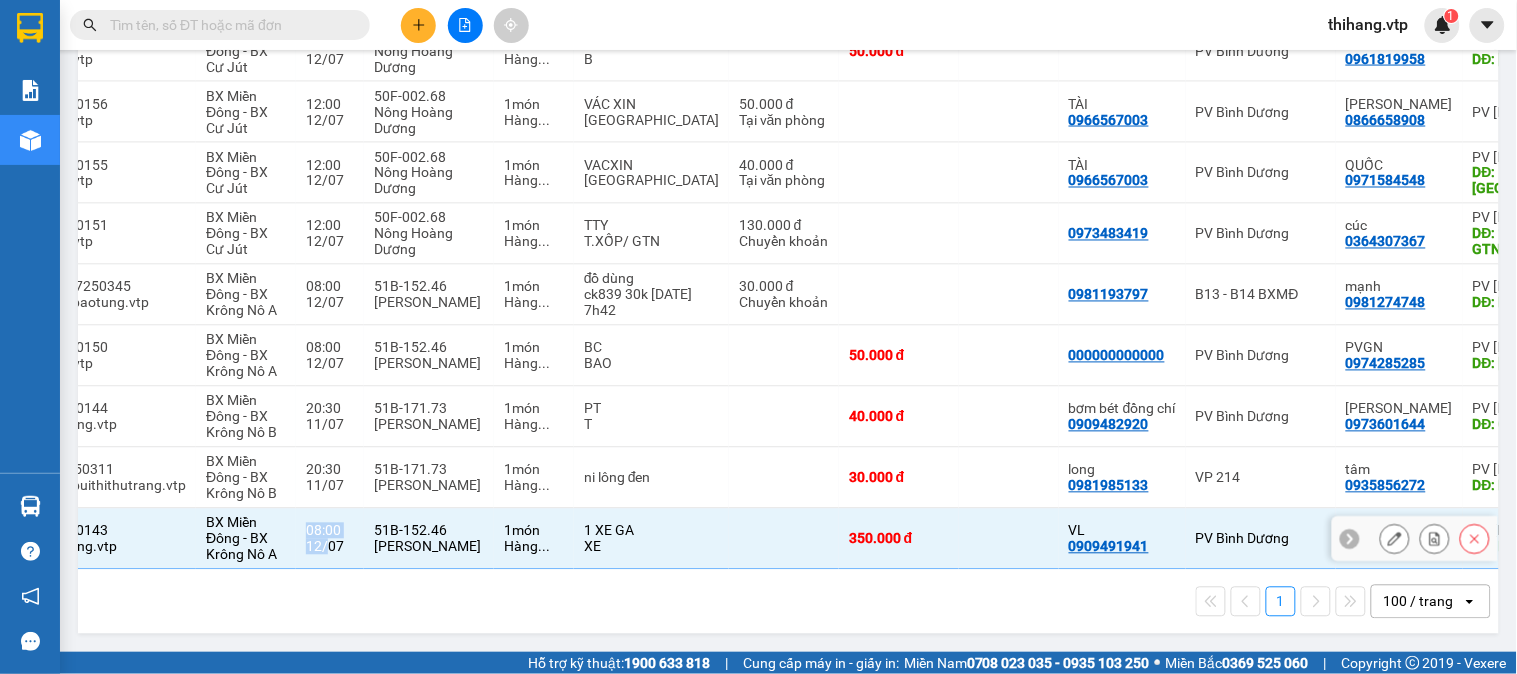 drag, startPoint x: 324, startPoint y: 561, endPoint x: 274, endPoint y: 552, distance: 50.803543 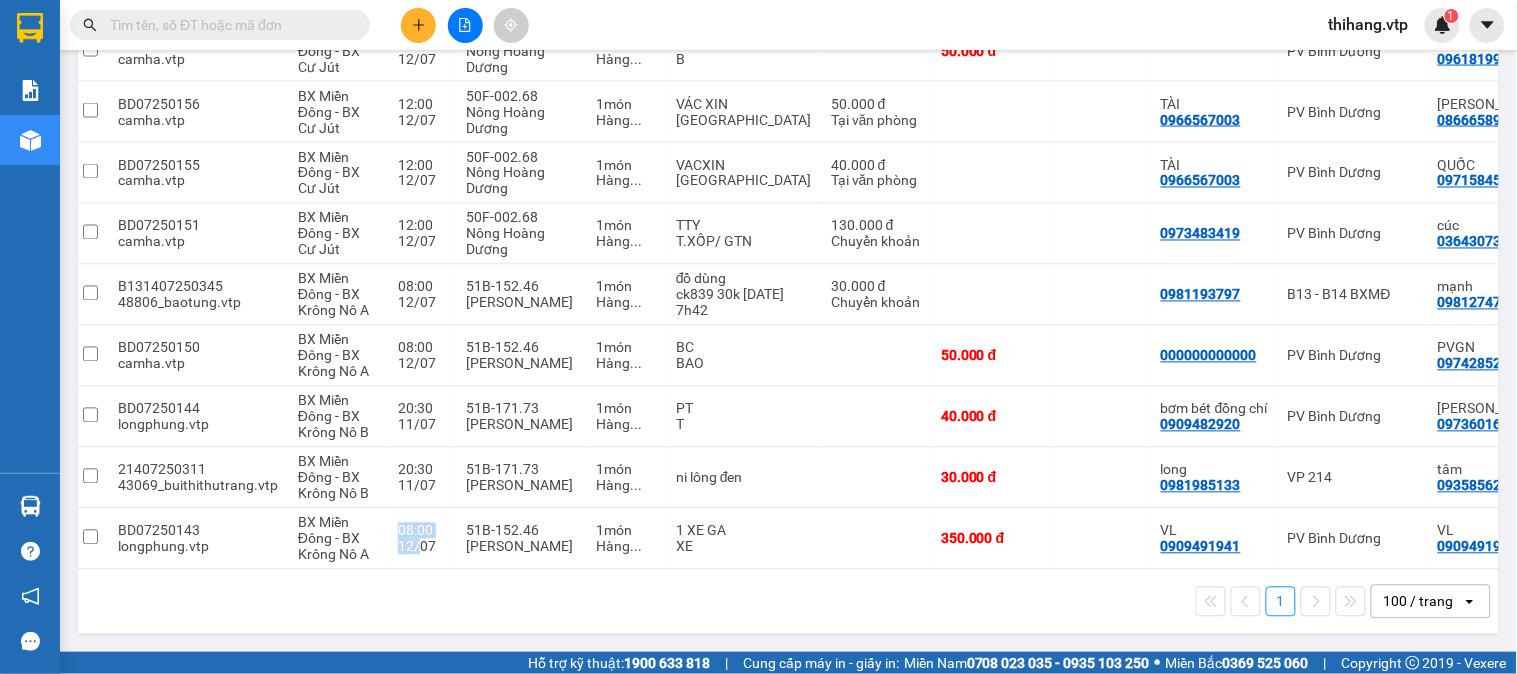 scroll, scrollTop: 0, scrollLeft: 0, axis: both 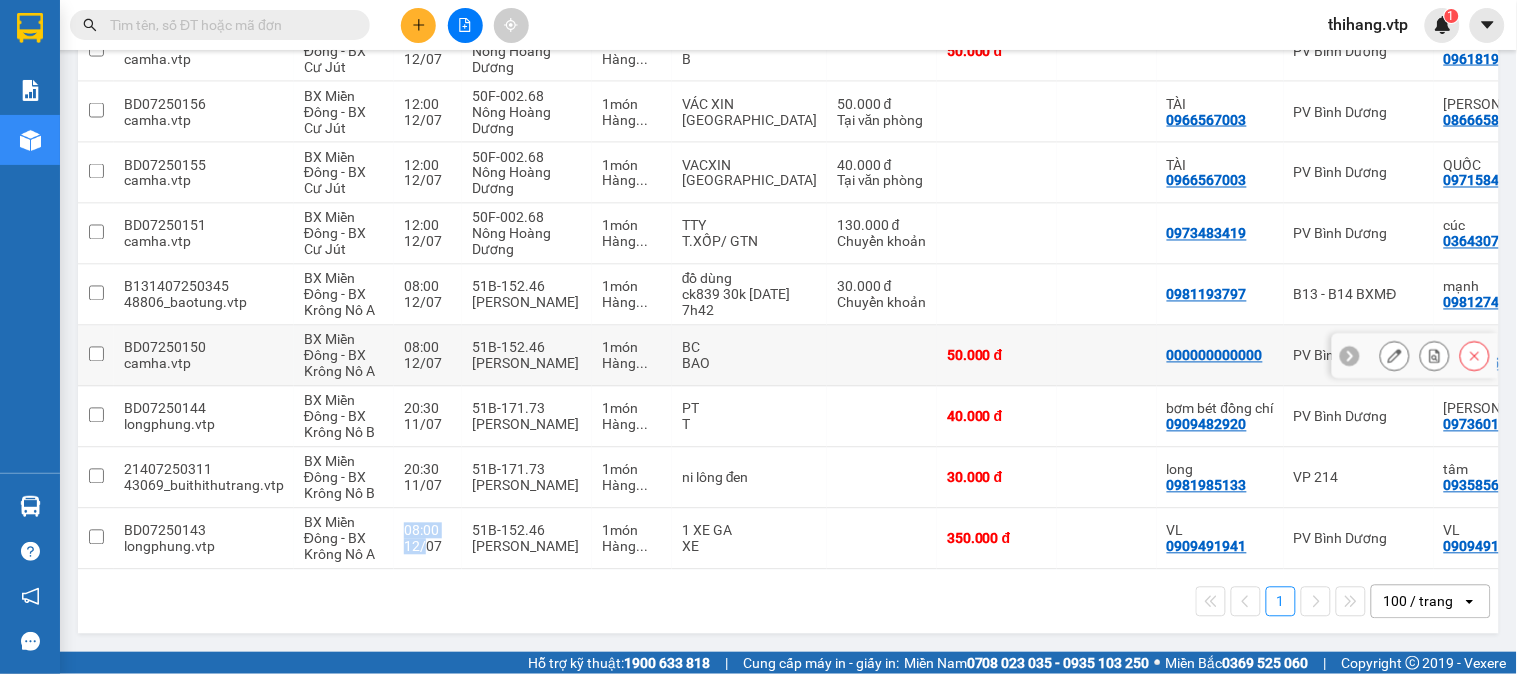 click at bounding box center (96, 354) 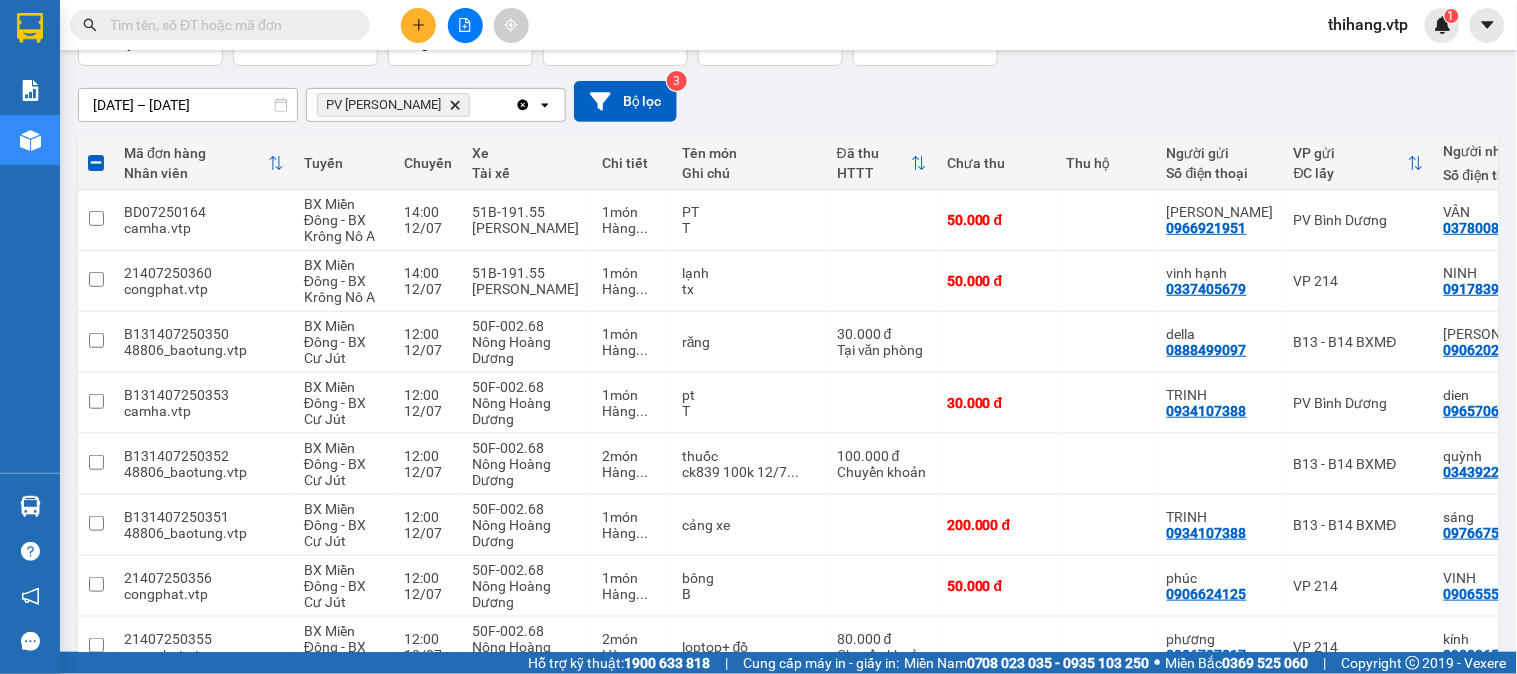scroll, scrollTop: 0, scrollLeft: 0, axis: both 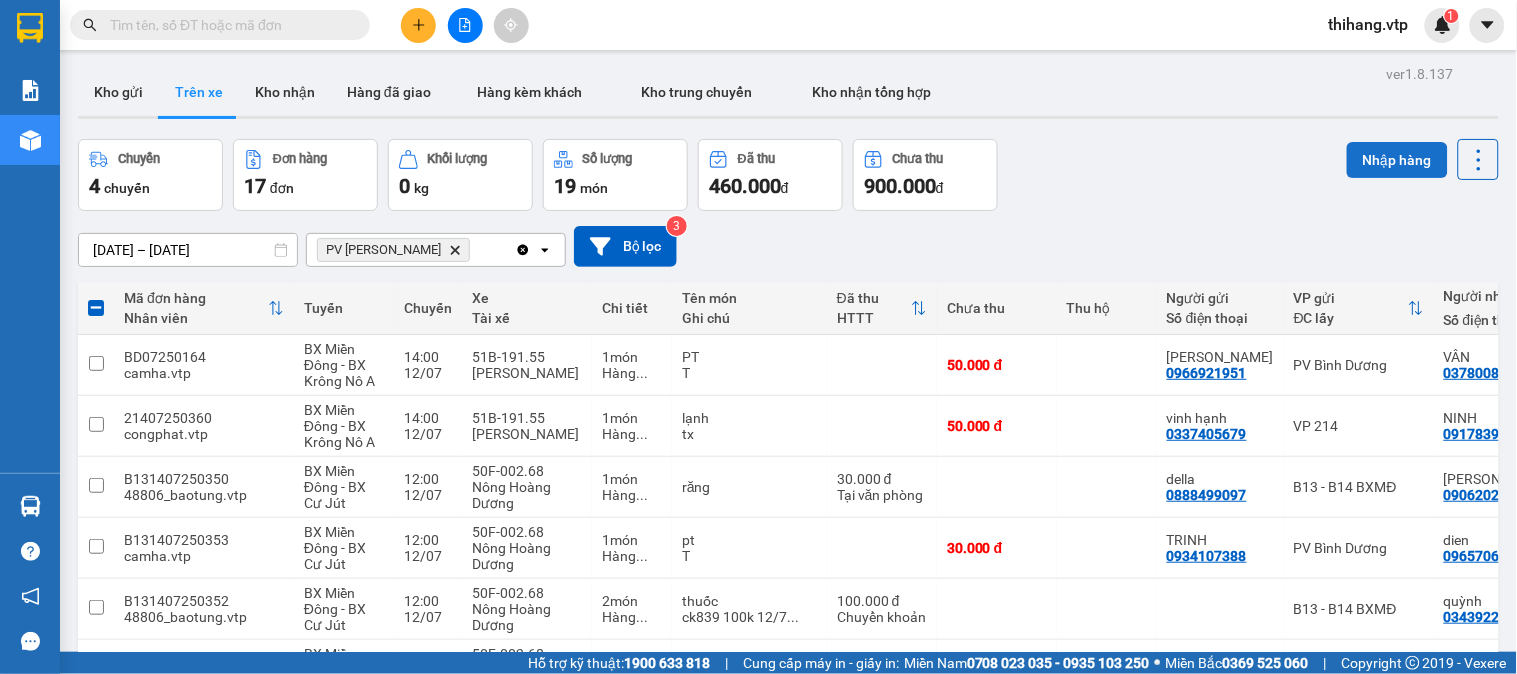 click on "Nhập hàng" at bounding box center (1397, 160) 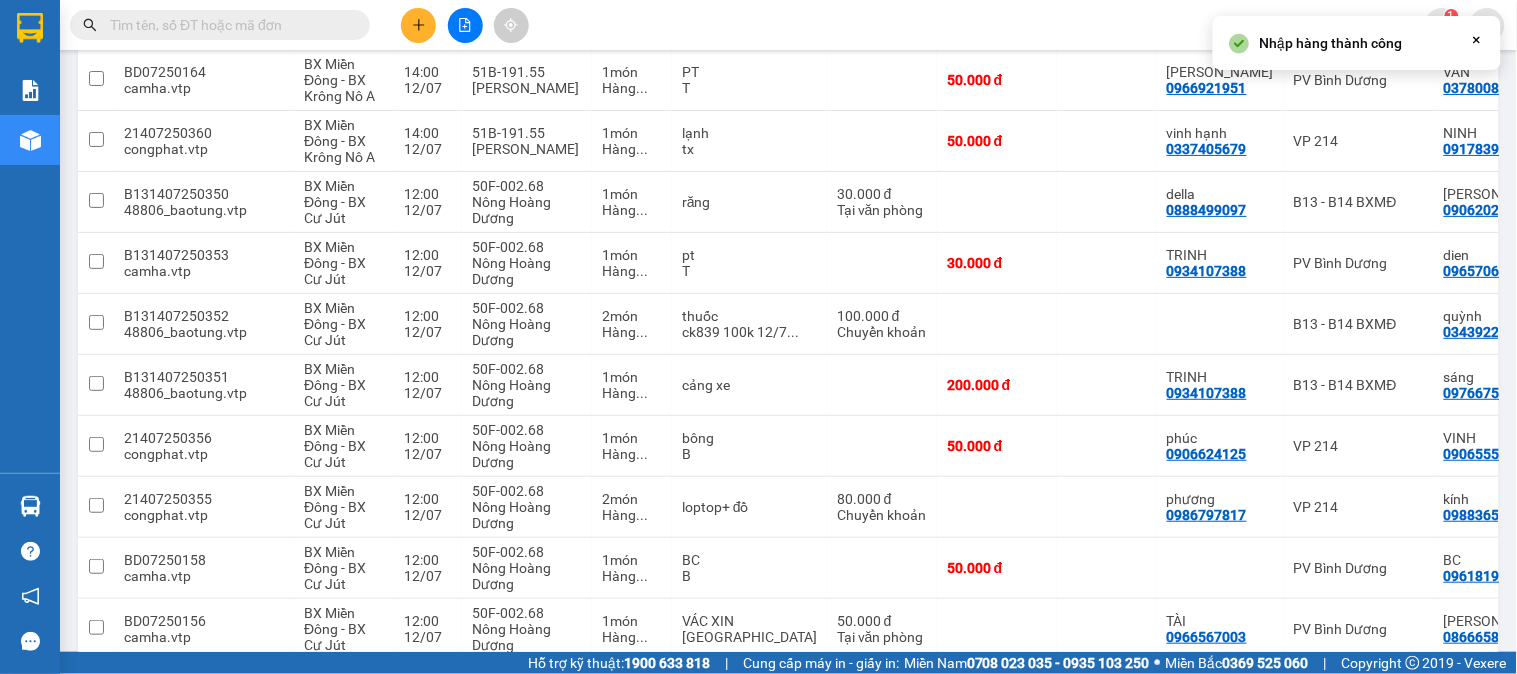 checkbox on "false" 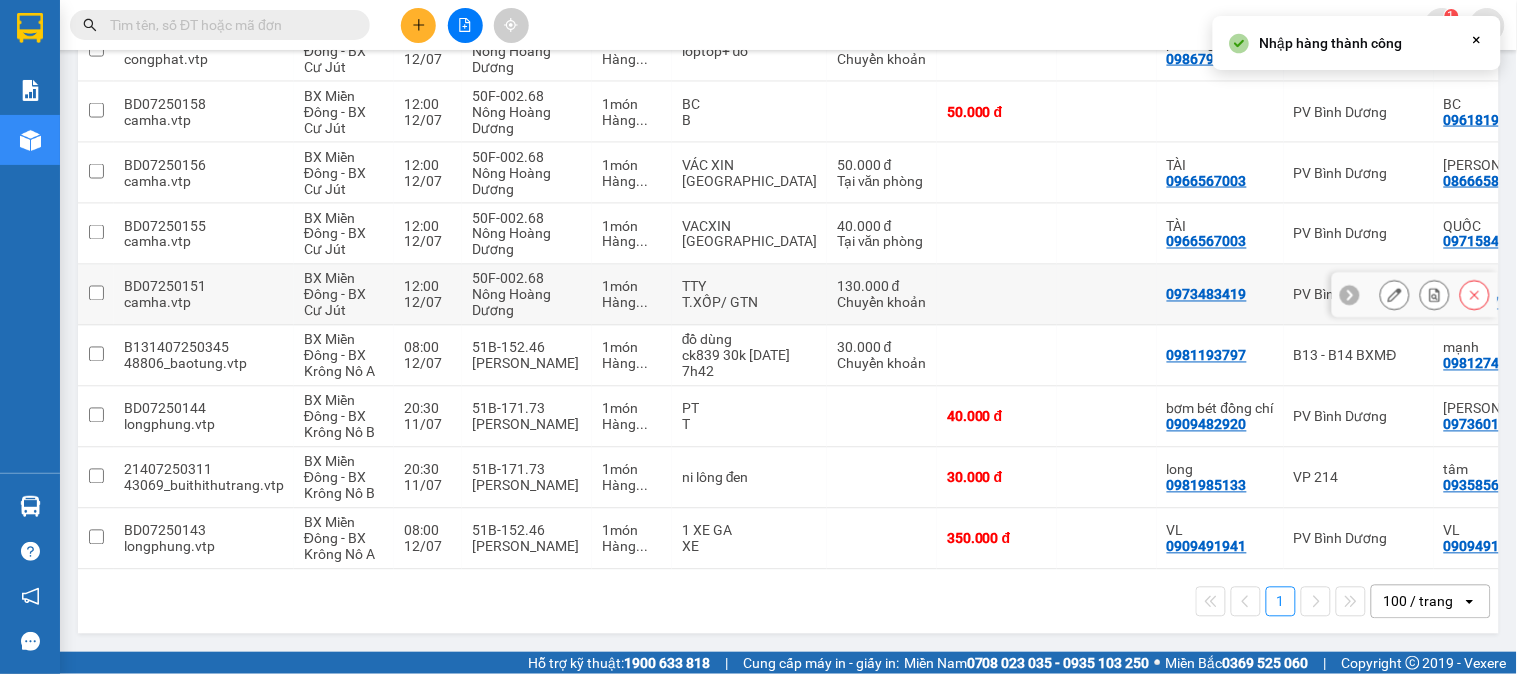 scroll, scrollTop: 751, scrollLeft: 0, axis: vertical 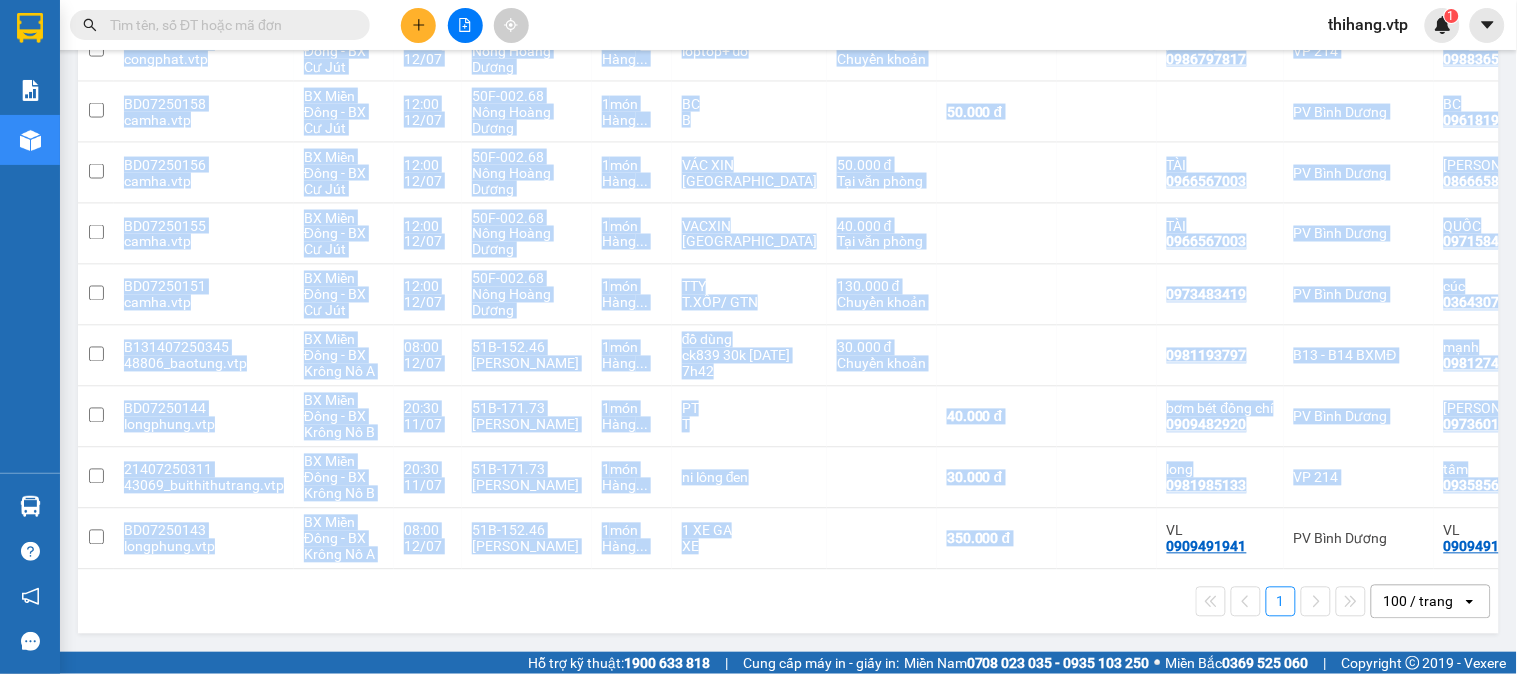 drag, startPoint x: 1042, startPoint y: 561, endPoint x: 1125, endPoint y: 563, distance: 83.02409 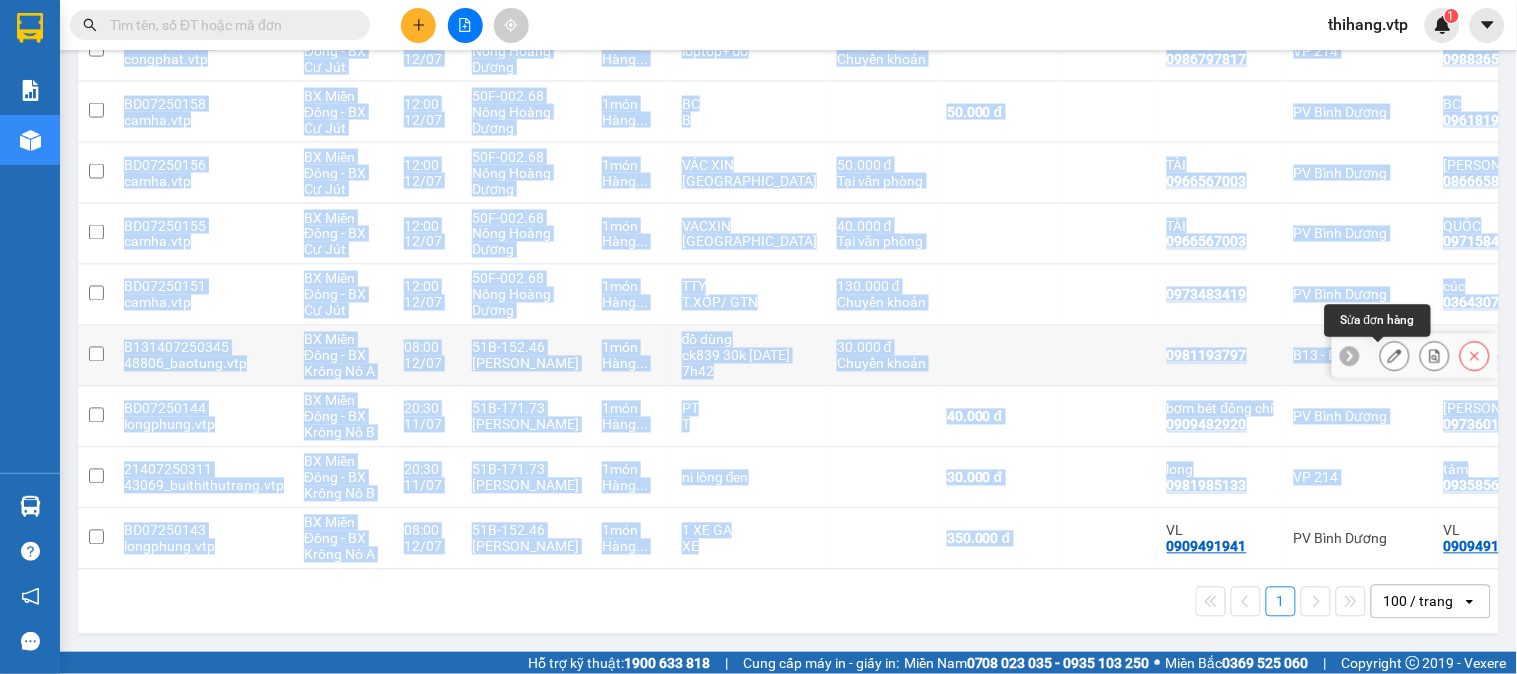 click 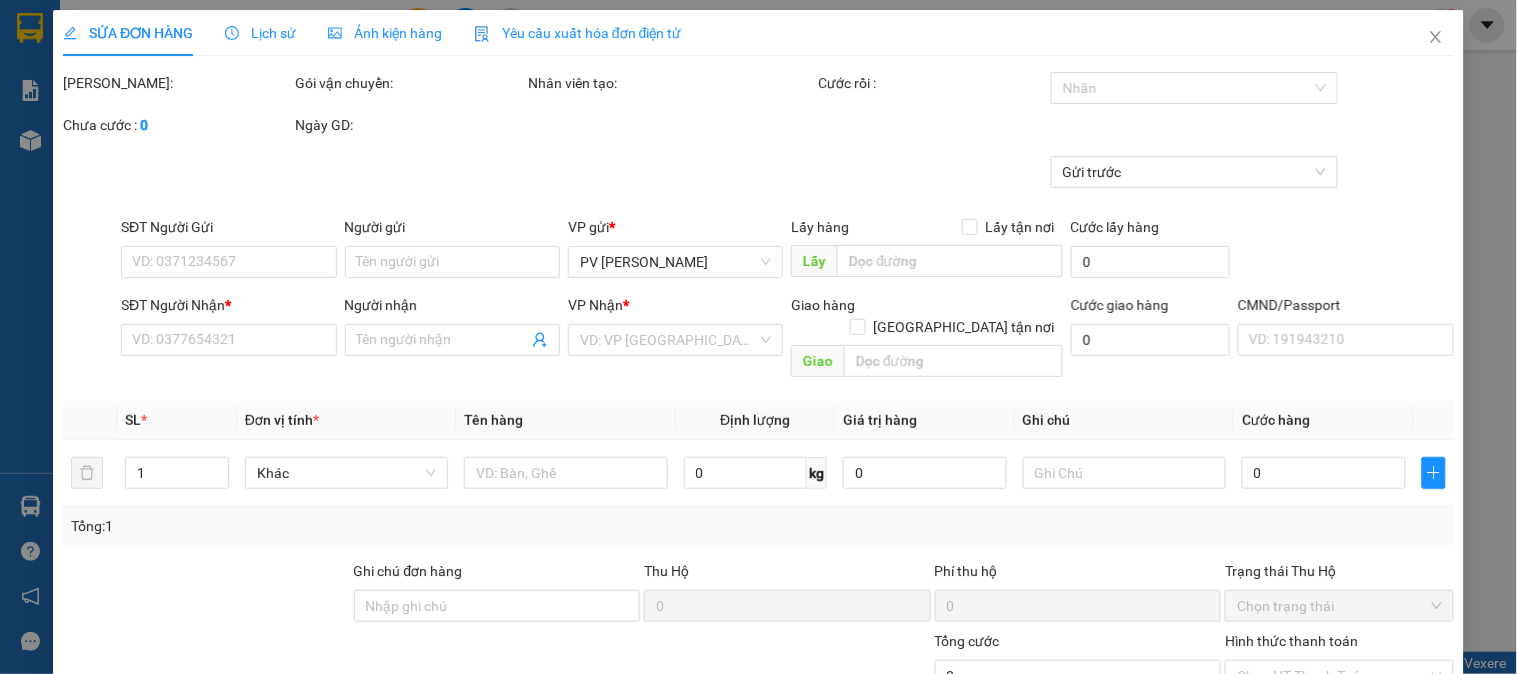 scroll, scrollTop: 0, scrollLeft: 0, axis: both 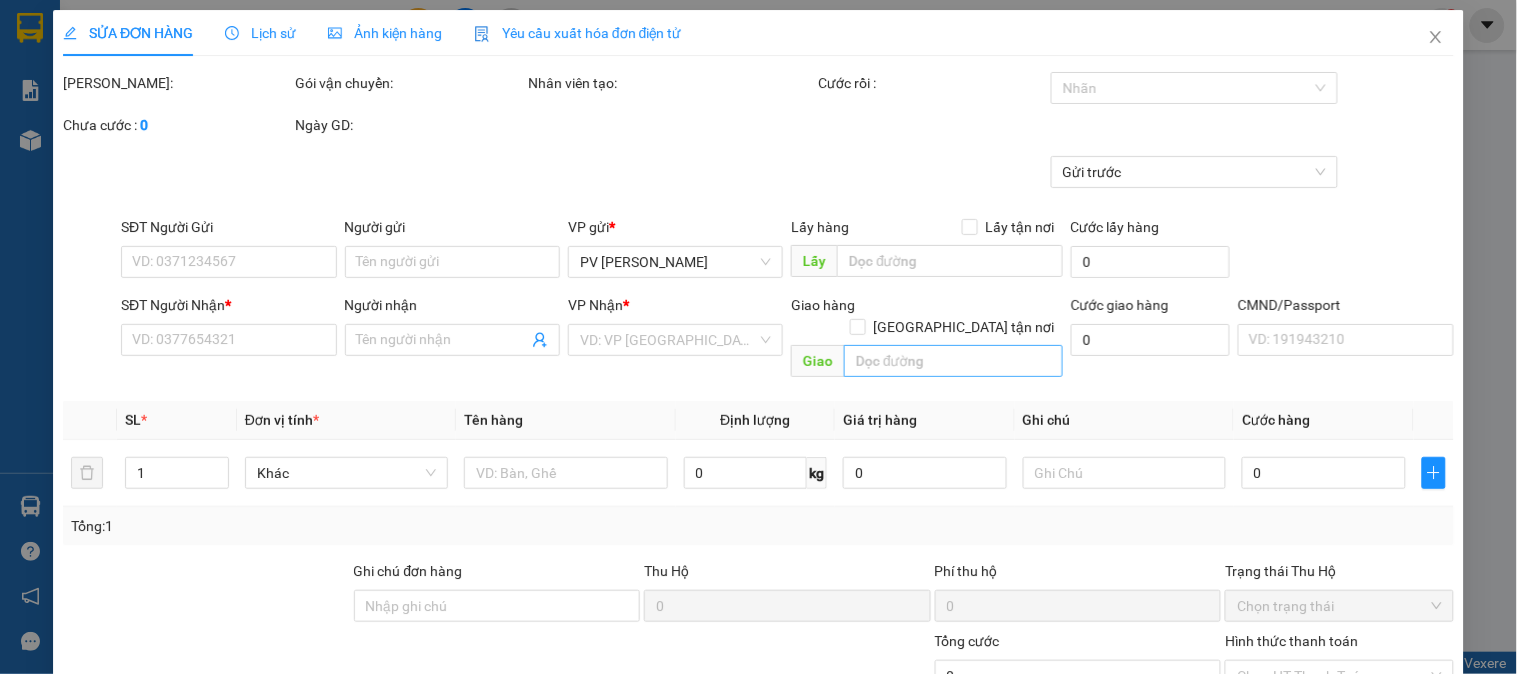 type on "1.500" 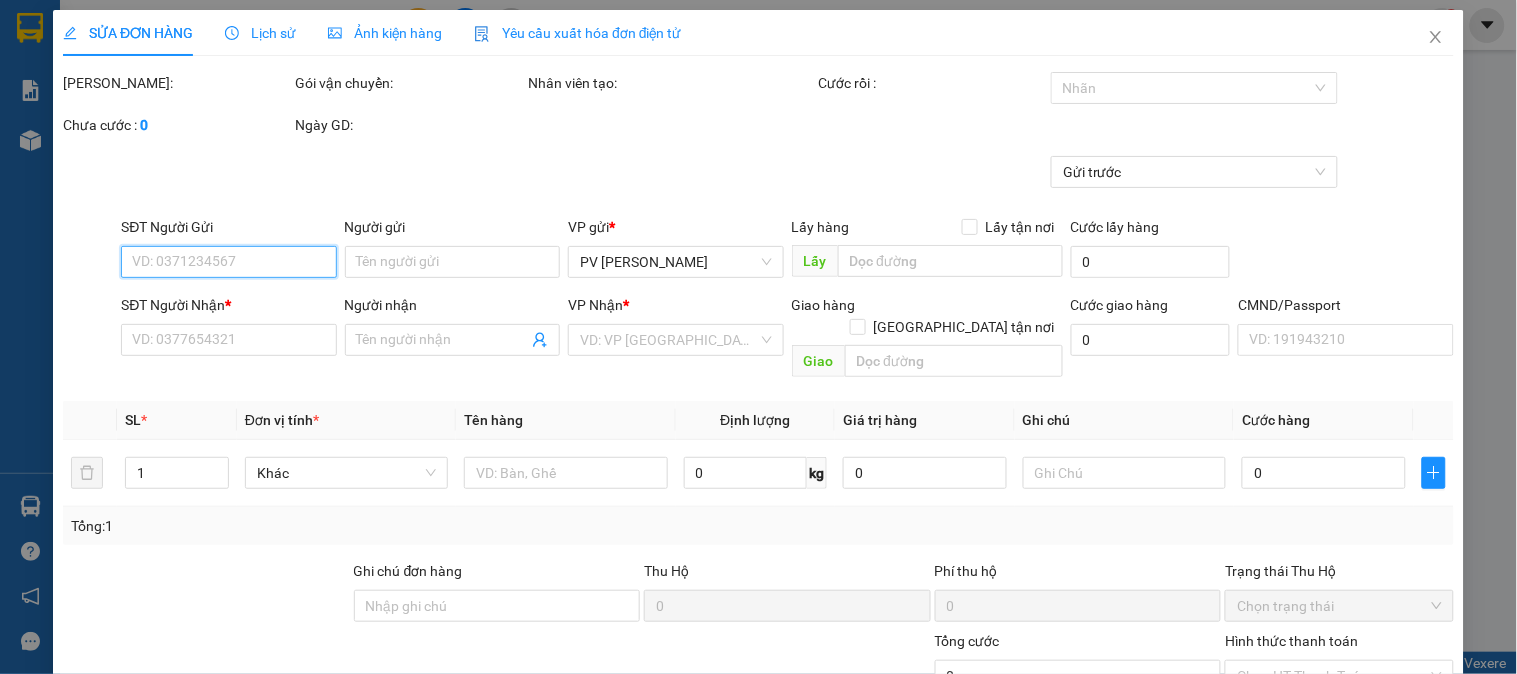 type on "0981193797" 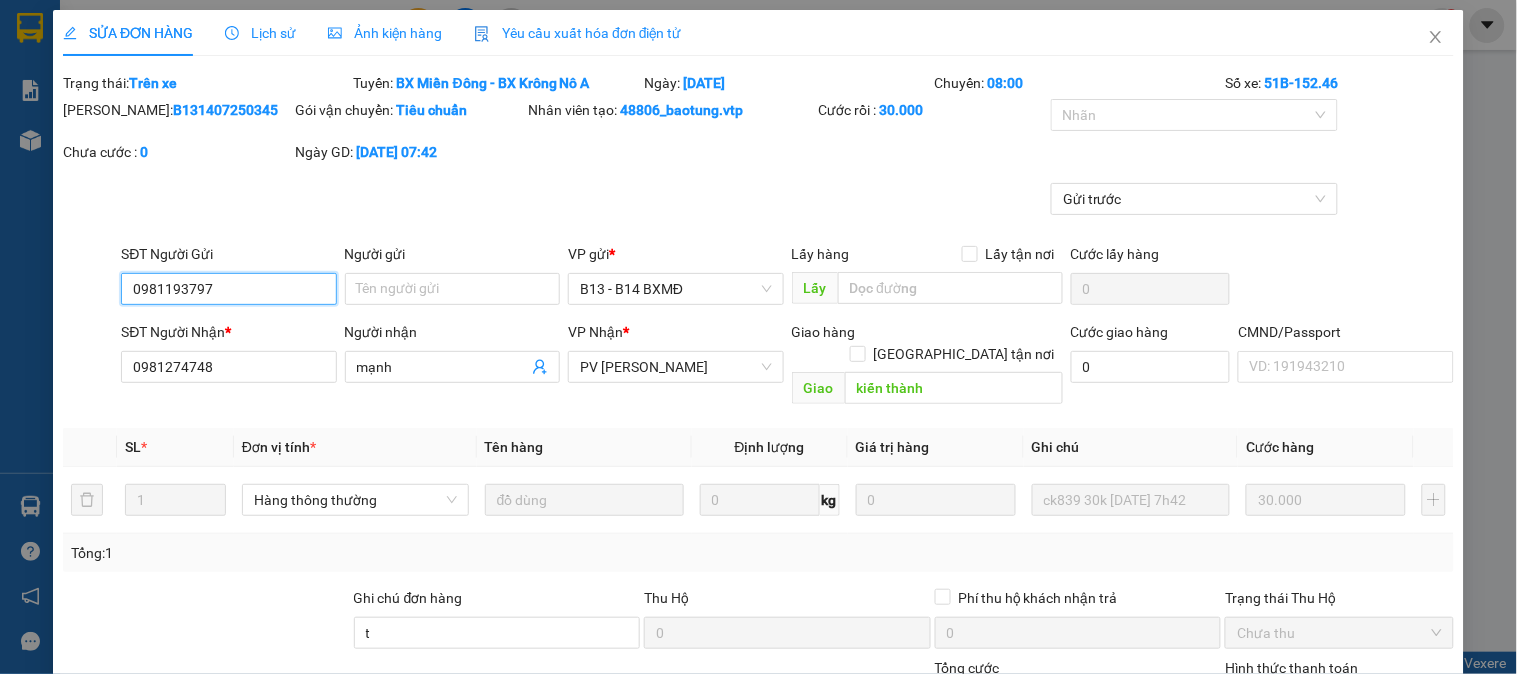 scroll, scrollTop: 300, scrollLeft: 0, axis: vertical 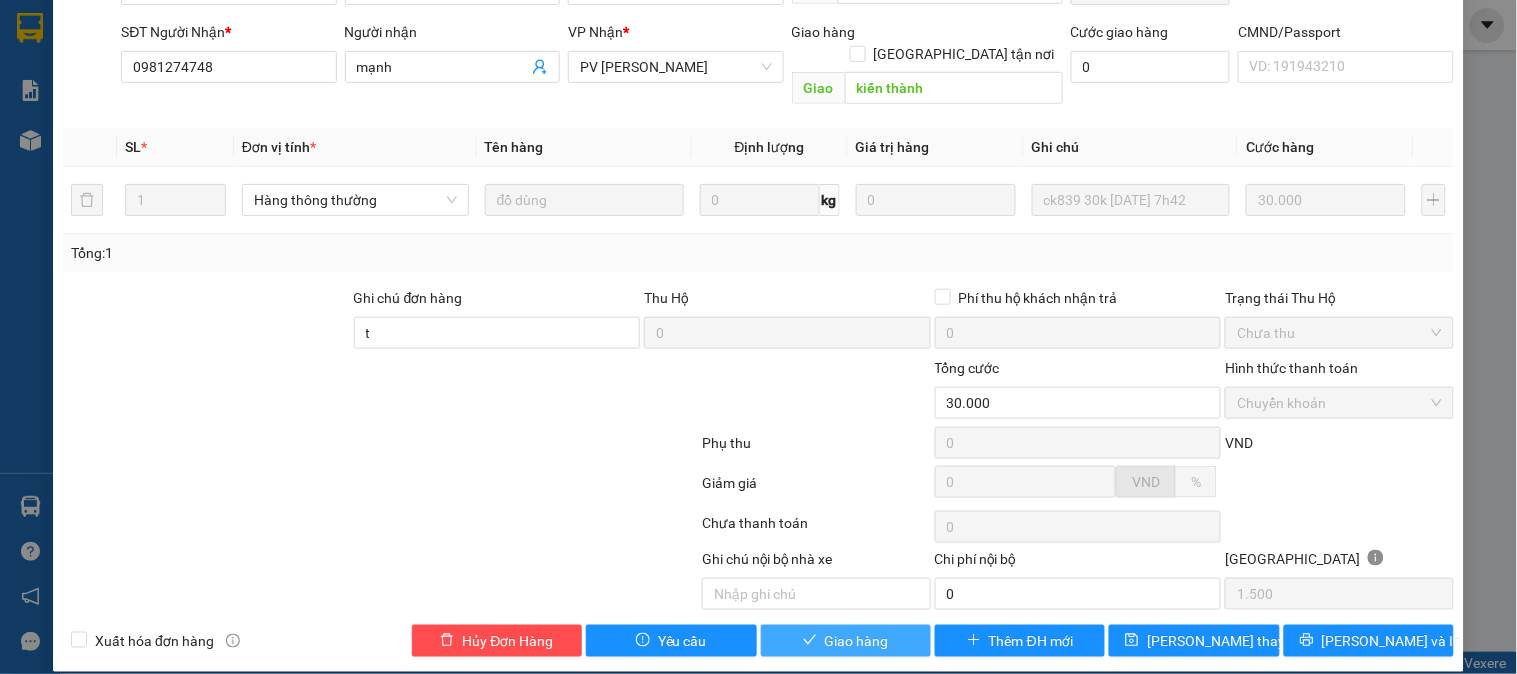 click on "Giao hàng" at bounding box center [857, 641] 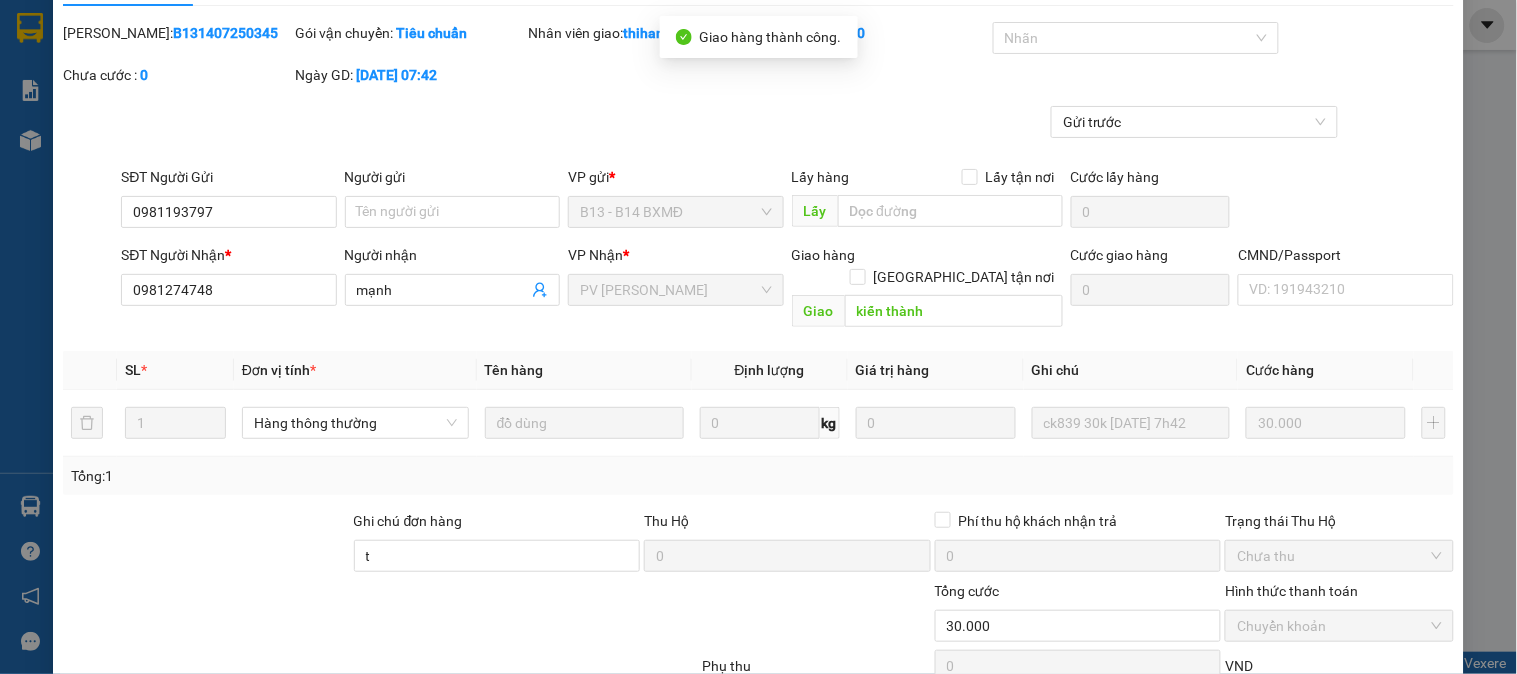 scroll, scrollTop: 0, scrollLeft: 0, axis: both 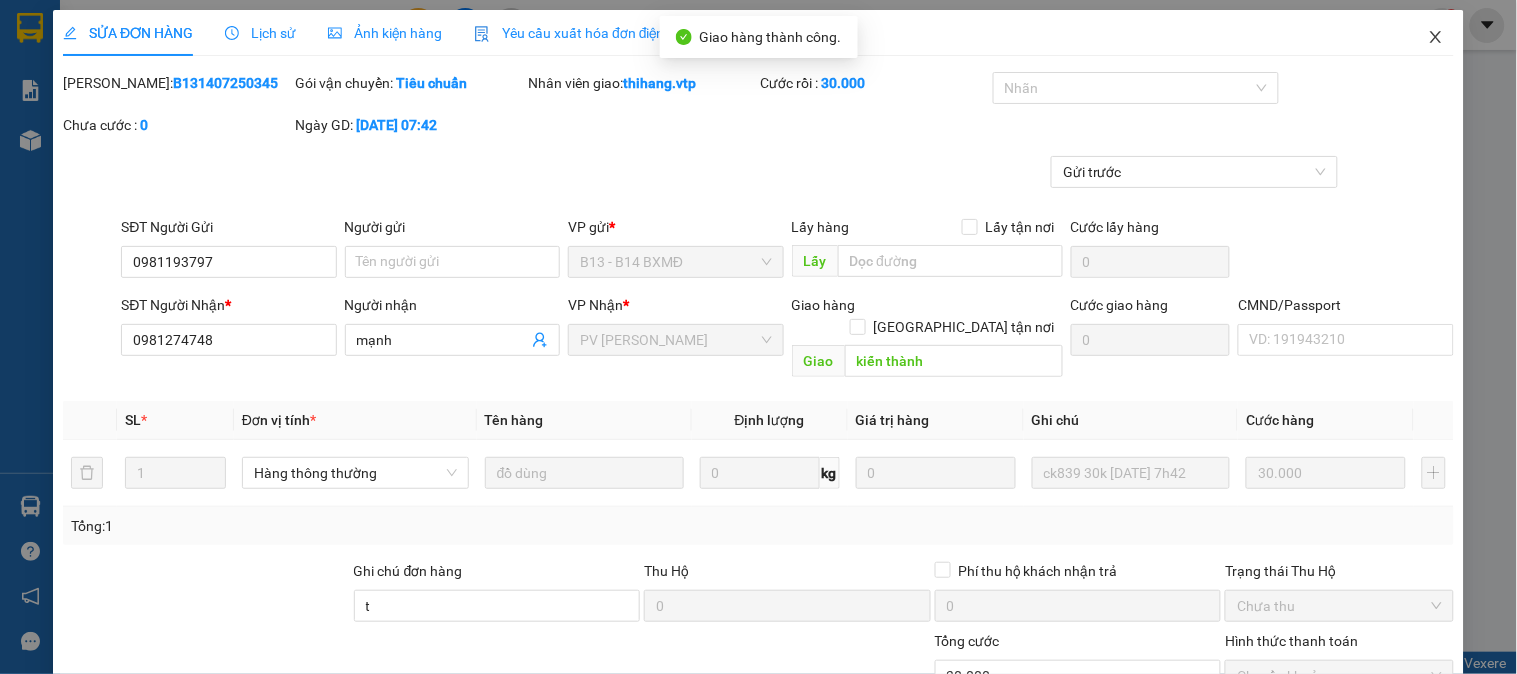 click 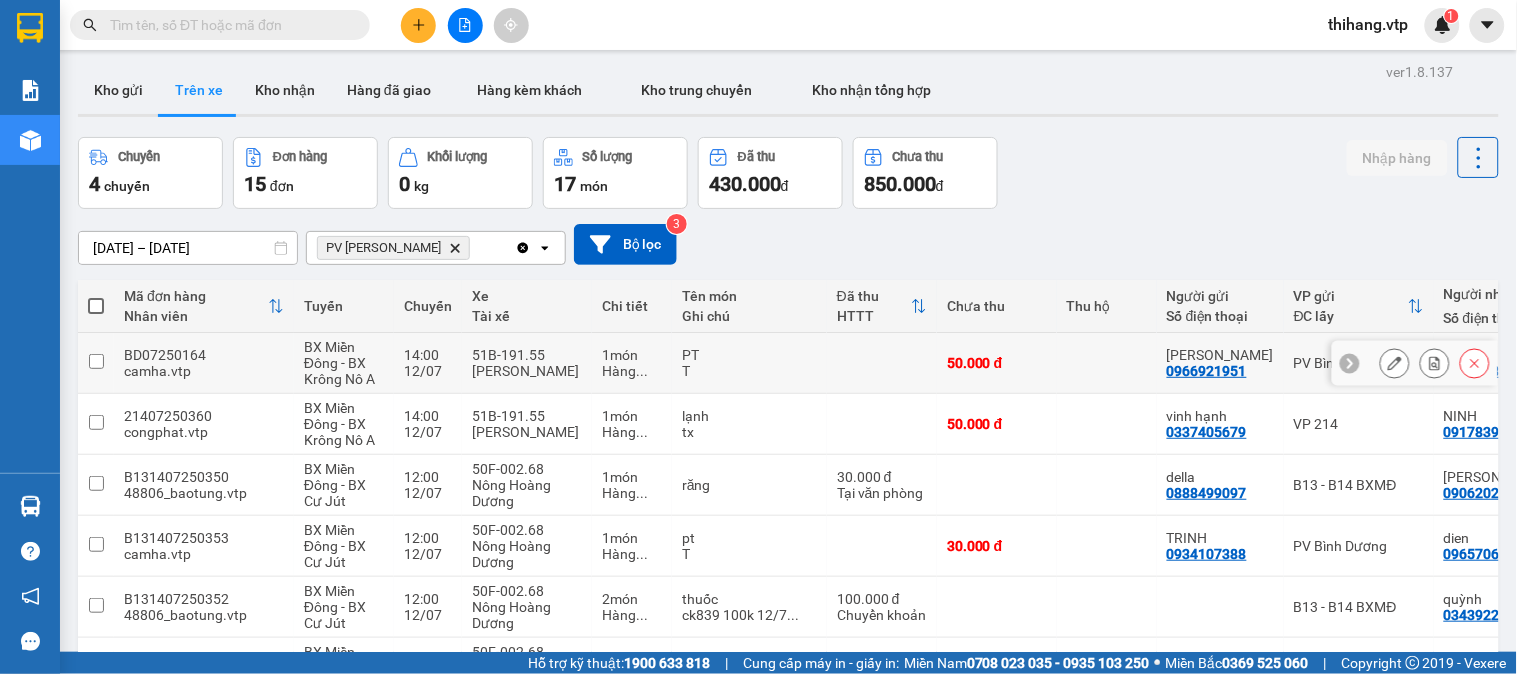 scroll, scrollTop: 0, scrollLeft: 0, axis: both 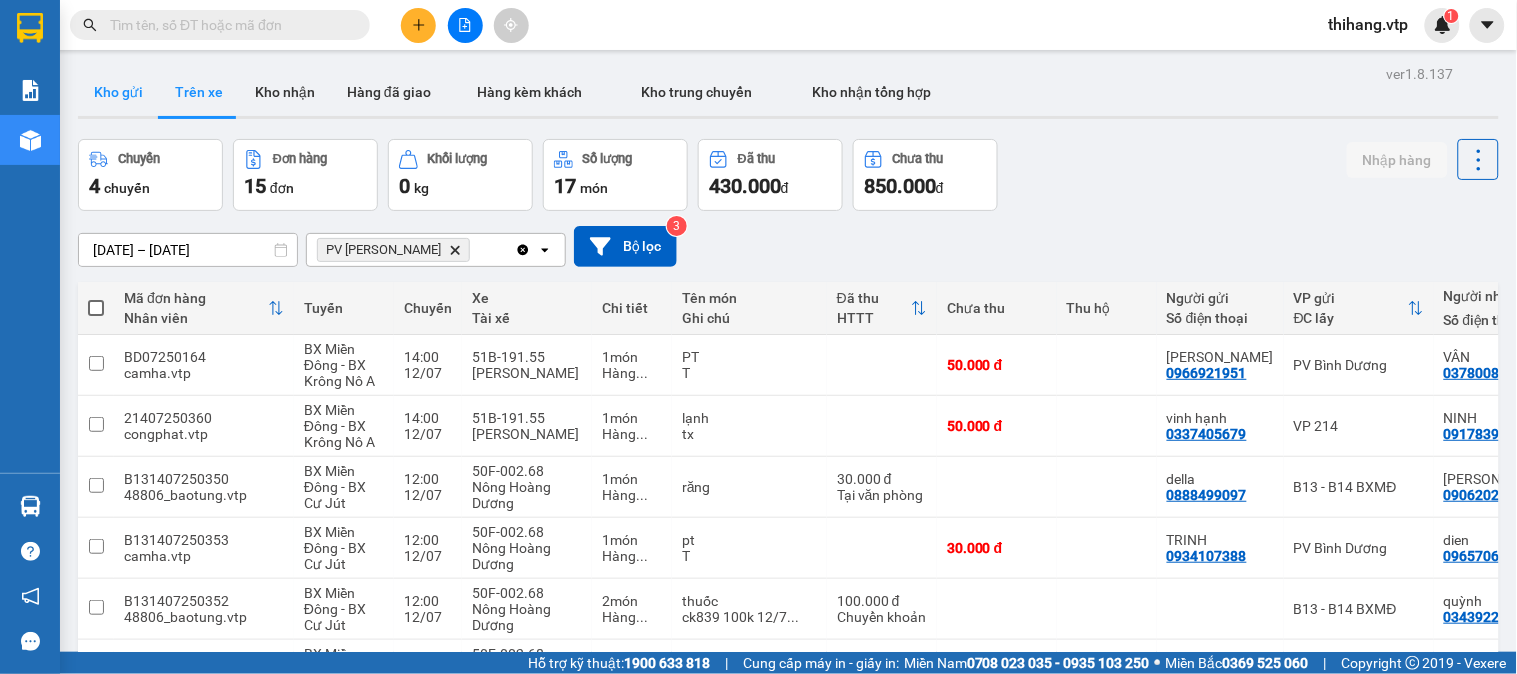 click on "Kho gửi" at bounding box center [118, 92] 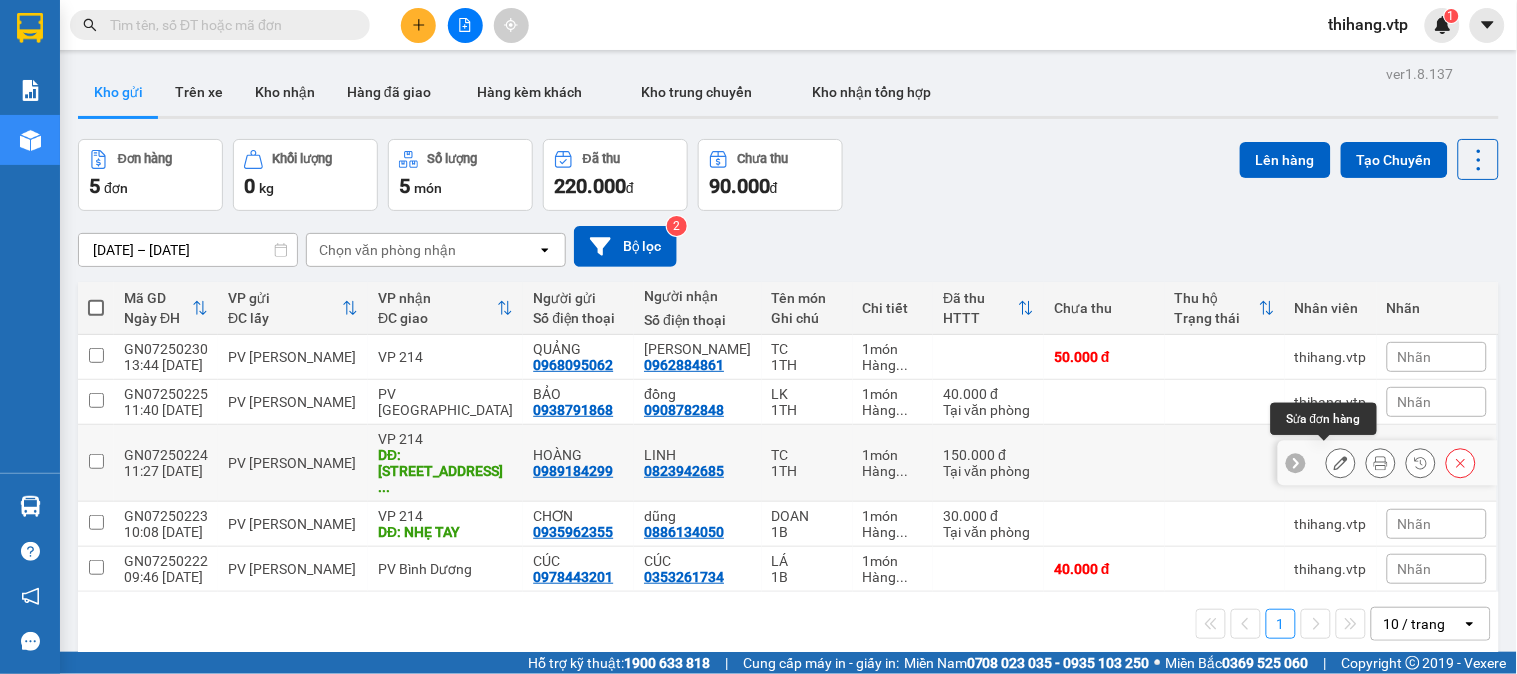 click 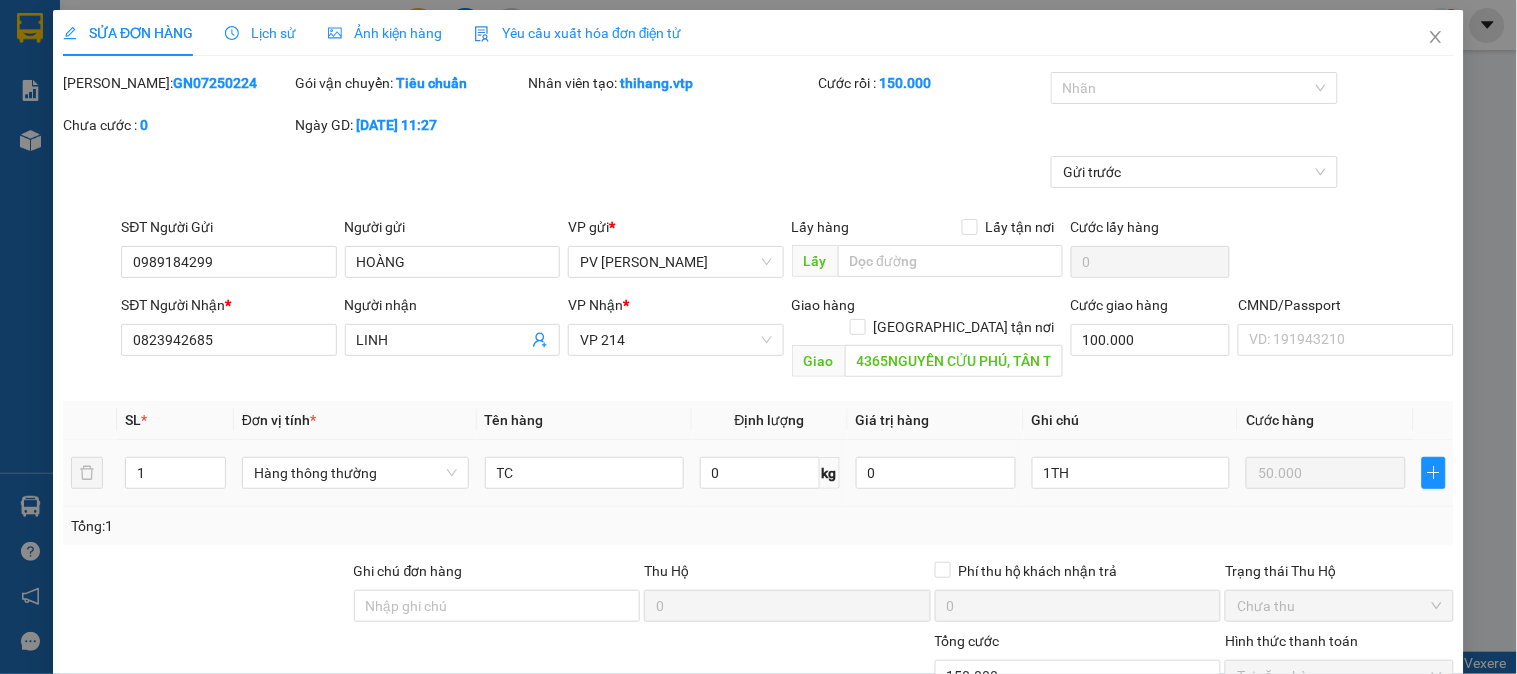 type on "0989184299" 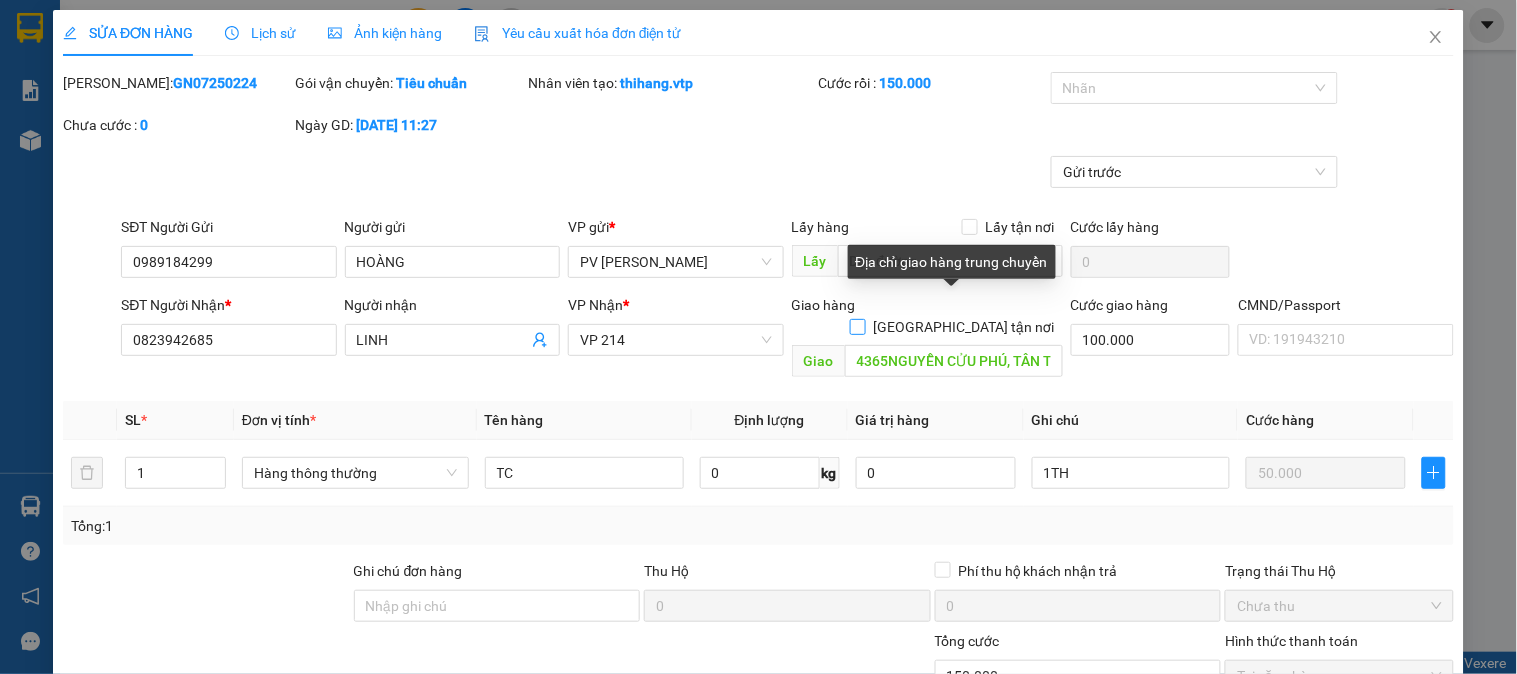 click on "[GEOGRAPHIC_DATA] tận nơi" at bounding box center (857, 326) 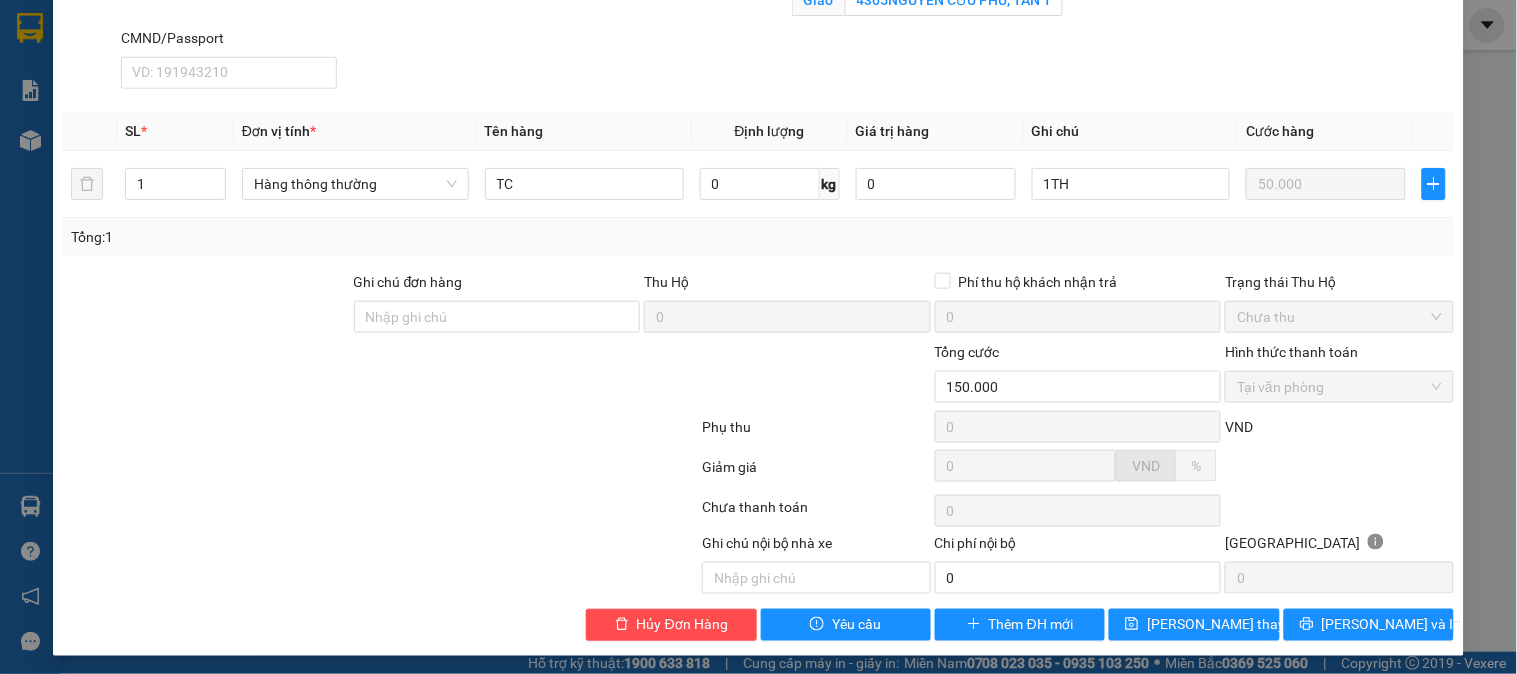 scroll, scrollTop: 367, scrollLeft: 0, axis: vertical 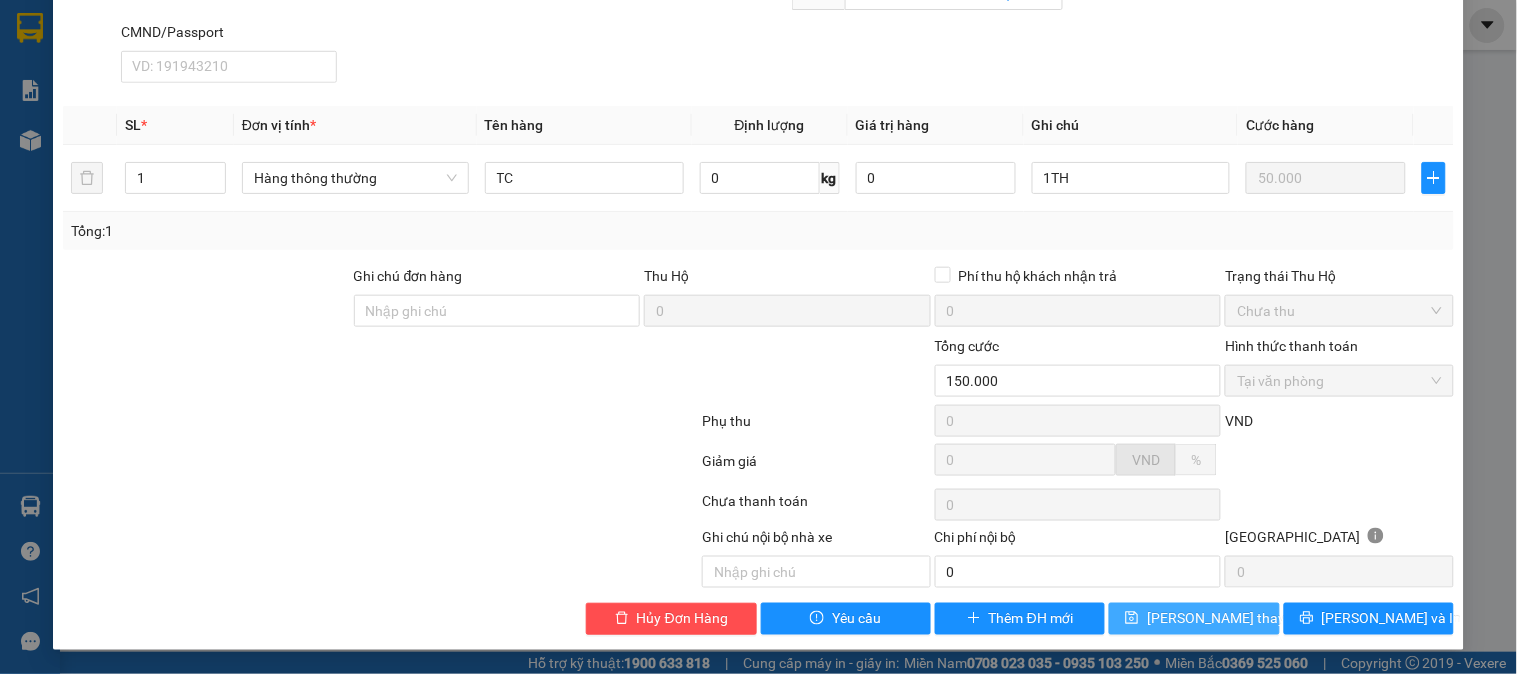 click 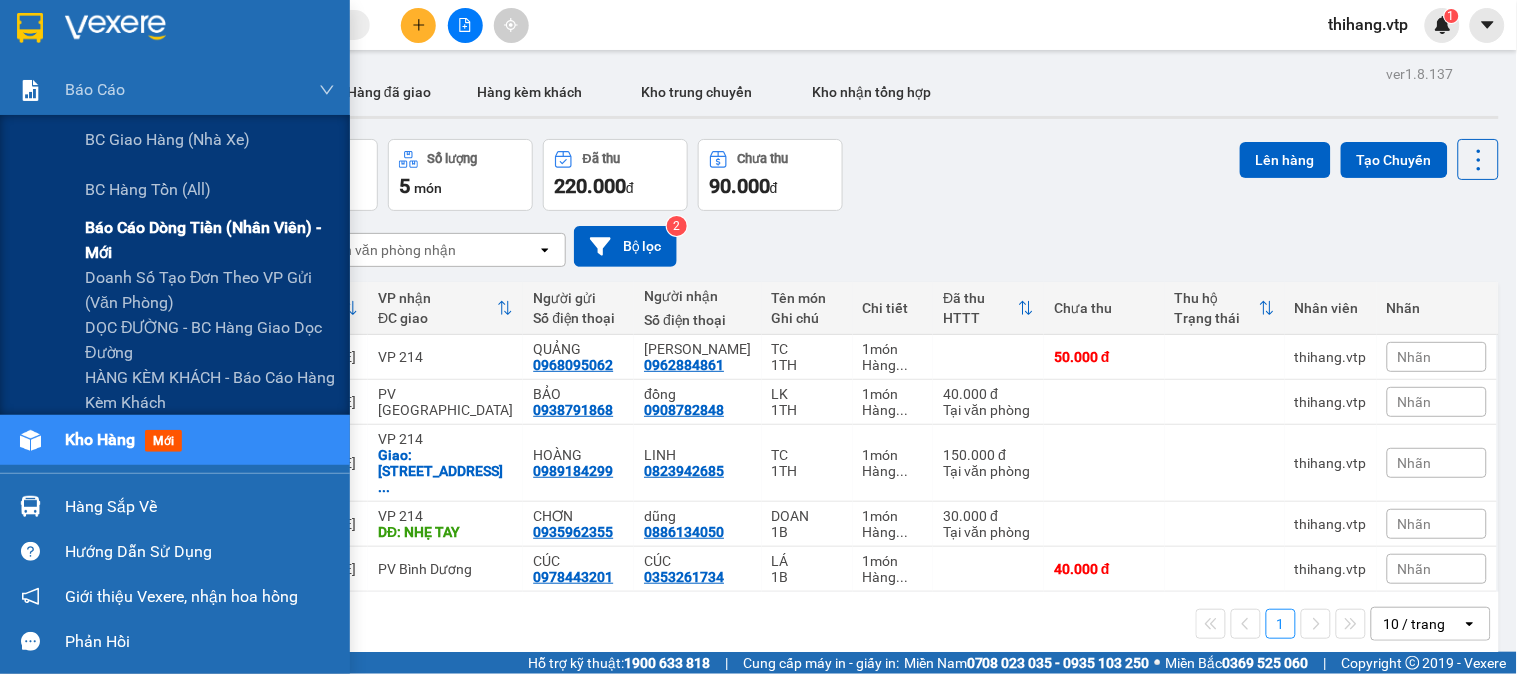 click on "Báo cáo dòng tiền (nhân viên) - mới" at bounding box center (210, 240) 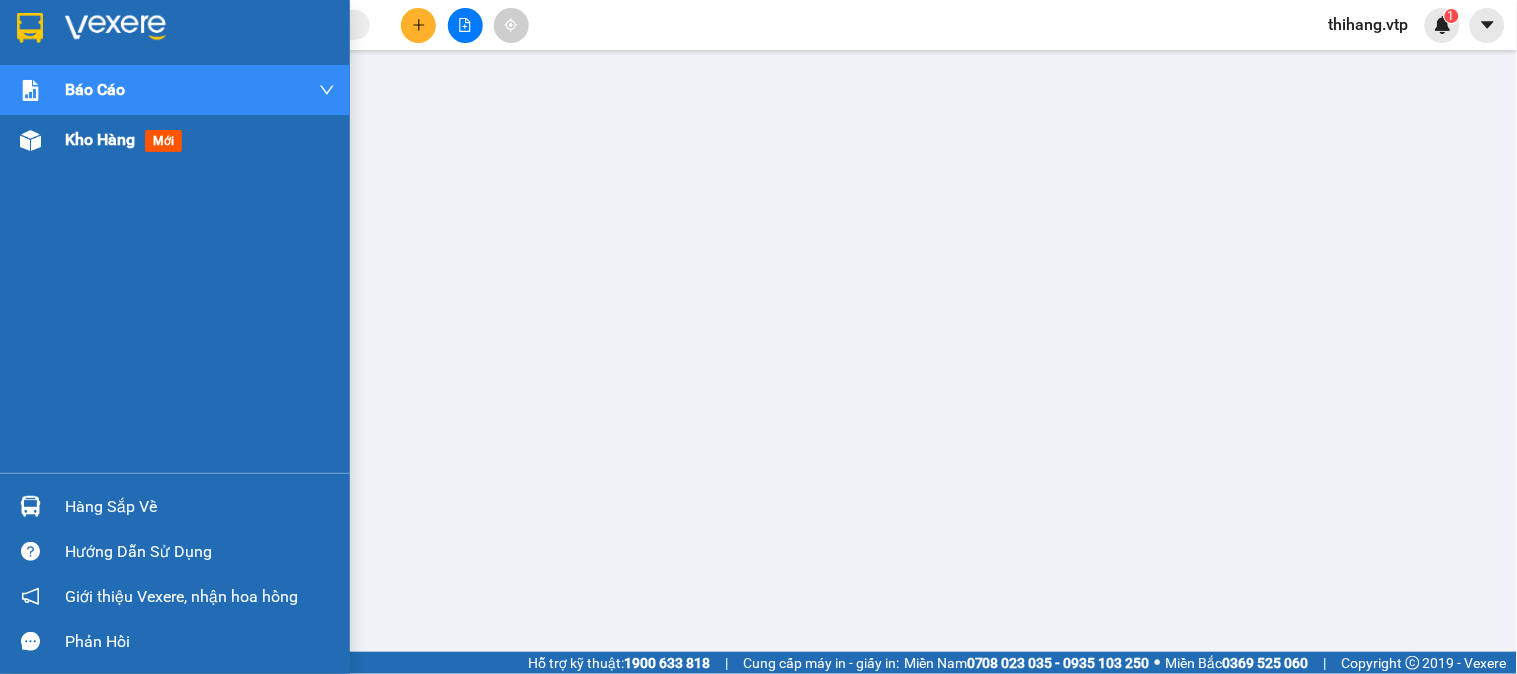 click on "Kho hàng" at bounding box center (100, 139) 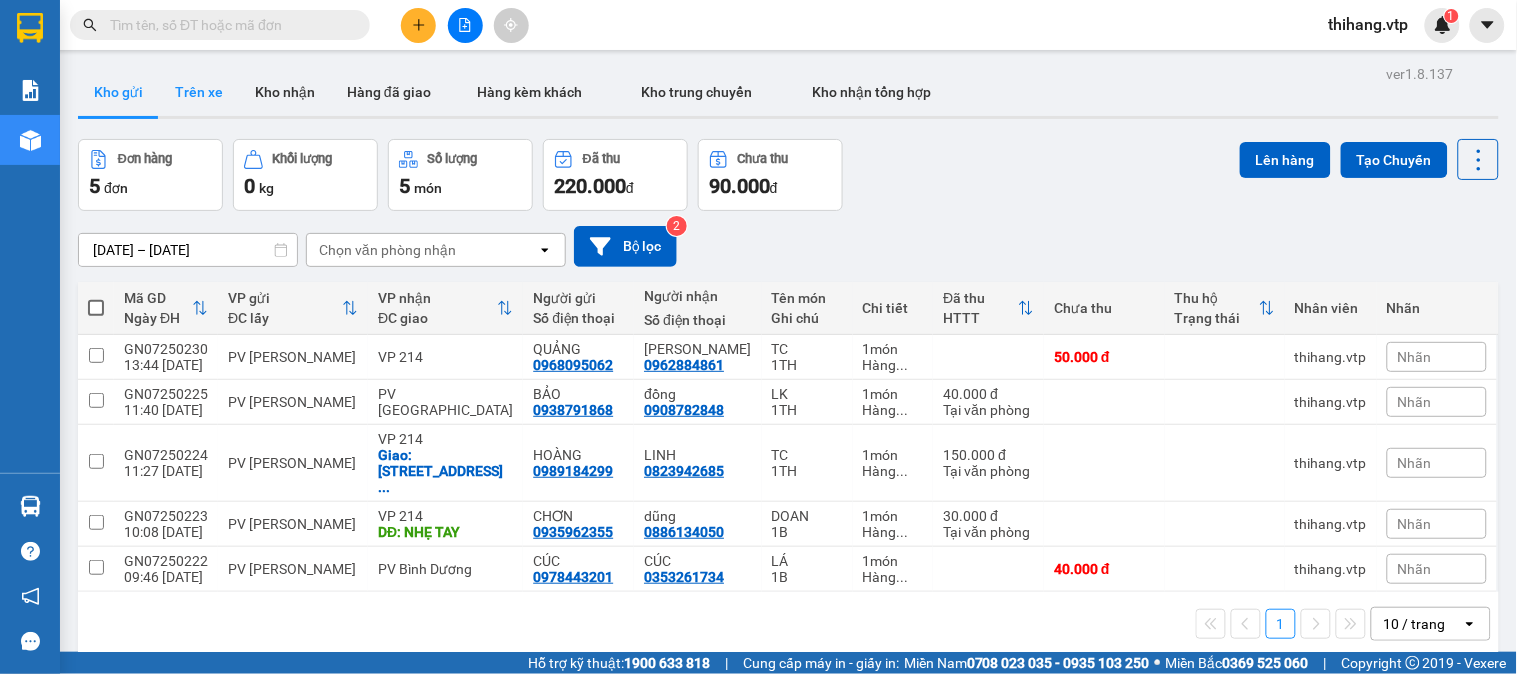 click on "Trên xe" at bounding box center [199, 92] 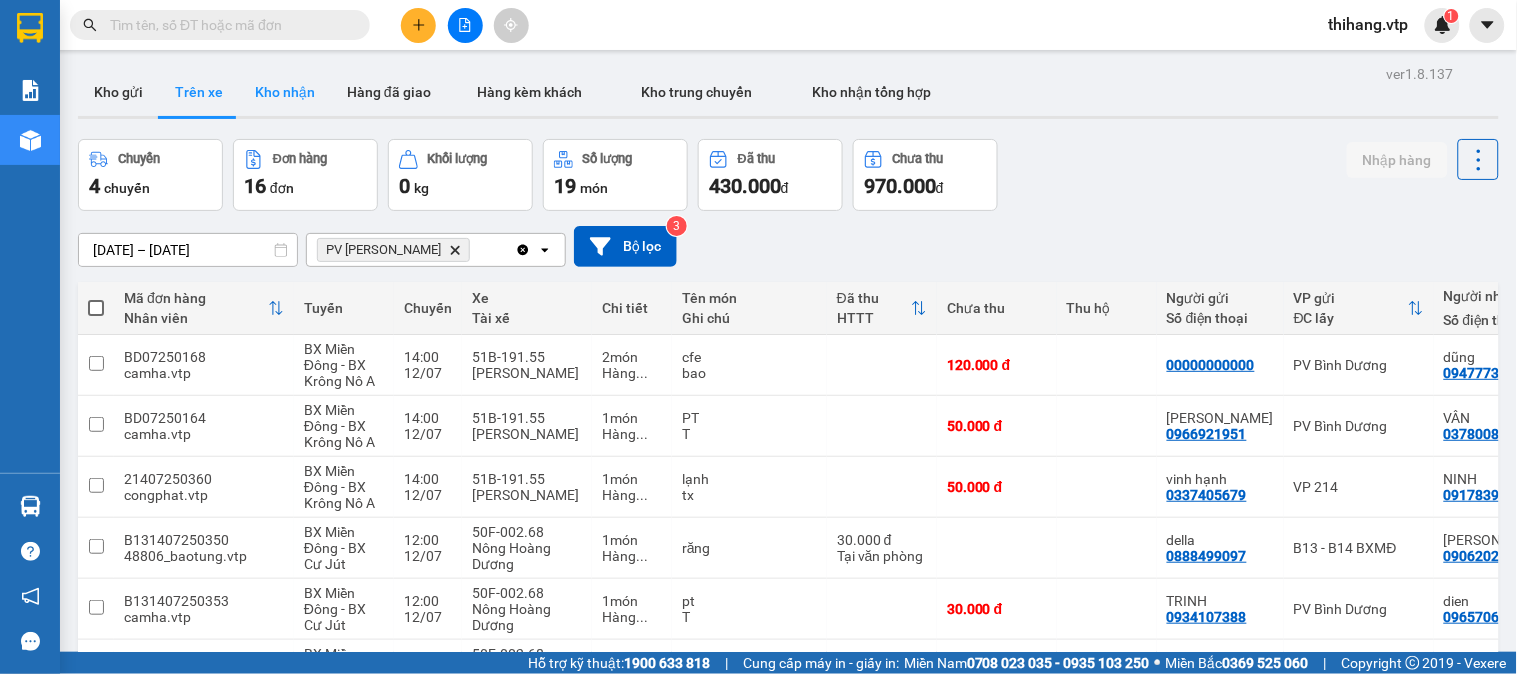 click on "Kho nhận" at bounding box center (285, 92) 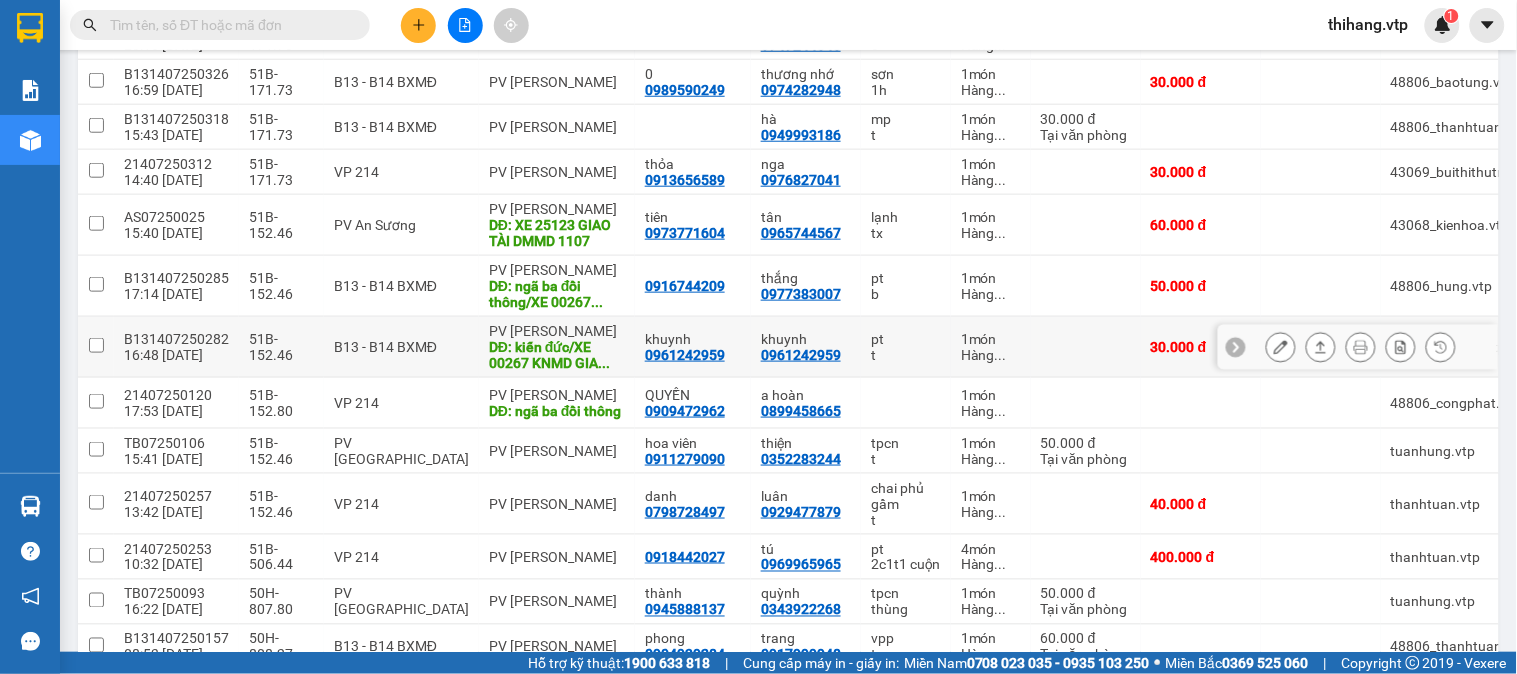 scroll, scrollTop: 444, scrollLeft: 0, axis: vertical 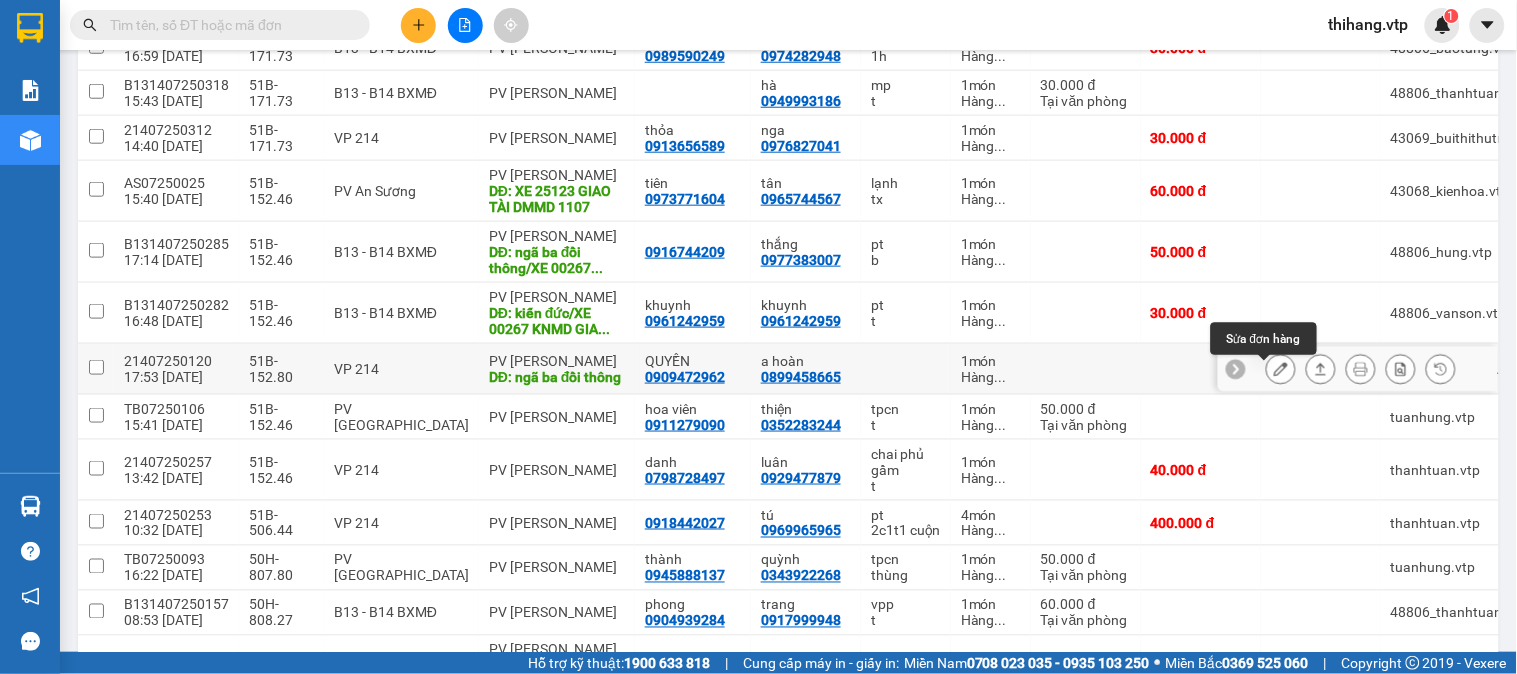 click 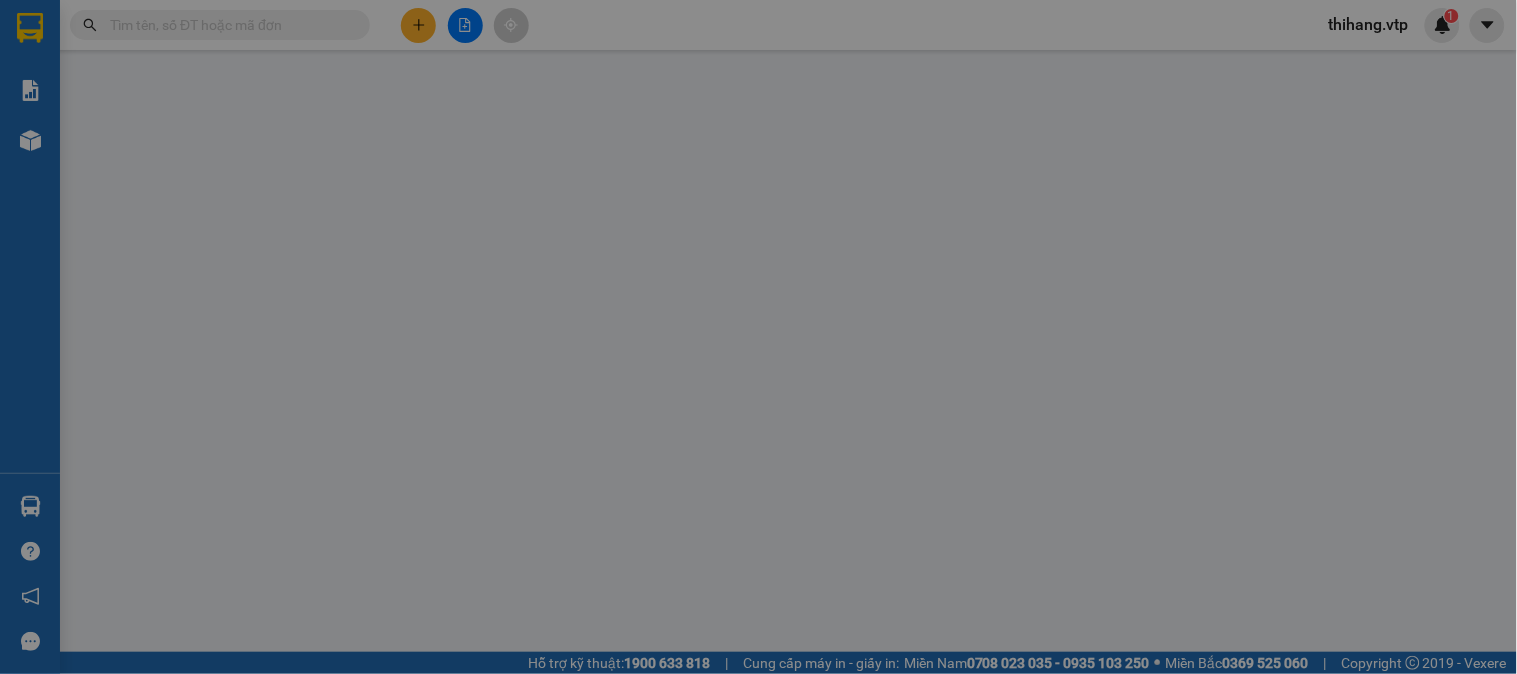 scroll, scrollTop: 0, scrollLeft: 0, axis: both 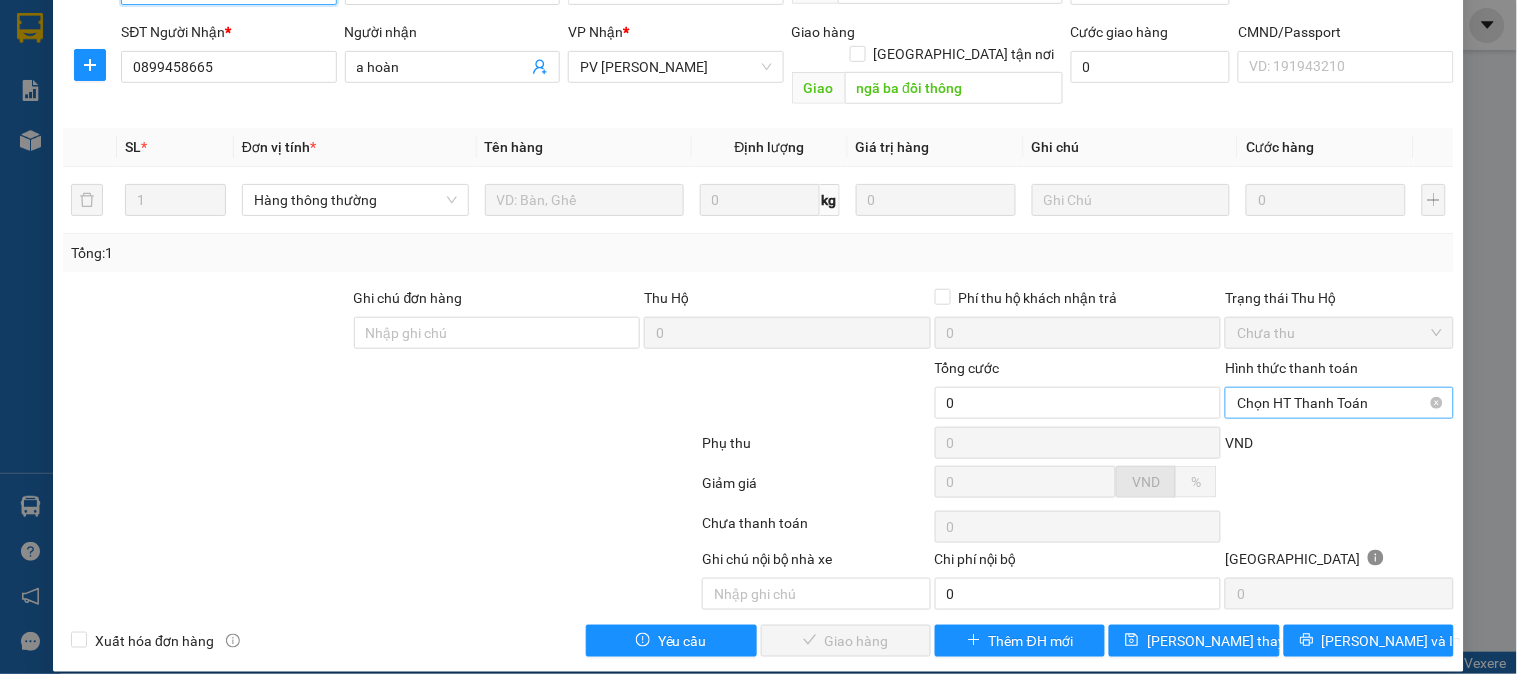 click on "Chọn HT Thanh Toán" at bounding box center [1339, 403] 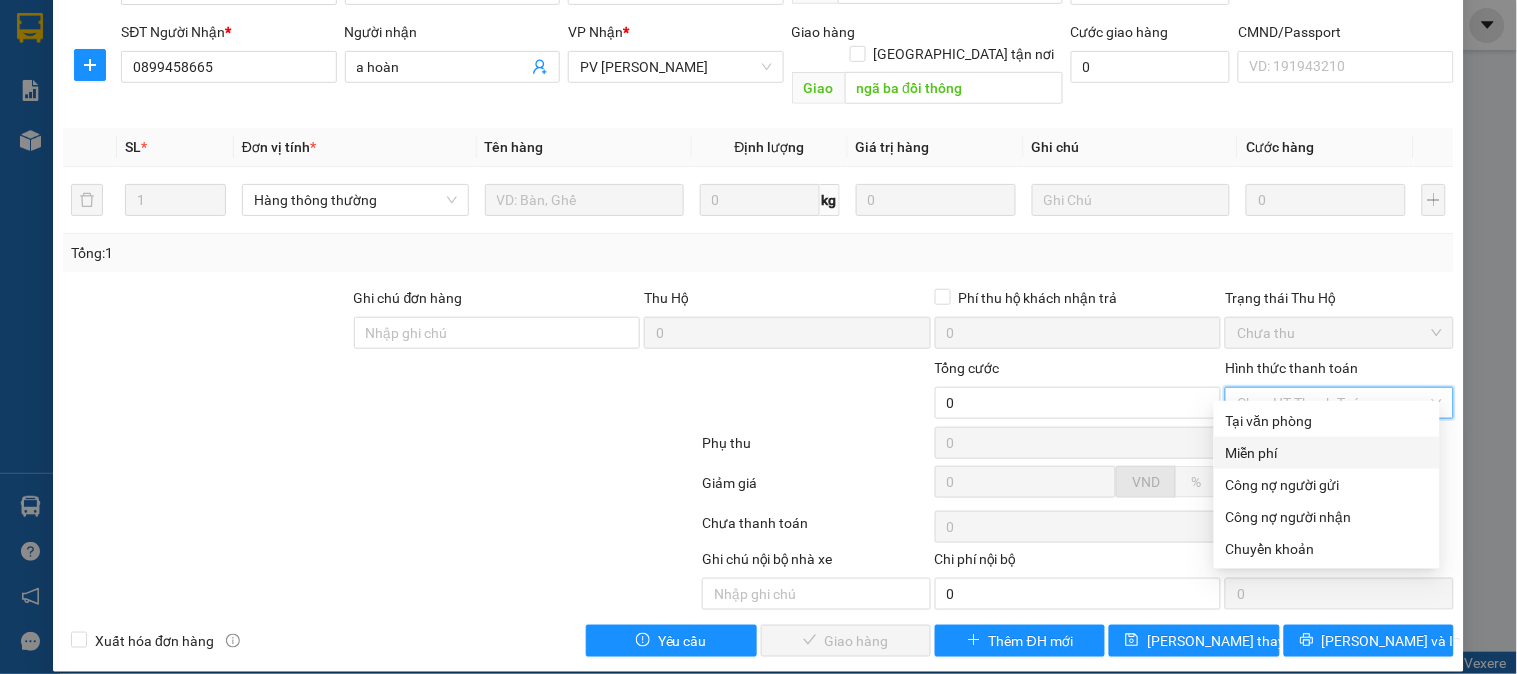 click on "Miễn phí" at bounding box center [1327, 453] 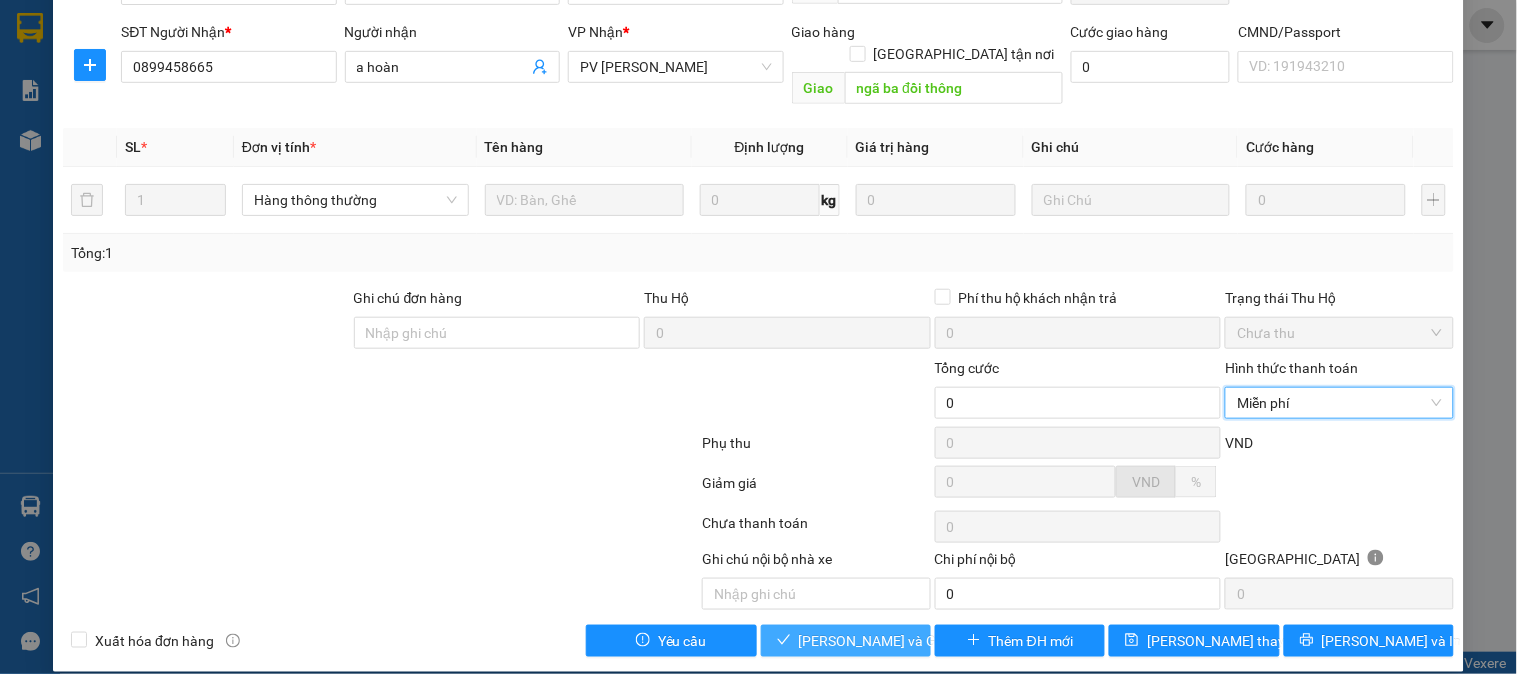 click on "[PERSON_NAME] và Giao hàng" at bounding box center (895, 641) 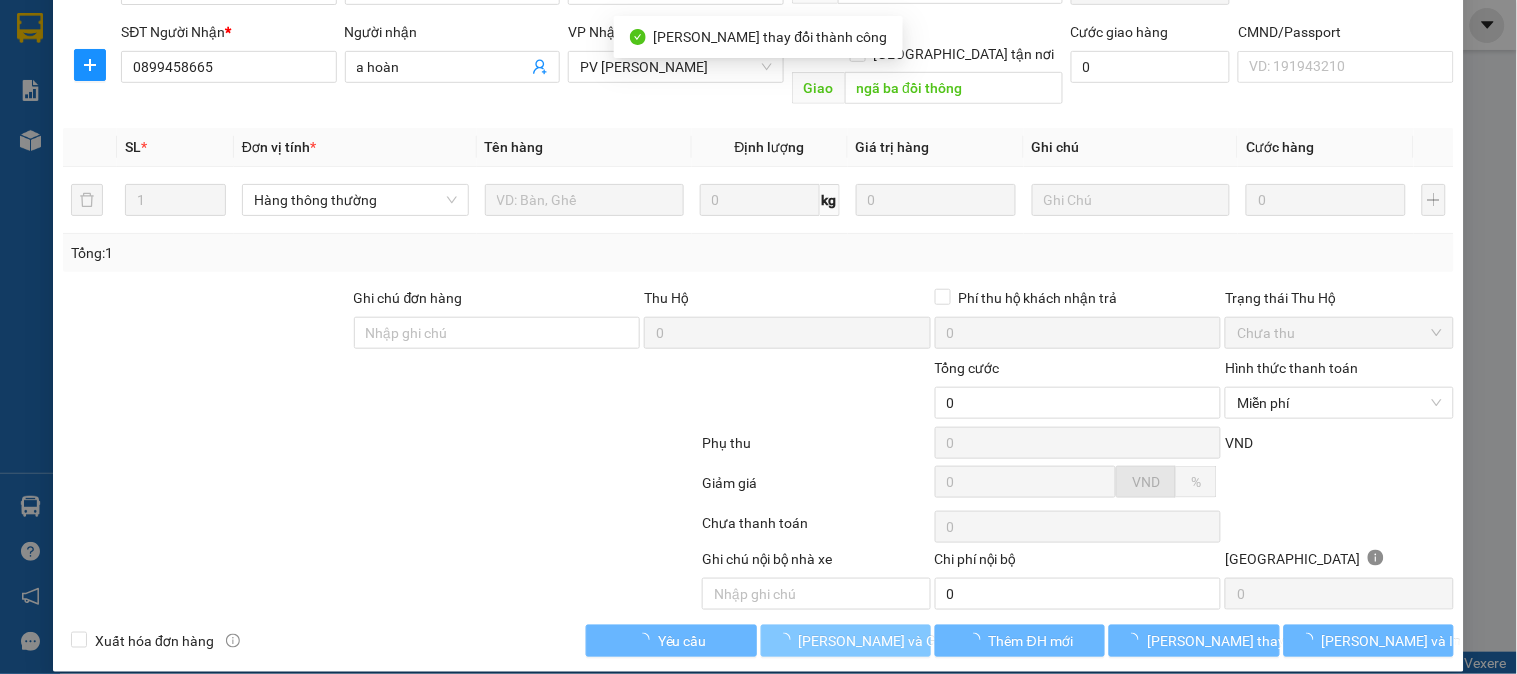 scroll, scrollTop: 0, scrollLeft: 0, axis: both 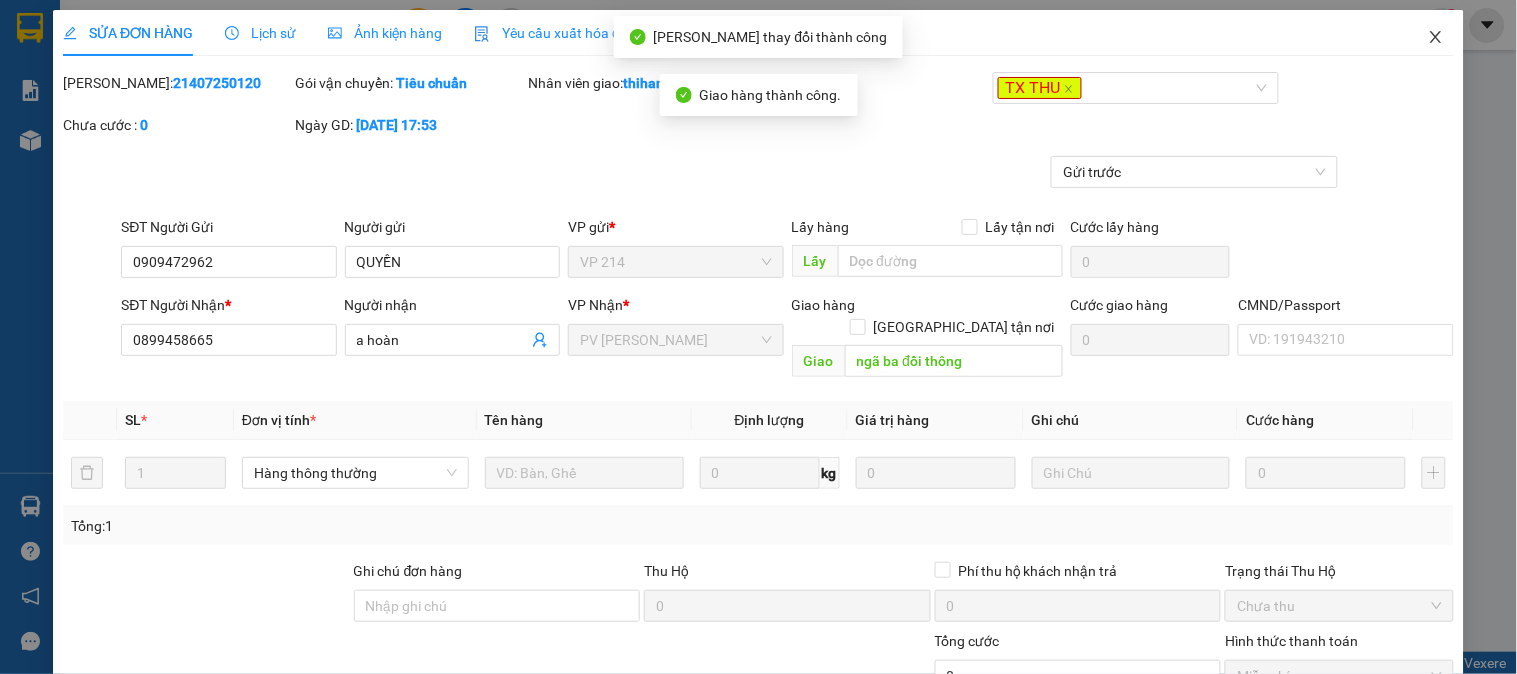 click 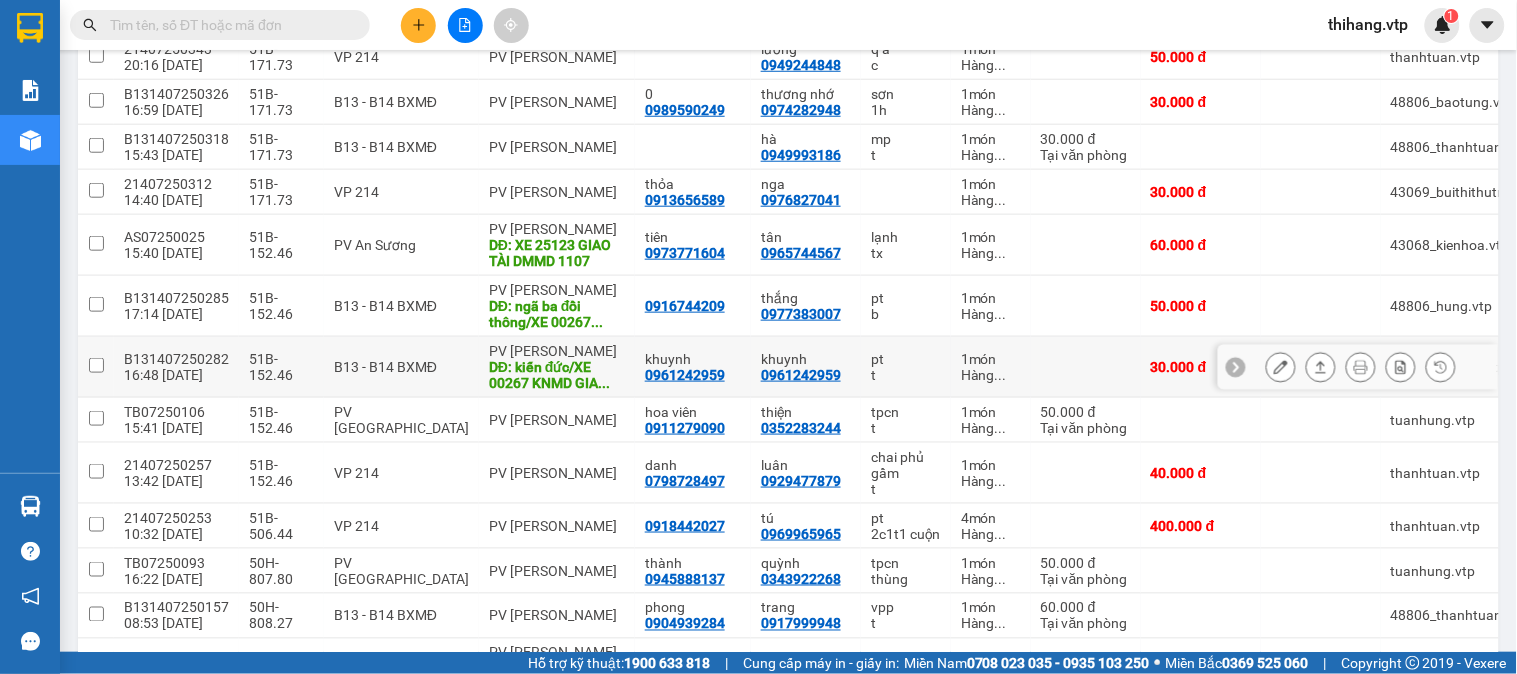 scroll, scrollTop: 444, scrollLeft: 0, axis: vertical 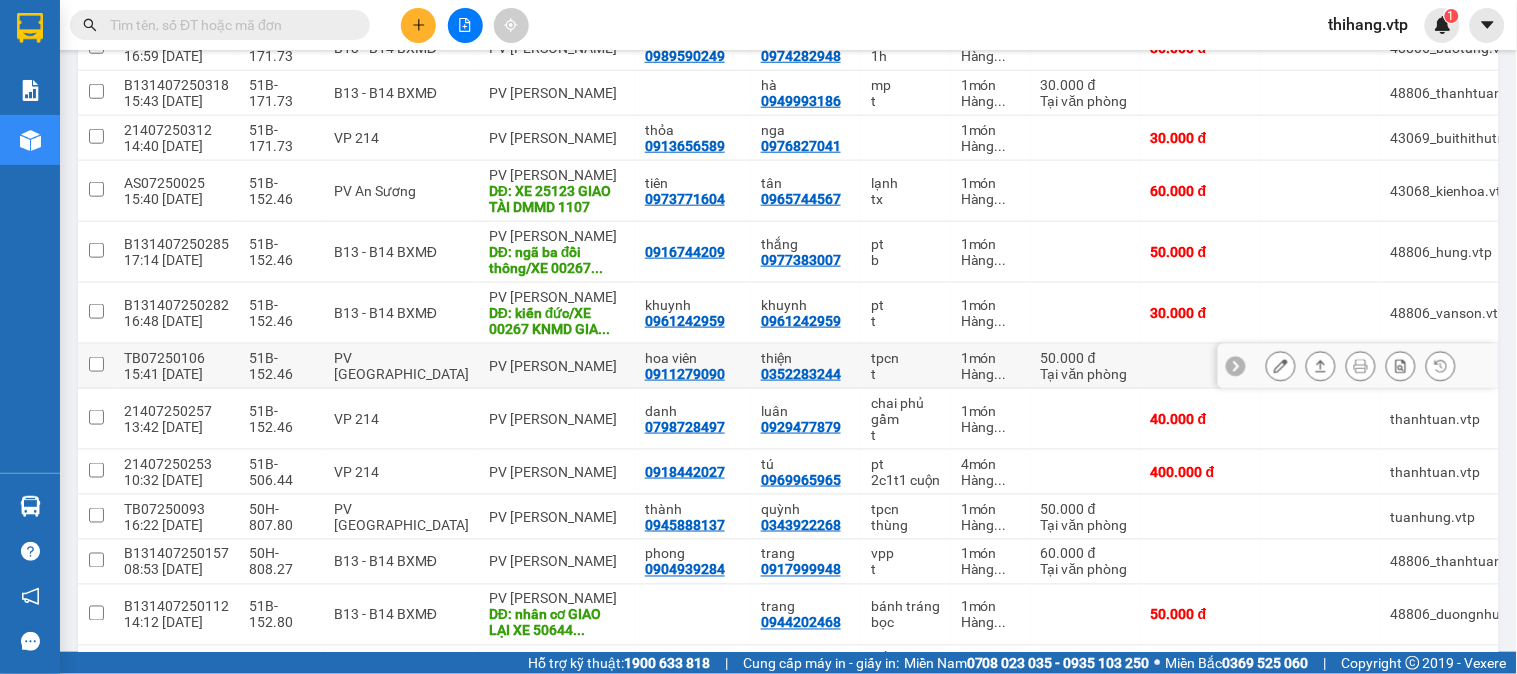 click 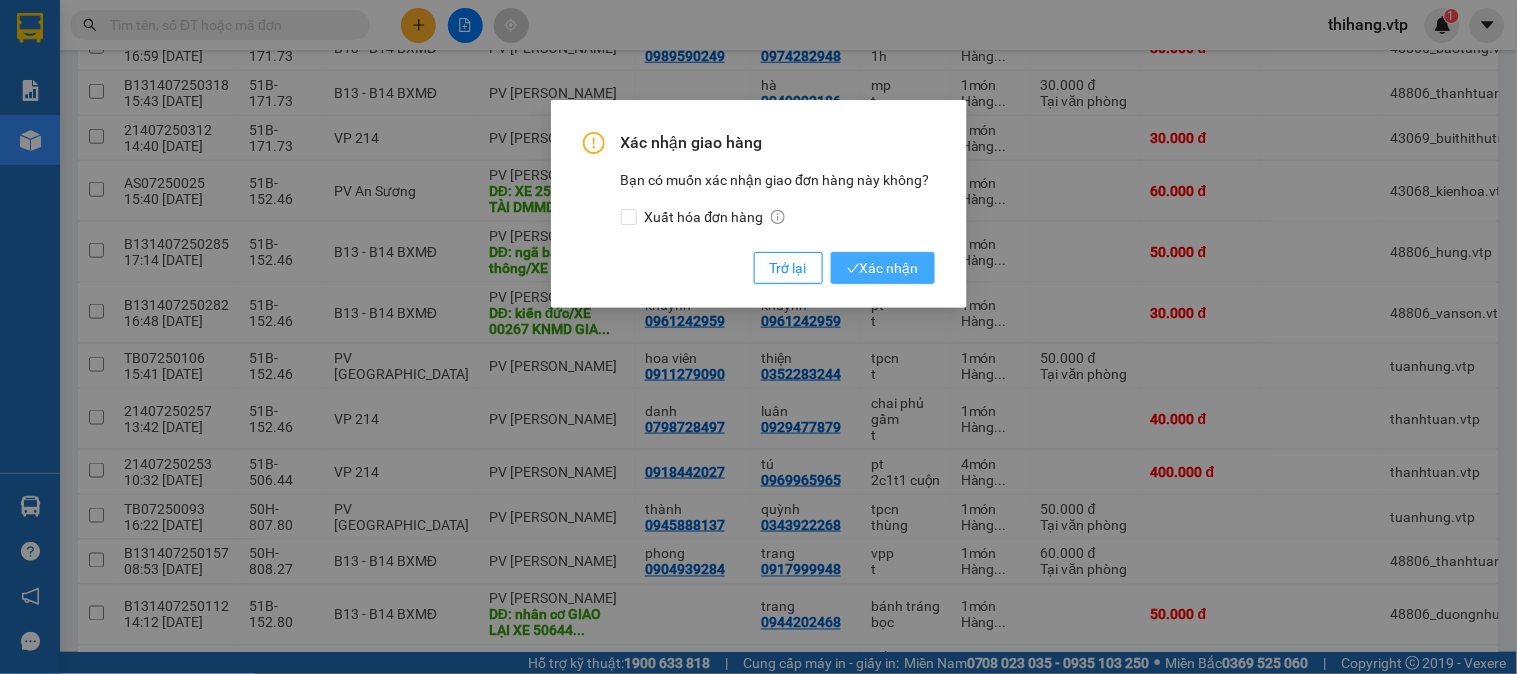 click 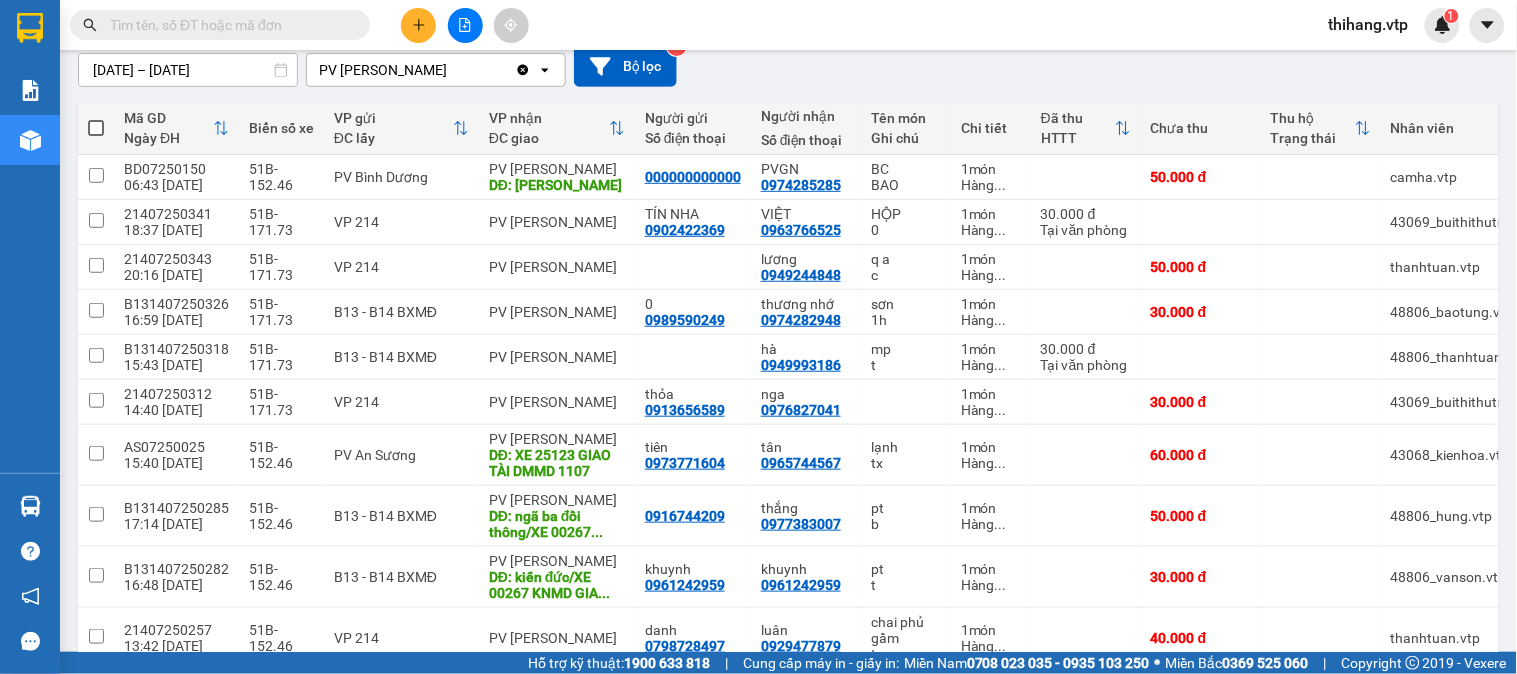 scroll, scrollTop: 0, scrollLeft: 0, axis: both 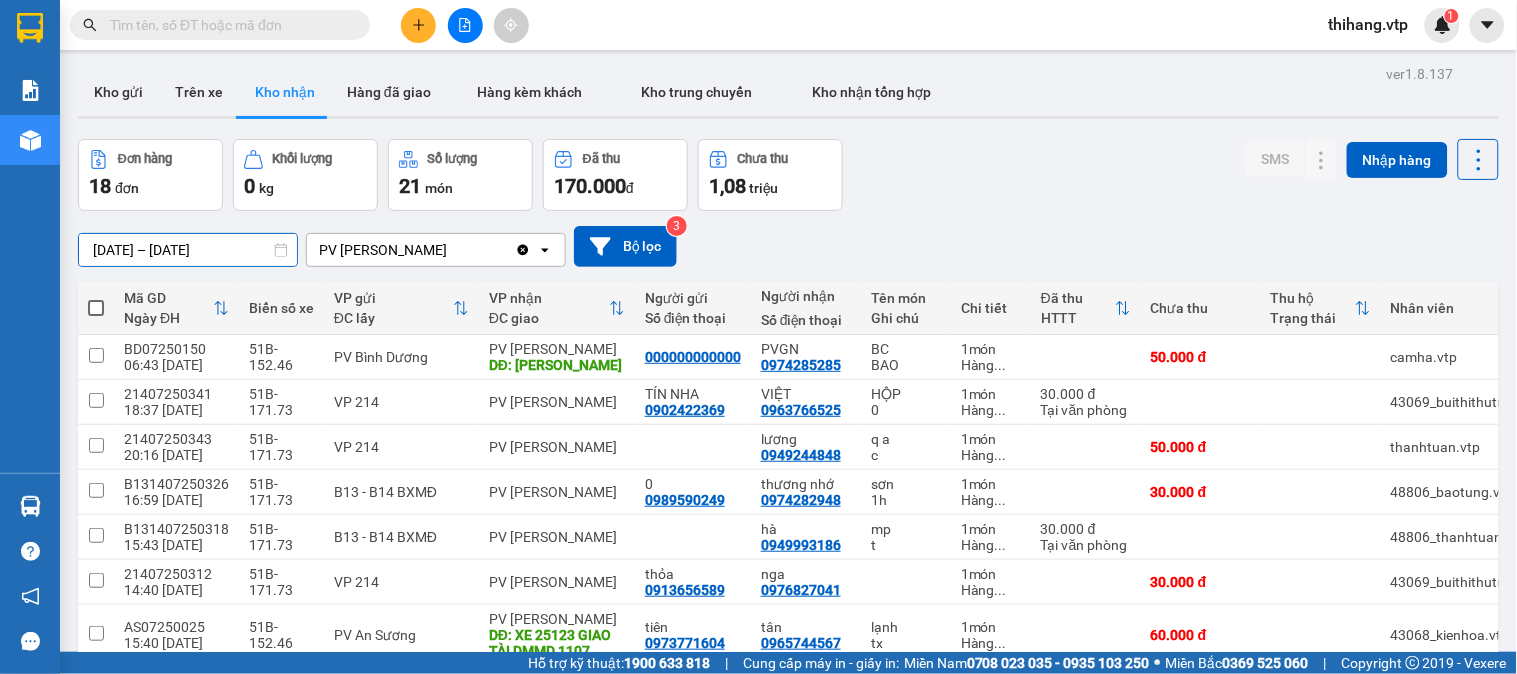 click on "[DATE] – [DATE]" at bounding box center [188, 250] 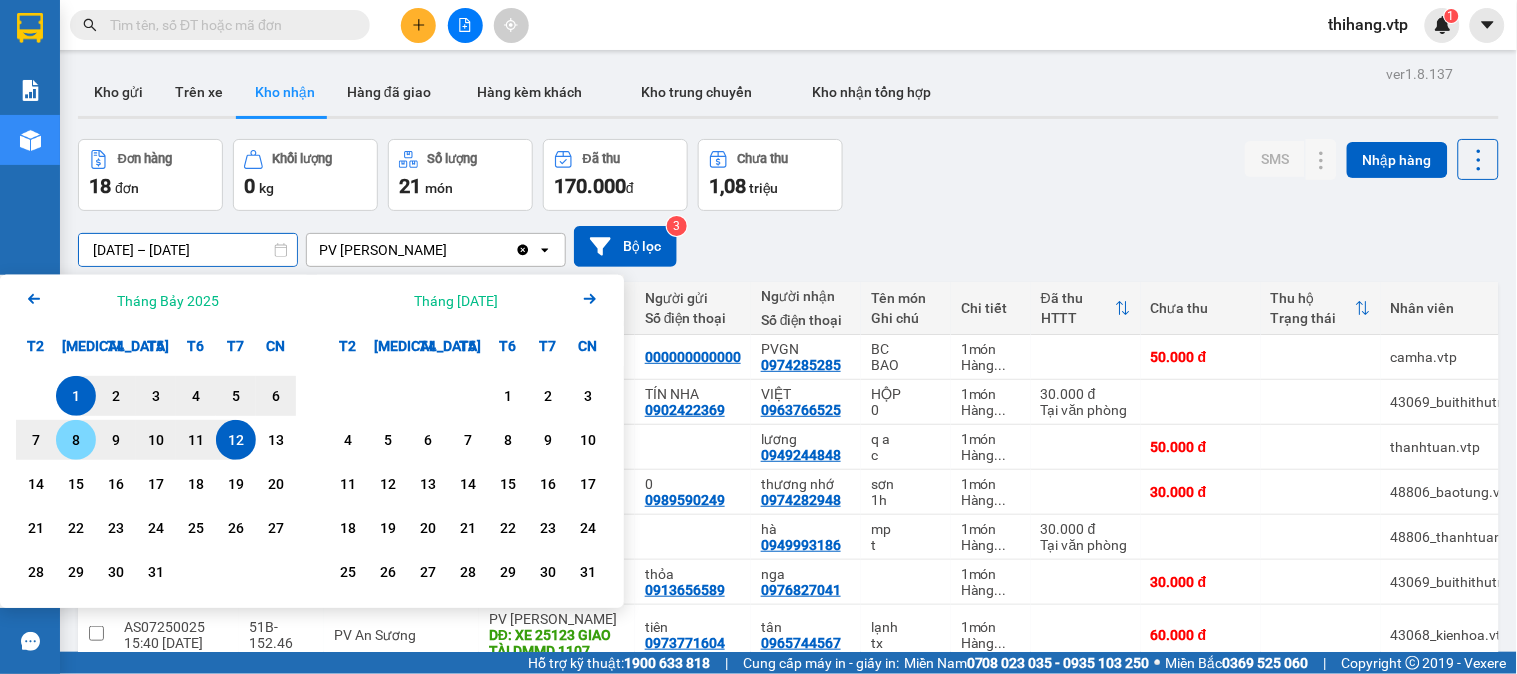 click on "8" at bounding box center [76, 440] 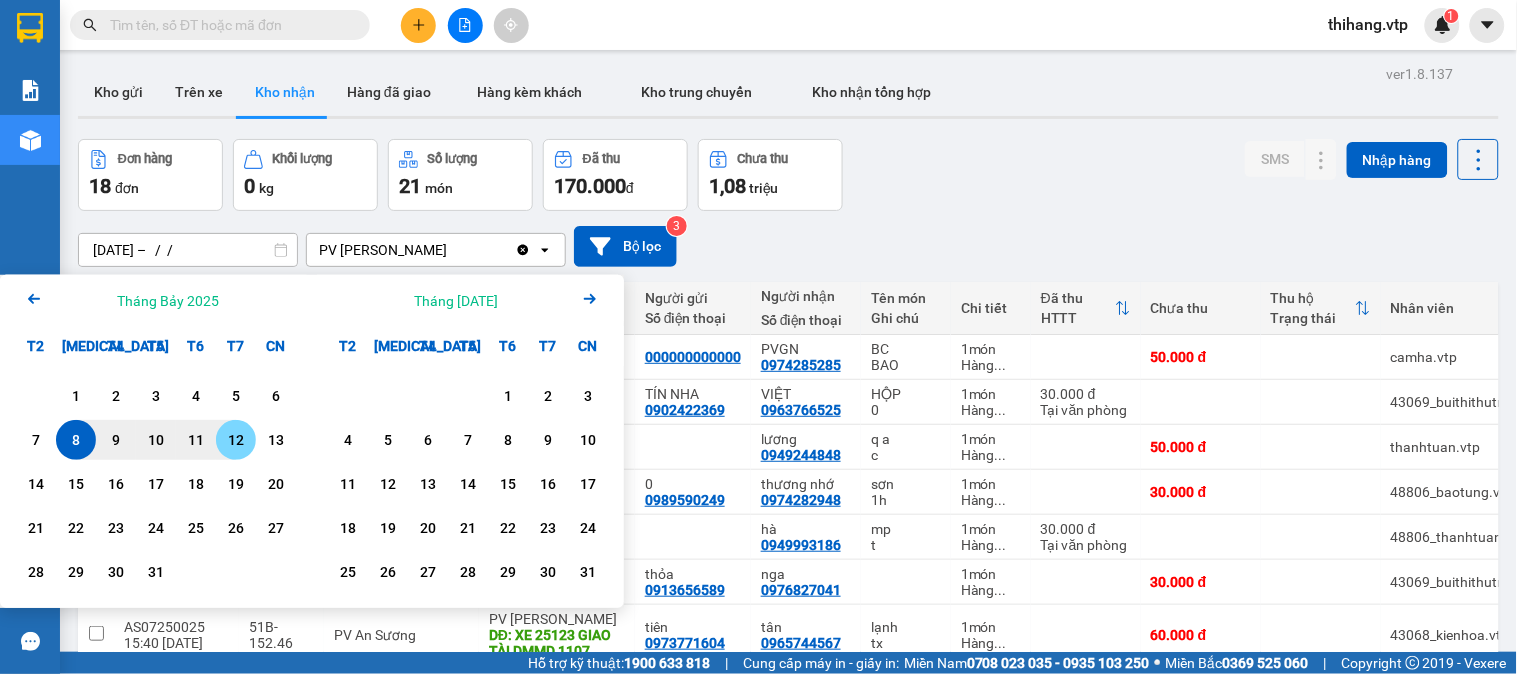 click on "12" at bounding box center (236, 440) 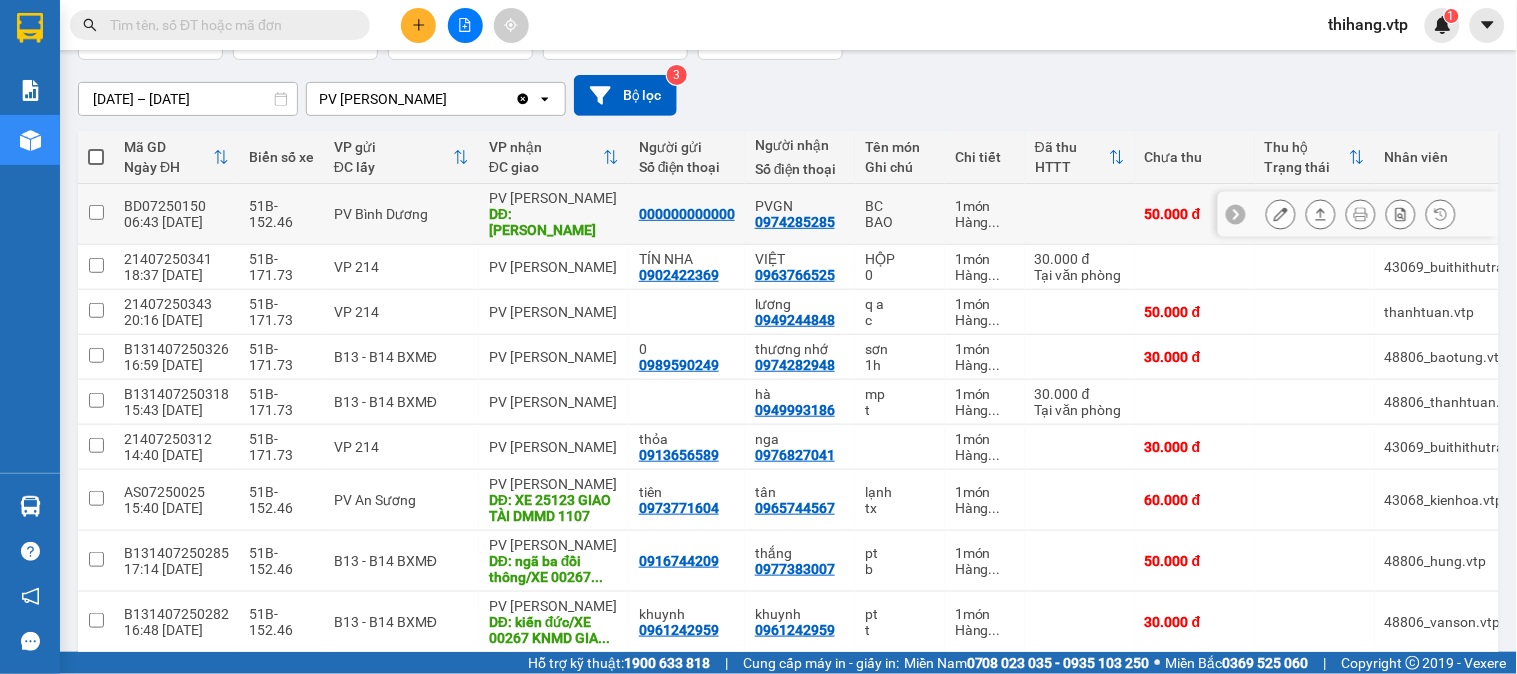 scroll, scrollTop: 0, scrollLeft: 0, axis: both 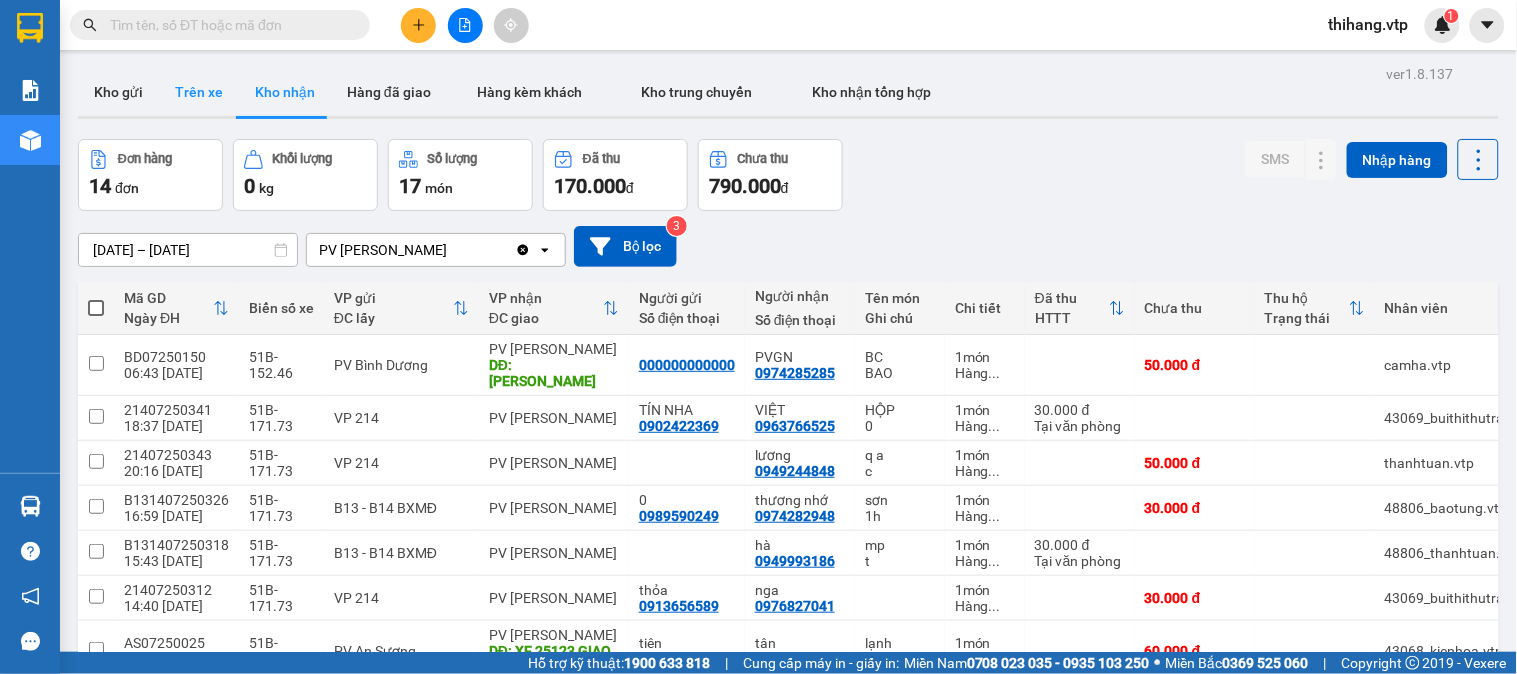 click on "Trên xe" at bounding box center [199, 92] 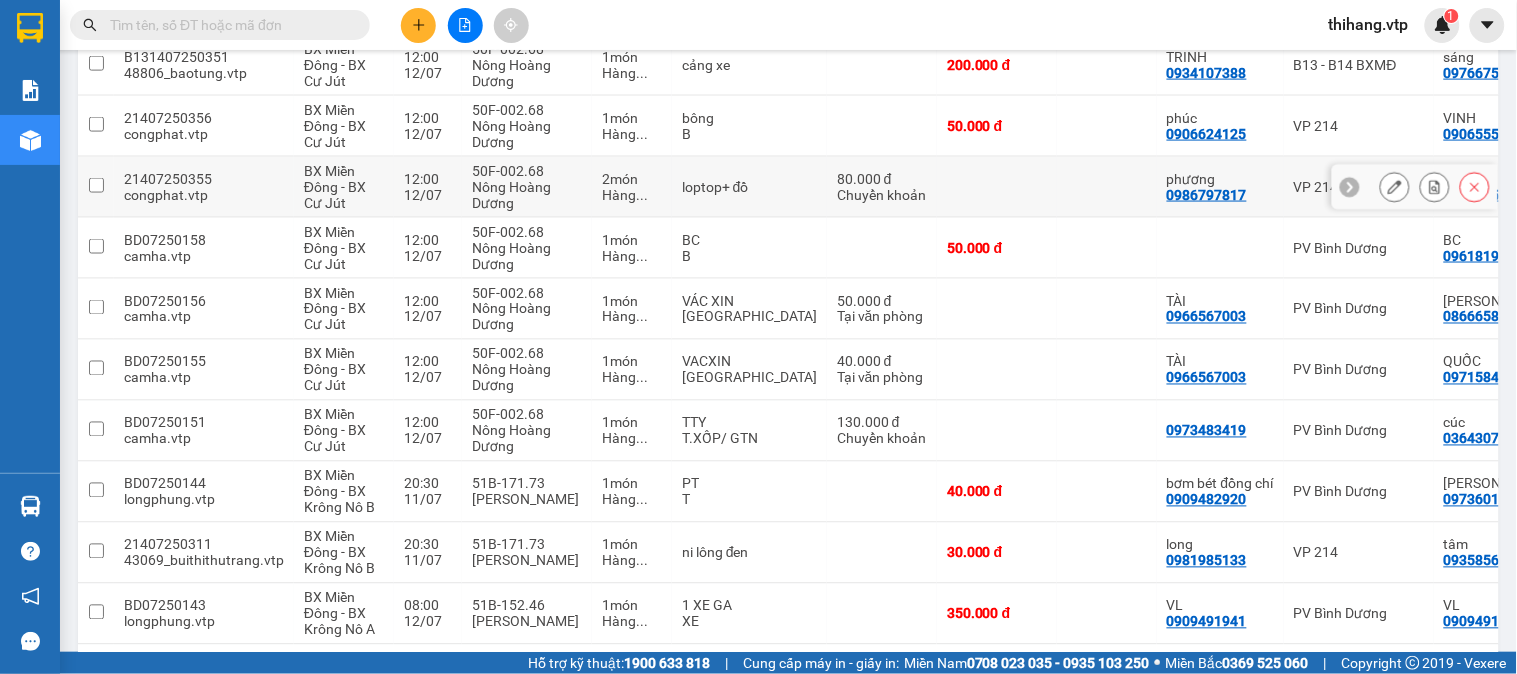 scroll, scrollTop: 751, scrollLeft: 0, axis: vertical 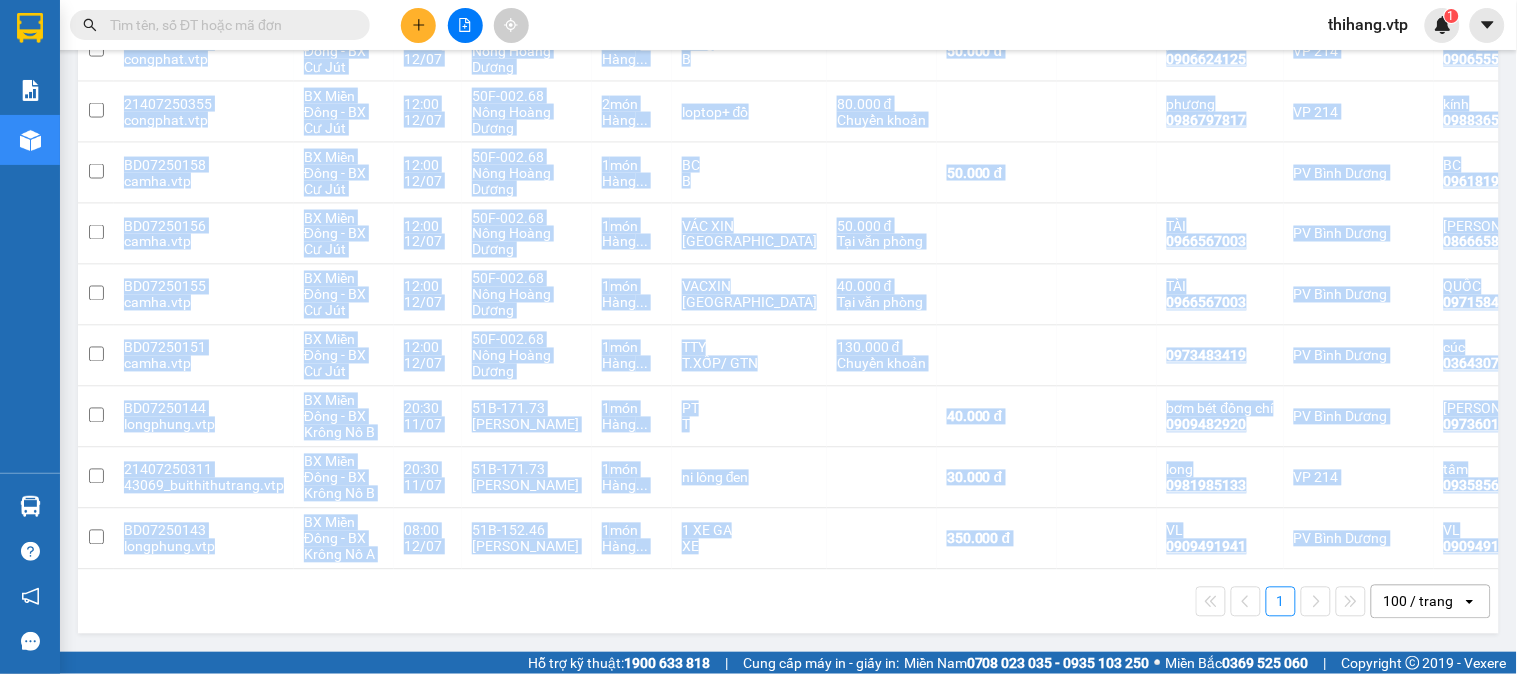 drag, startPoint x: 1021, startPoint y: 573, endPoint x: 1095, endPoint y: 565, distance: 74.431175 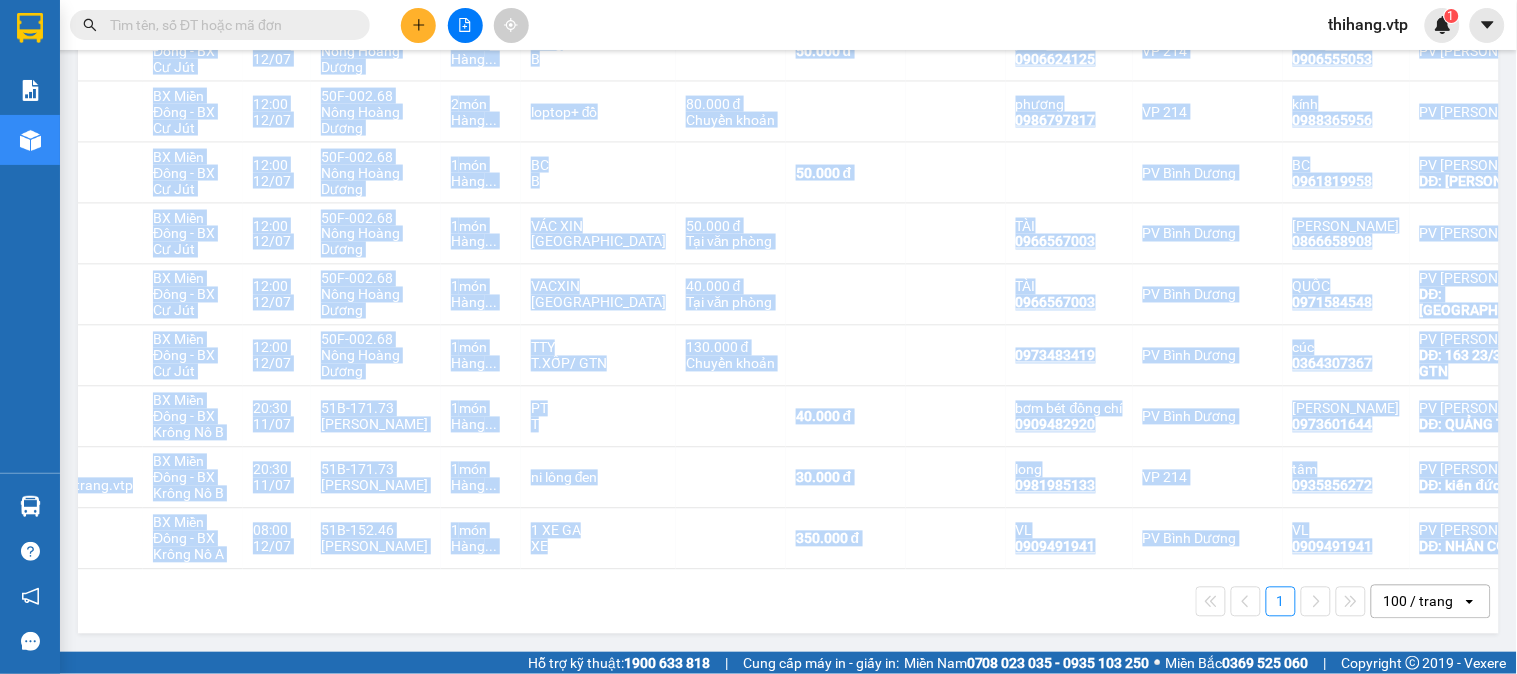 scroll, scrollTop: 0, scrollLeft: 154, axis: horizontal 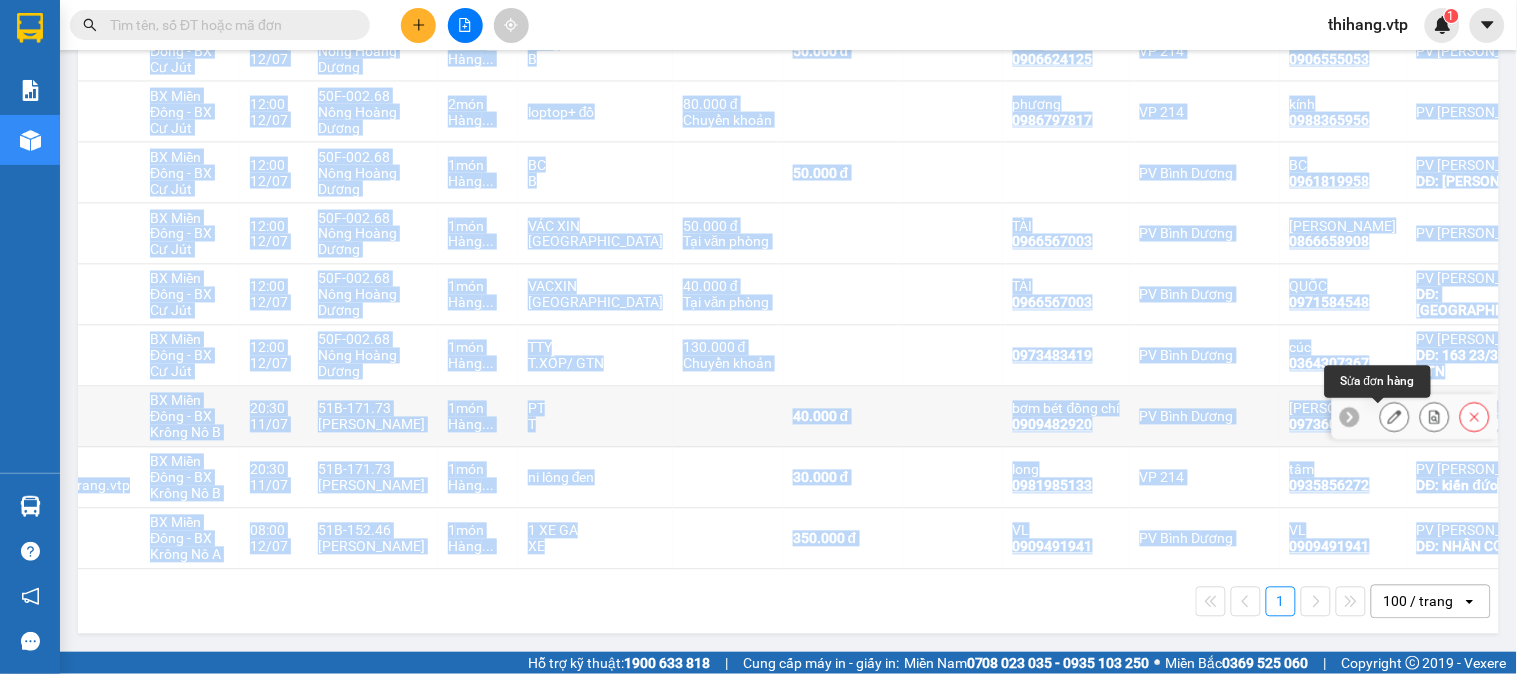 click 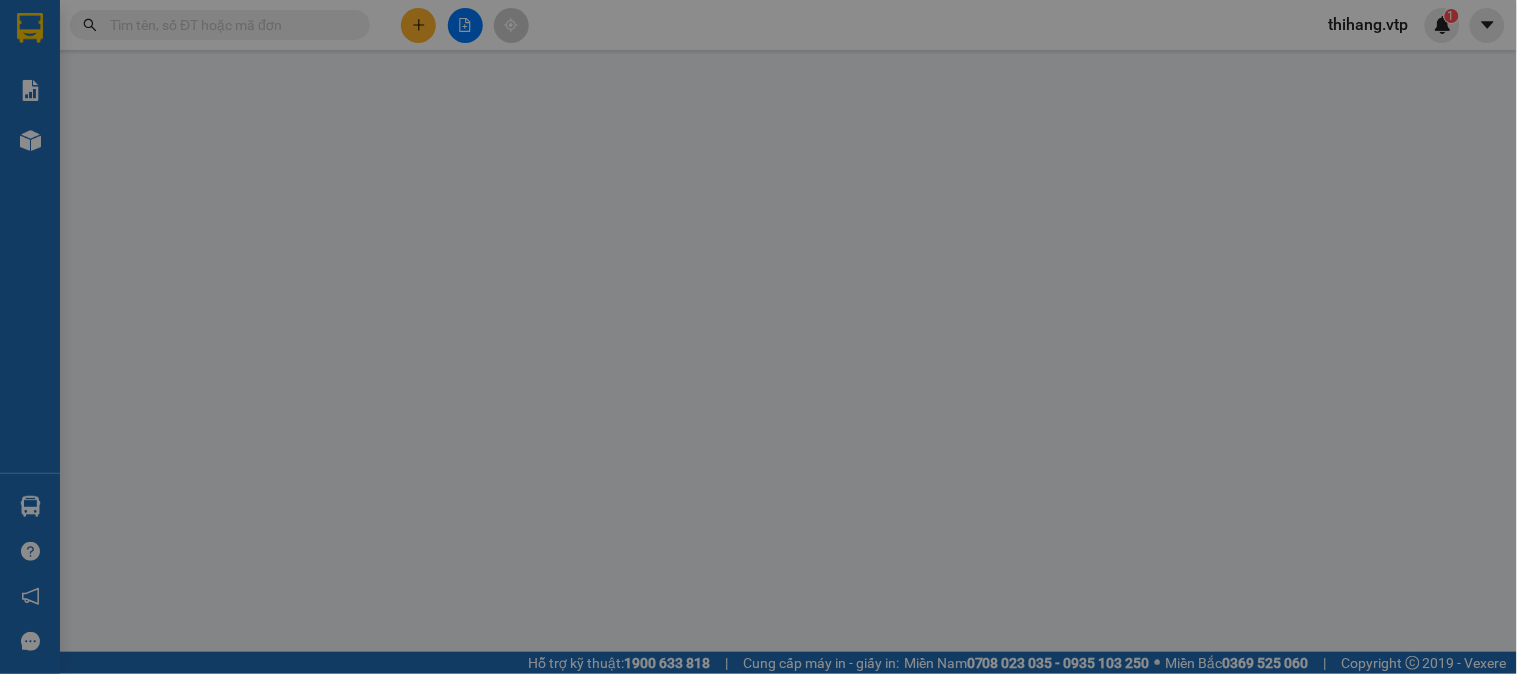 type on "2.000" 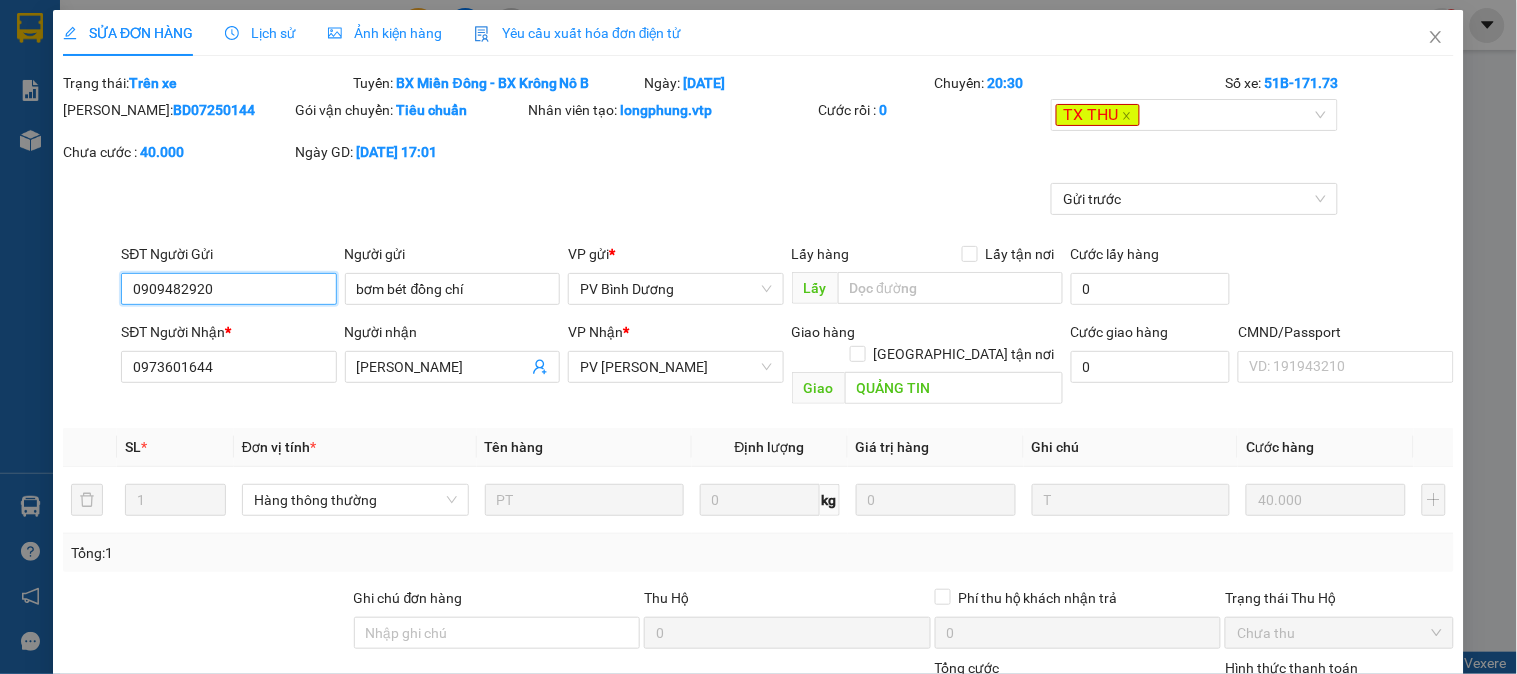 type on "0909482920" 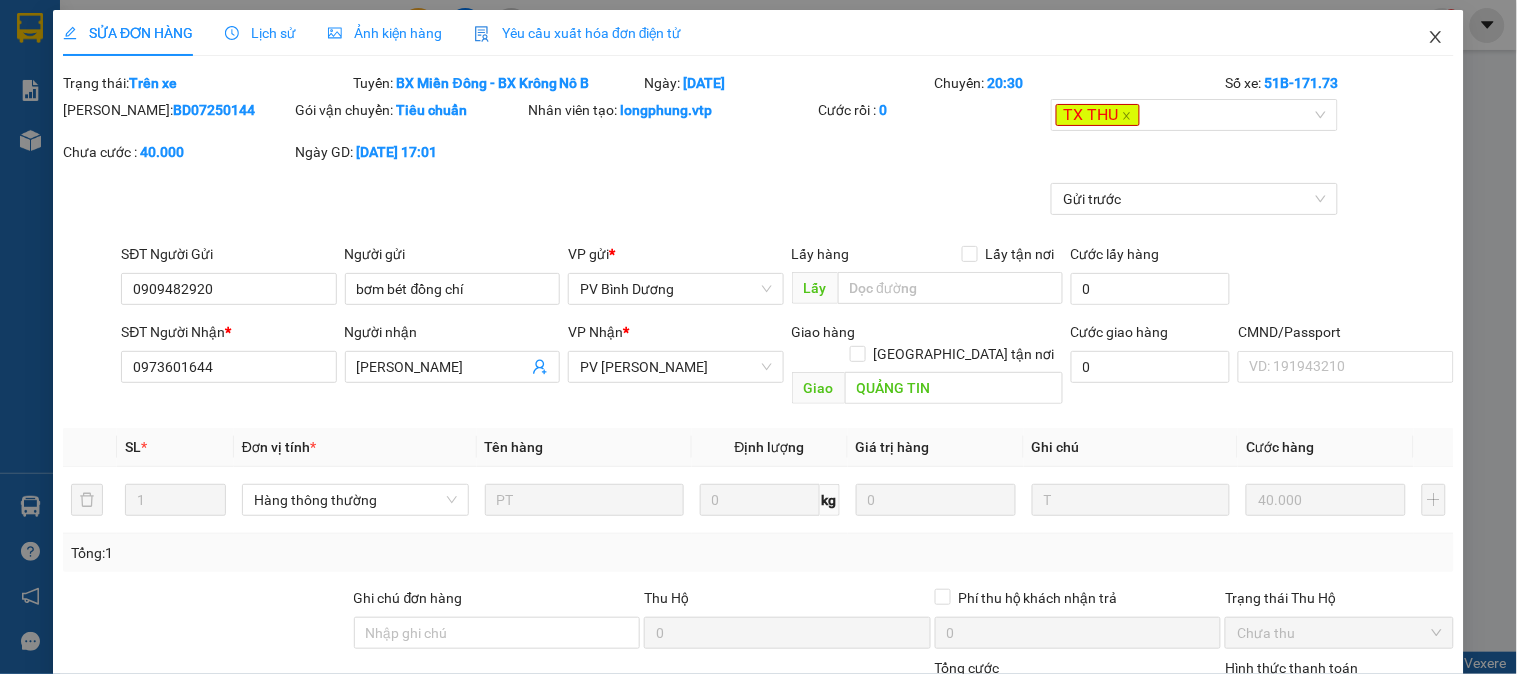 click 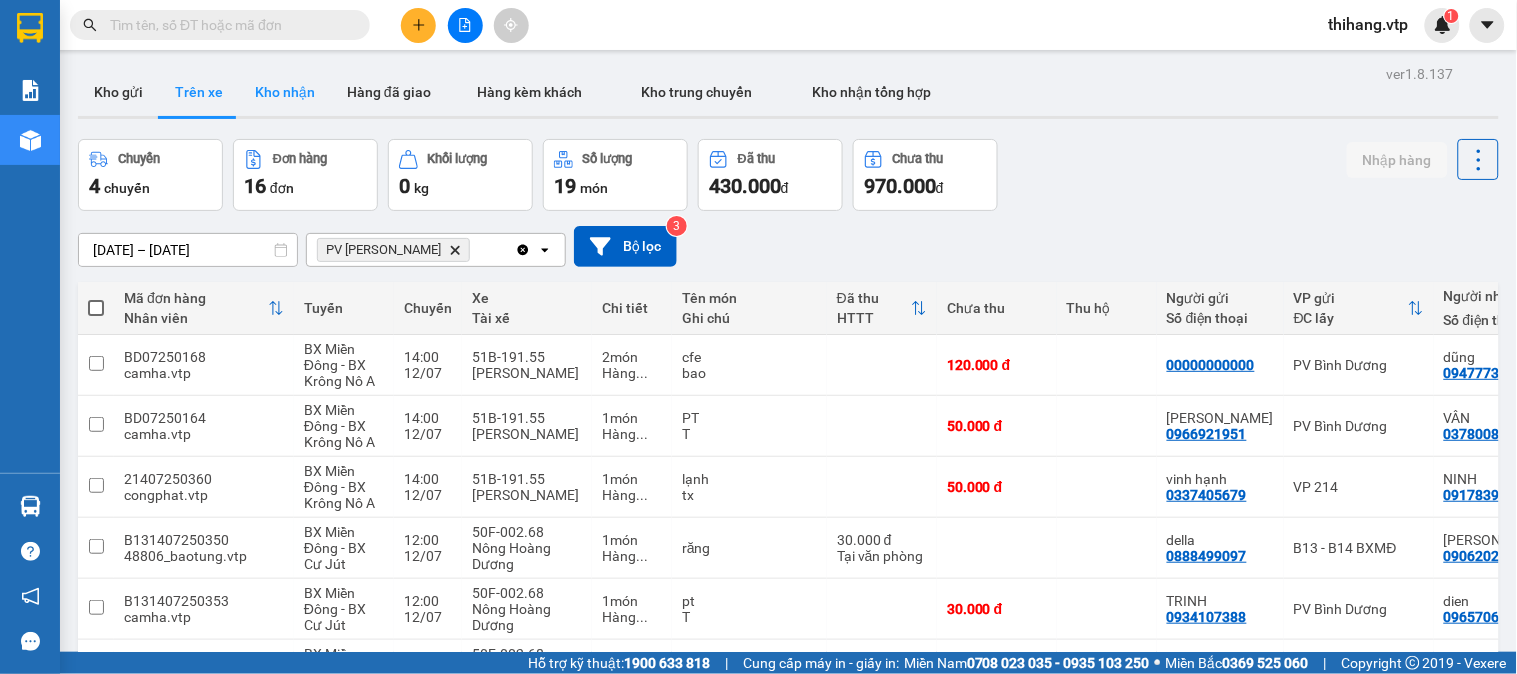 click on "Kho nhận" at bounding box center [285, 92] 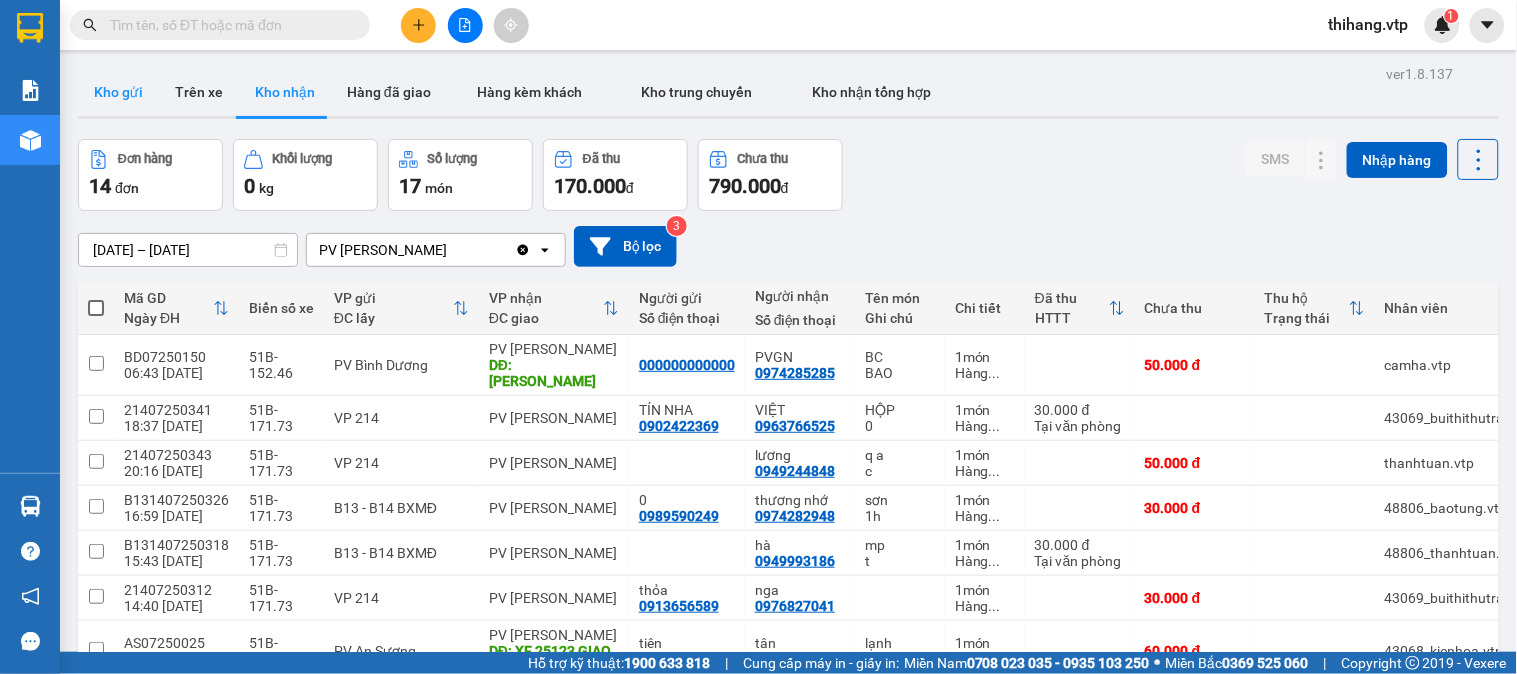 click on "Kho gửi" at bounding box center (118, 92) 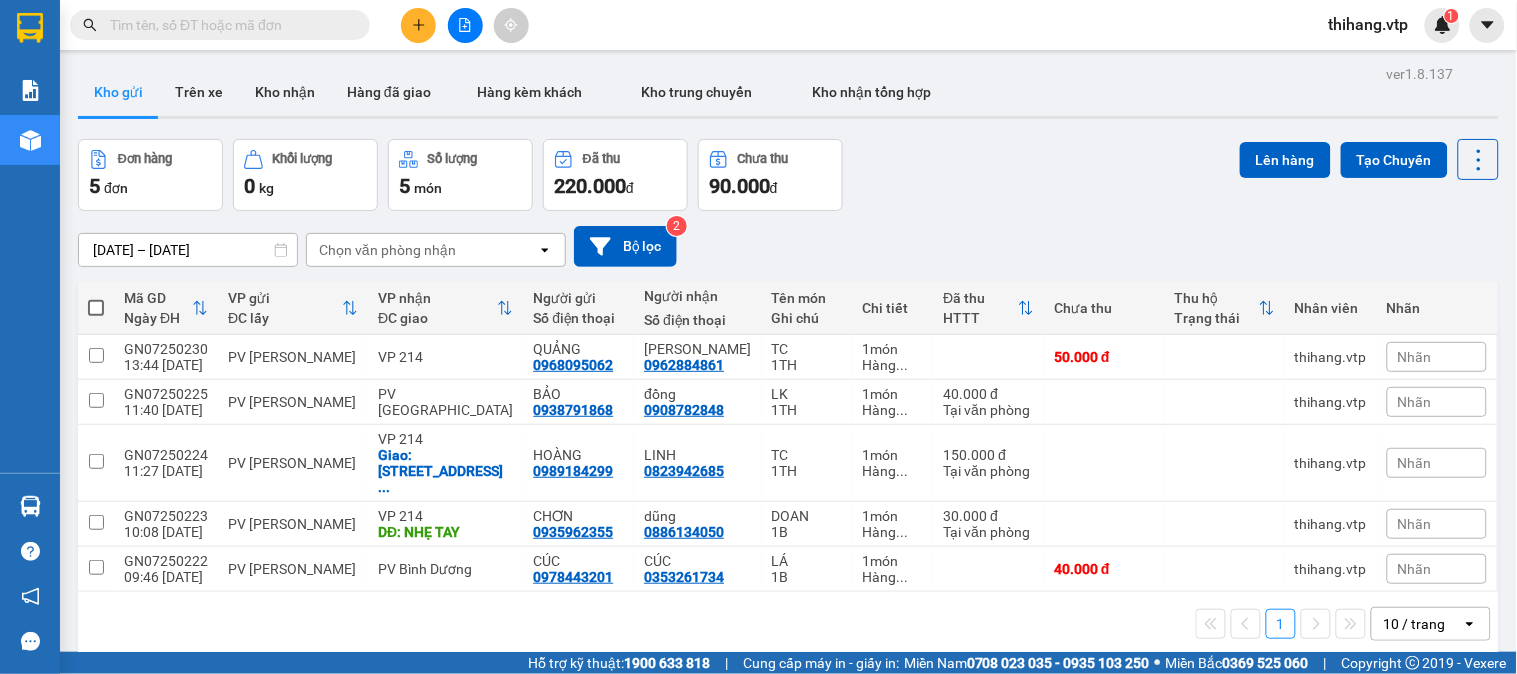 click at bounding box center [418, 25] 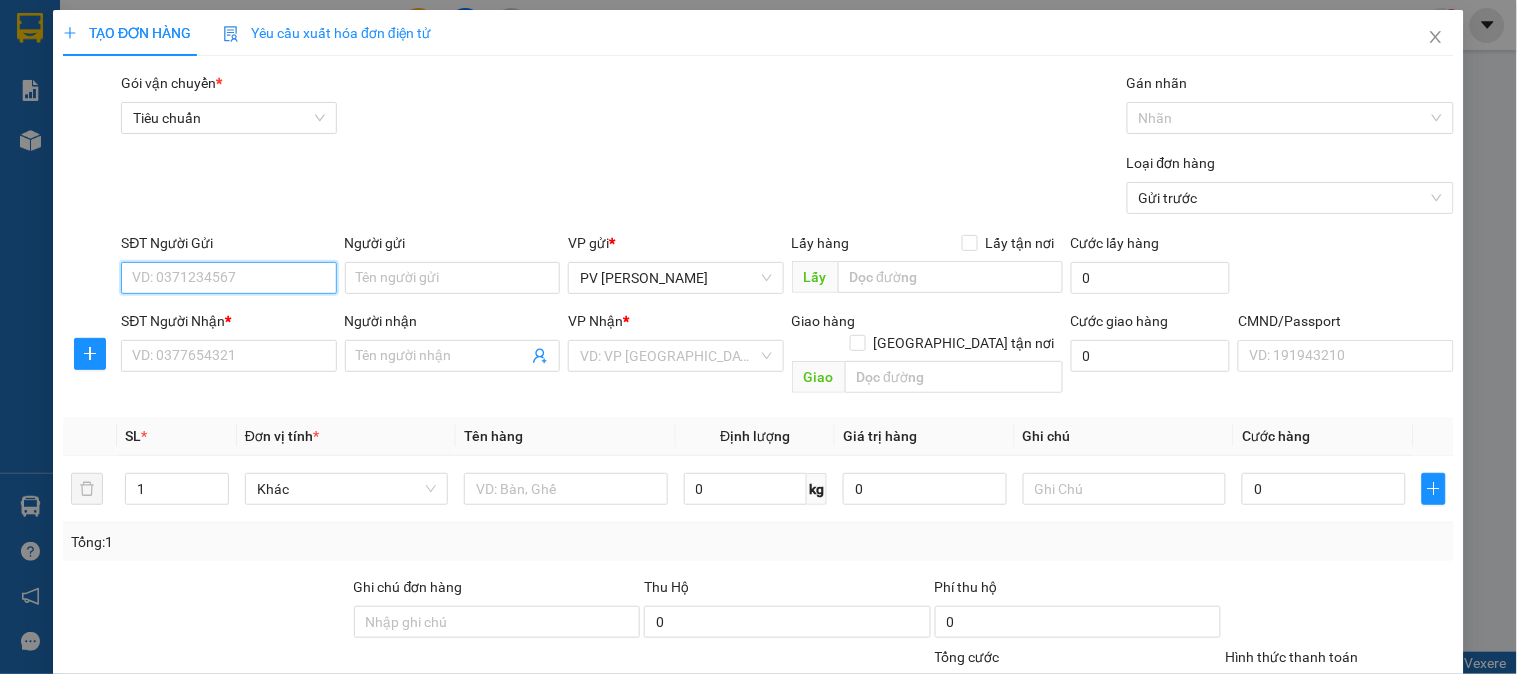 click on "SĐT Người Gửi" at bounding box center [228, 278] 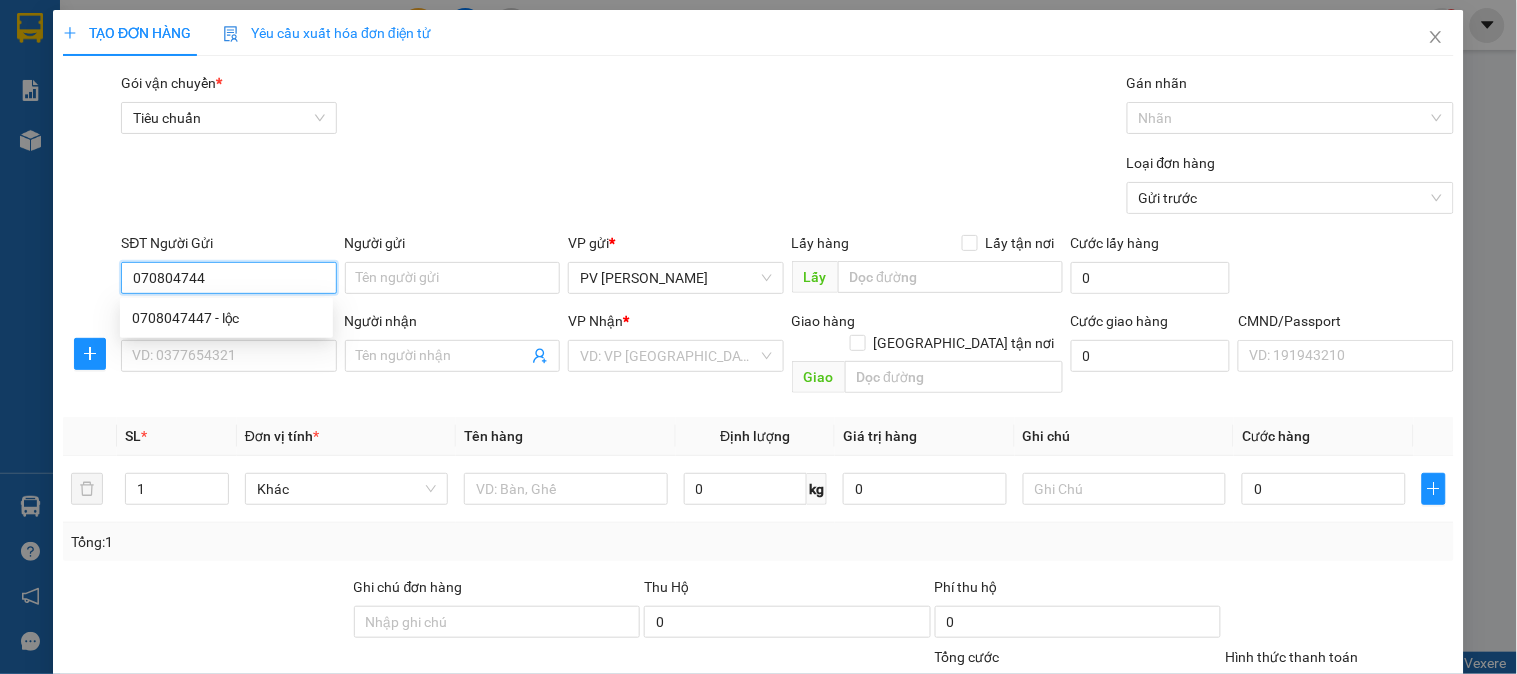 type on "0708047447" 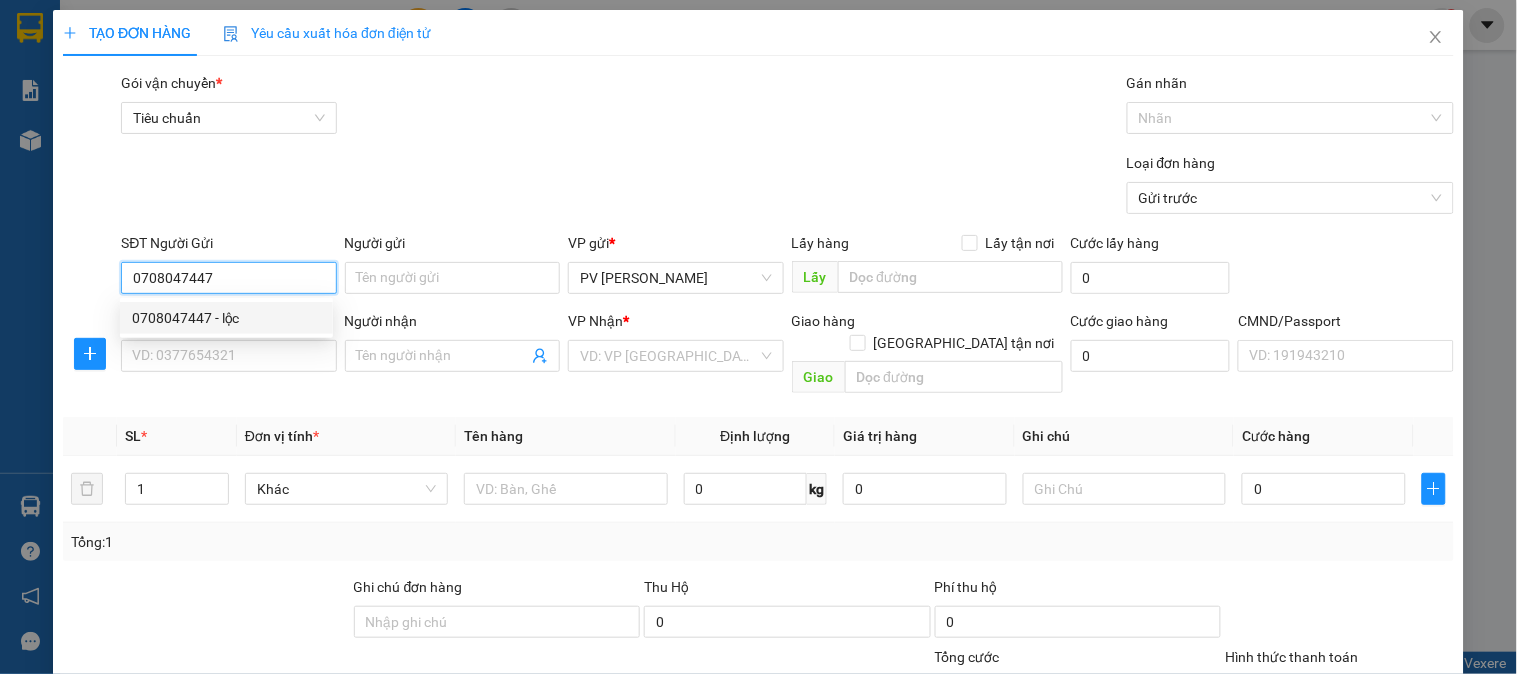 click on "0708047447 - lộc" at bounding box center [226, 318] 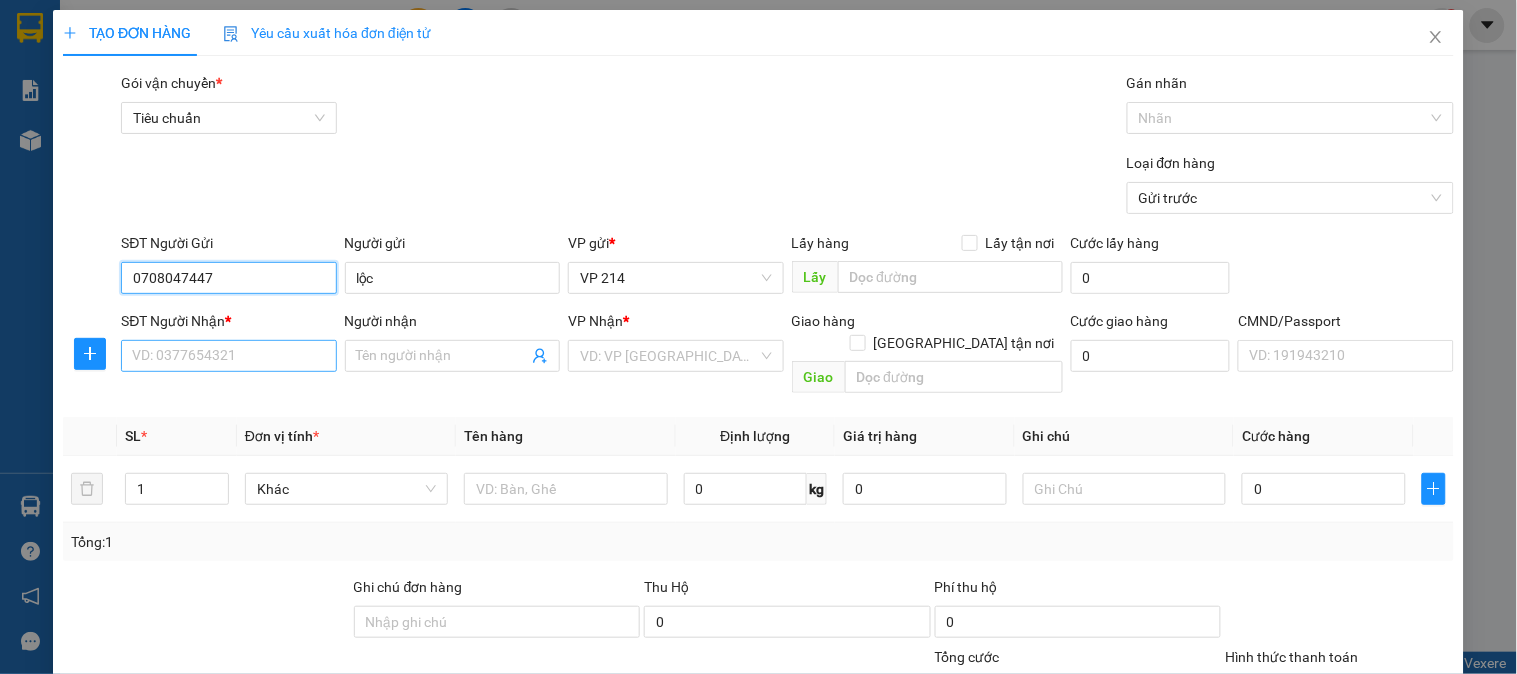 type on "0708047447" 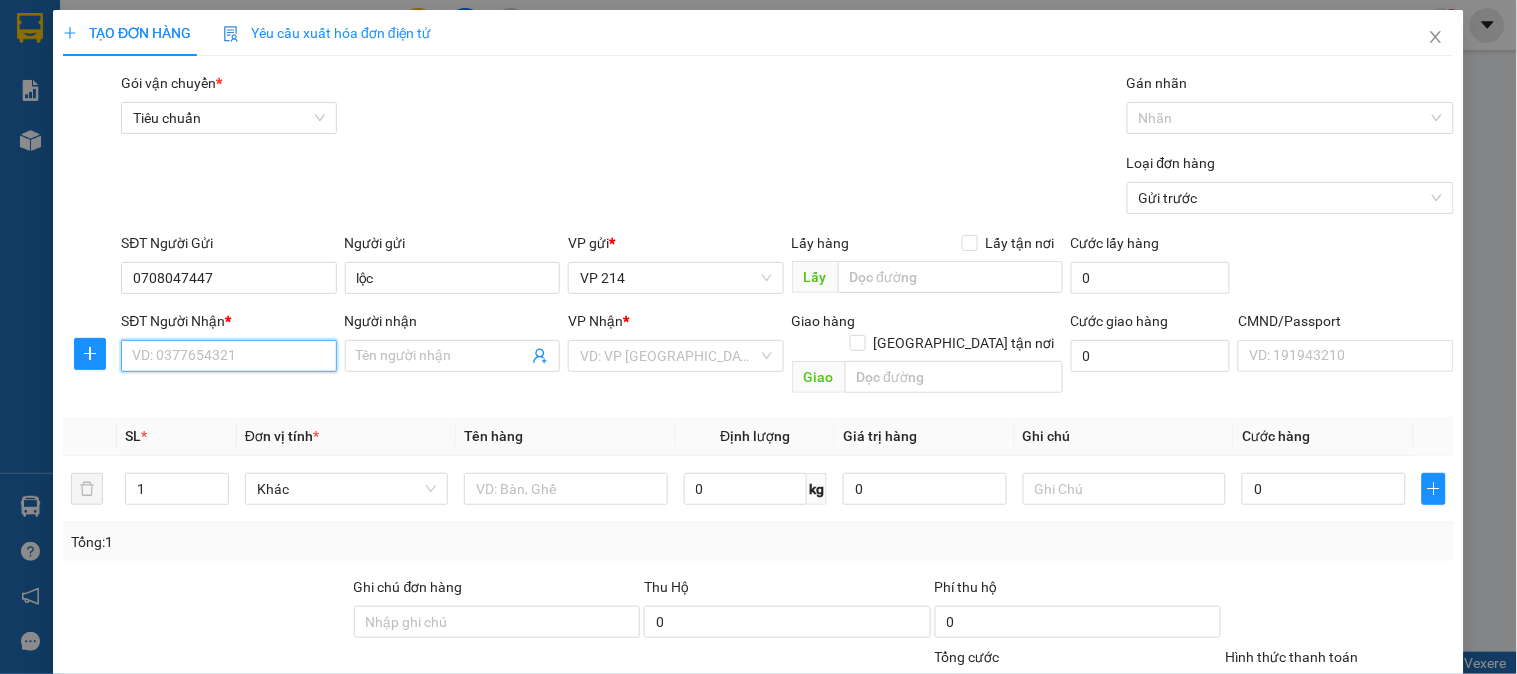 click on "SĐT Người Nhận  *" at bounding box center (228, 356) 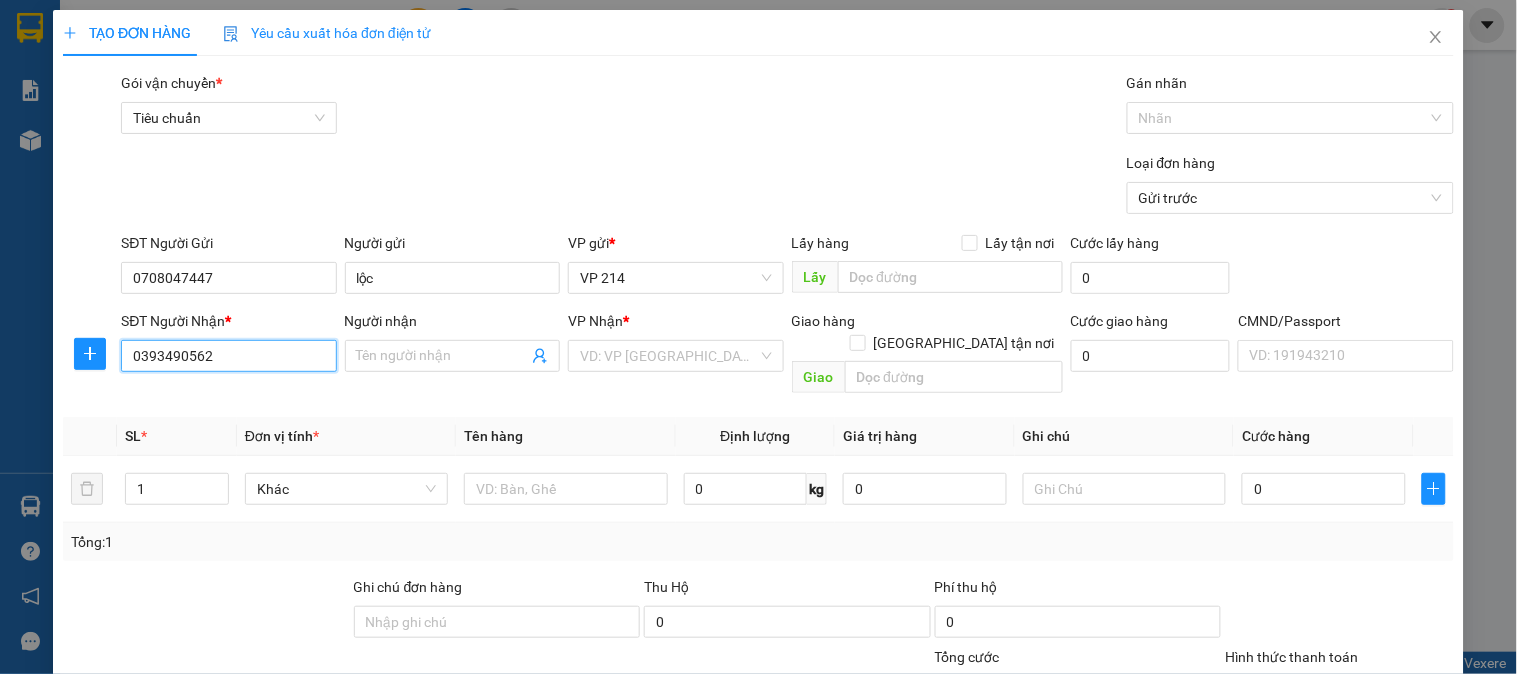 type on "0393490562" 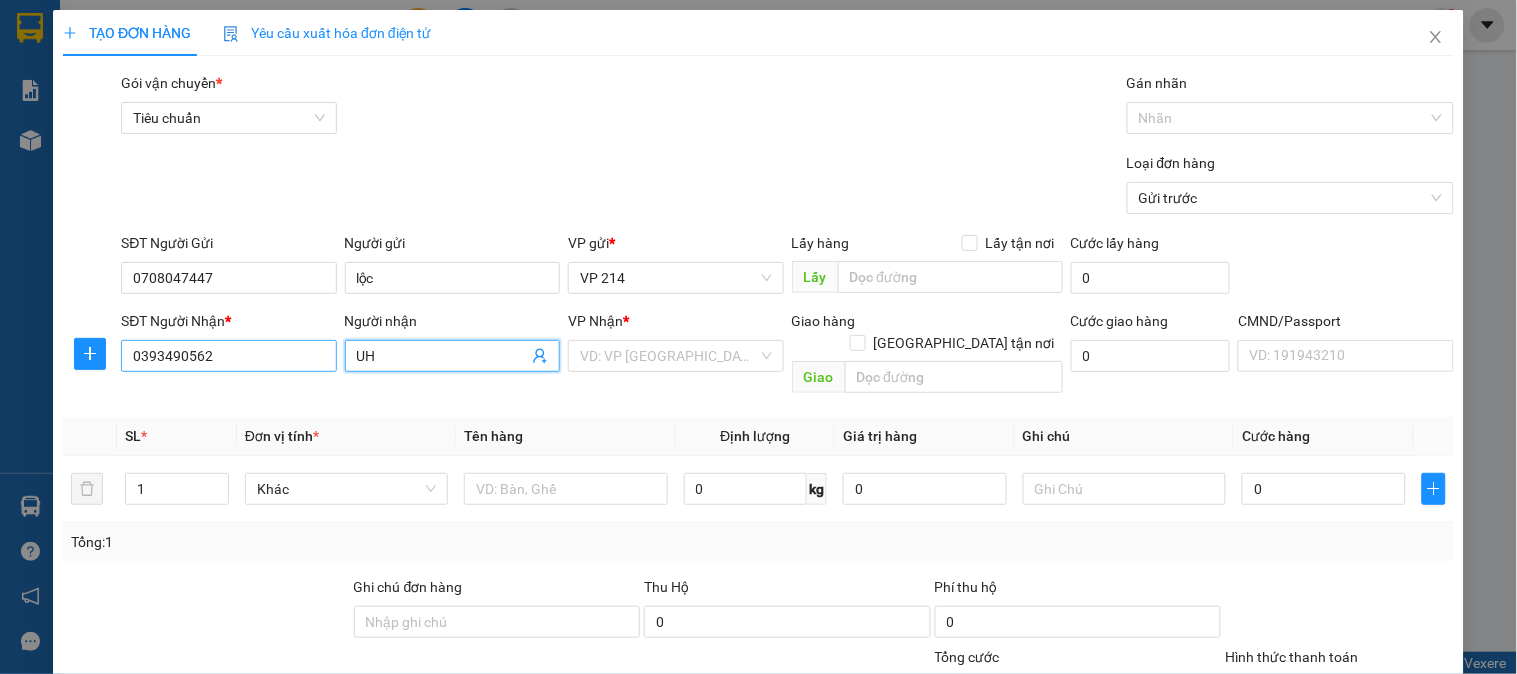 type on "U" 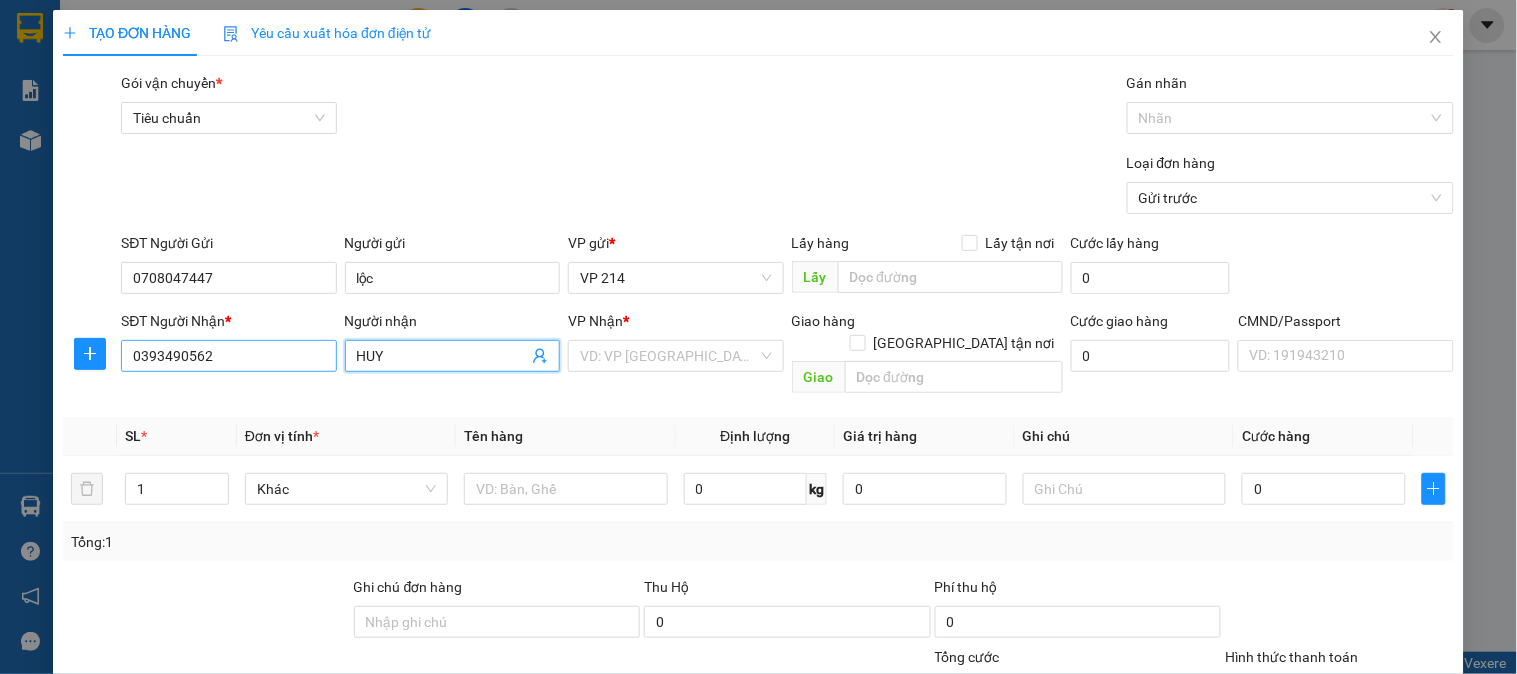 type on "HUY" 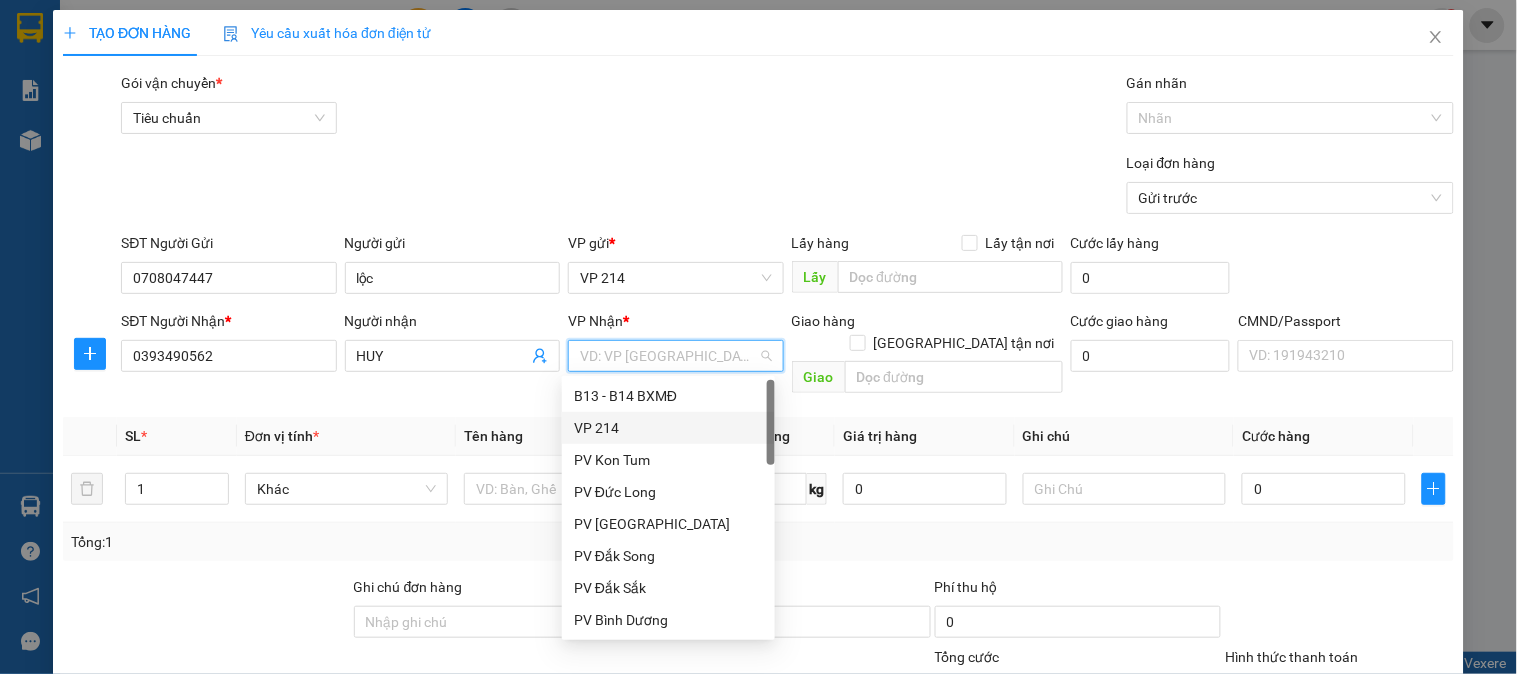 click on "VP 214" at bounding box center [668, 428] 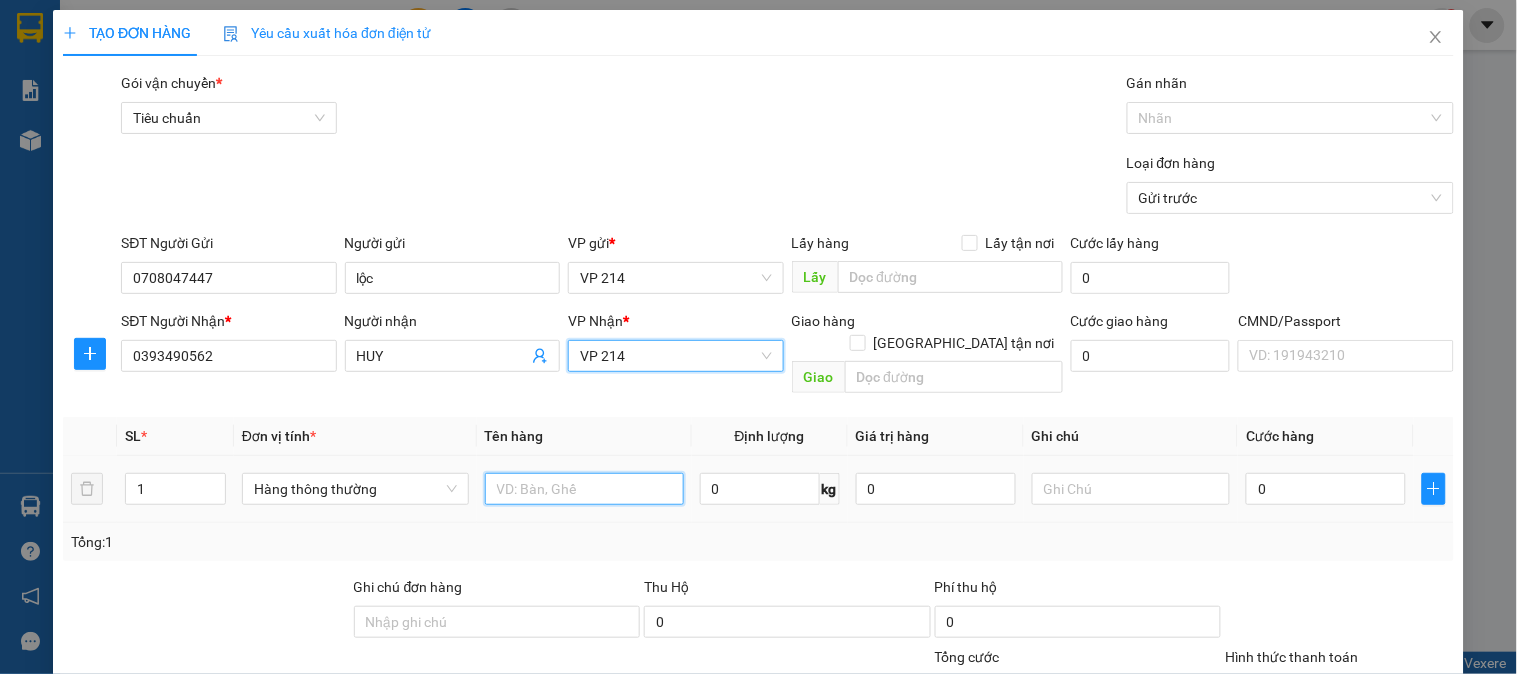 click at bounding box center (584, 489) 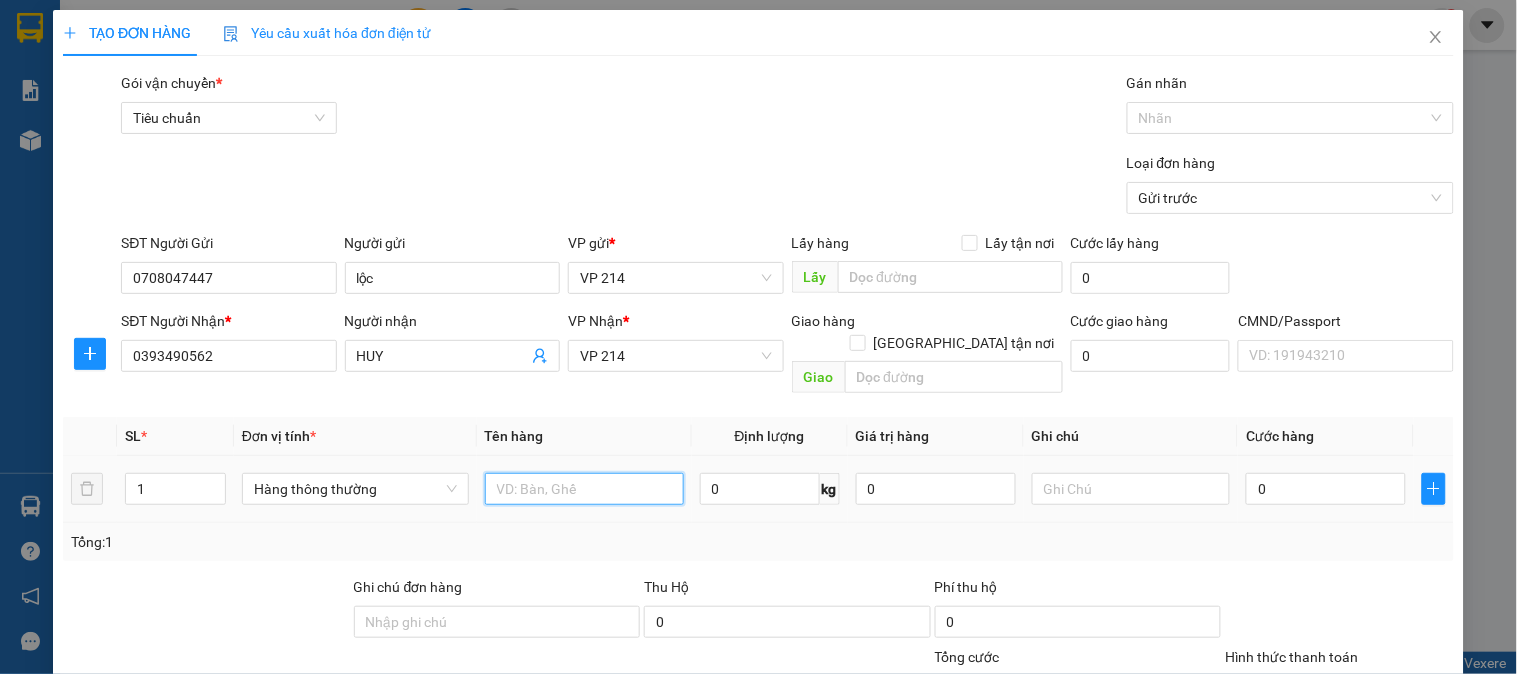 type on "D" 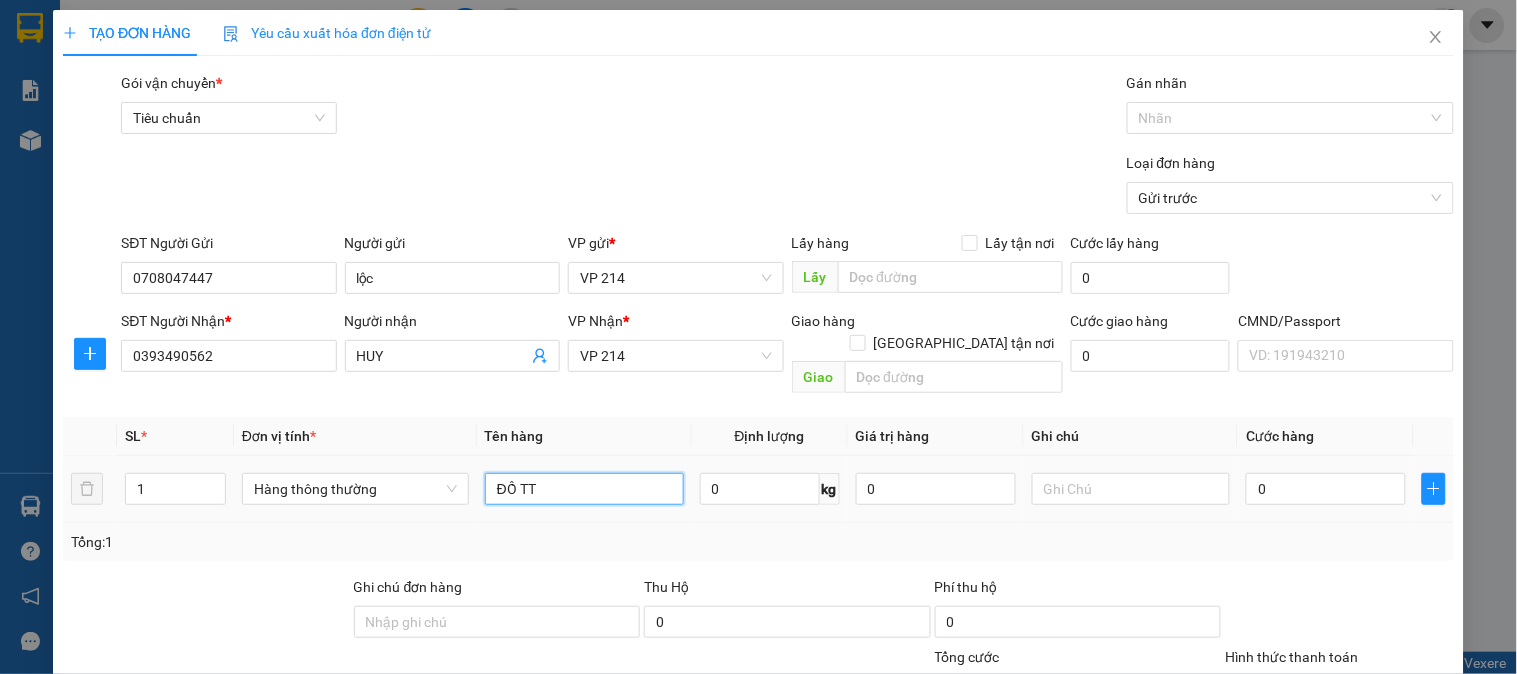 type on "ĐỒ TT" 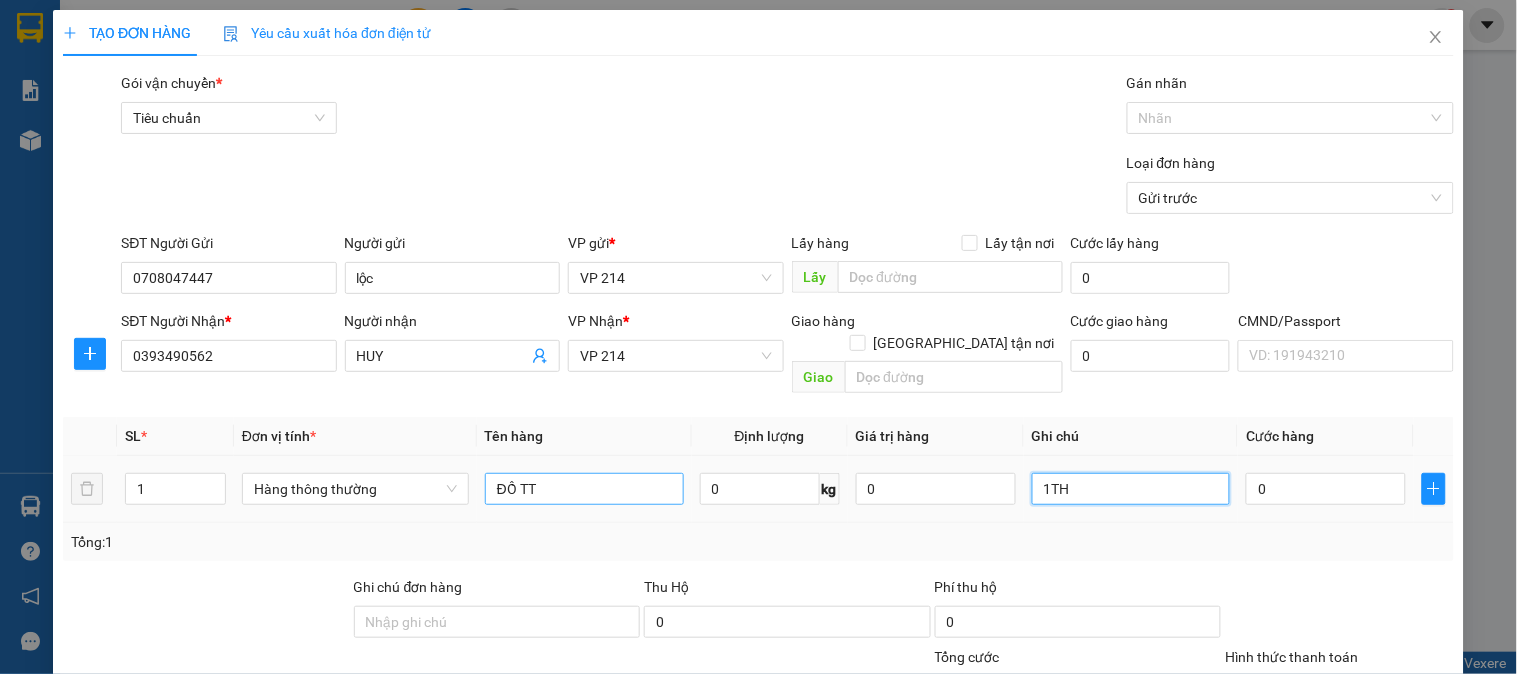 type on "1TH" 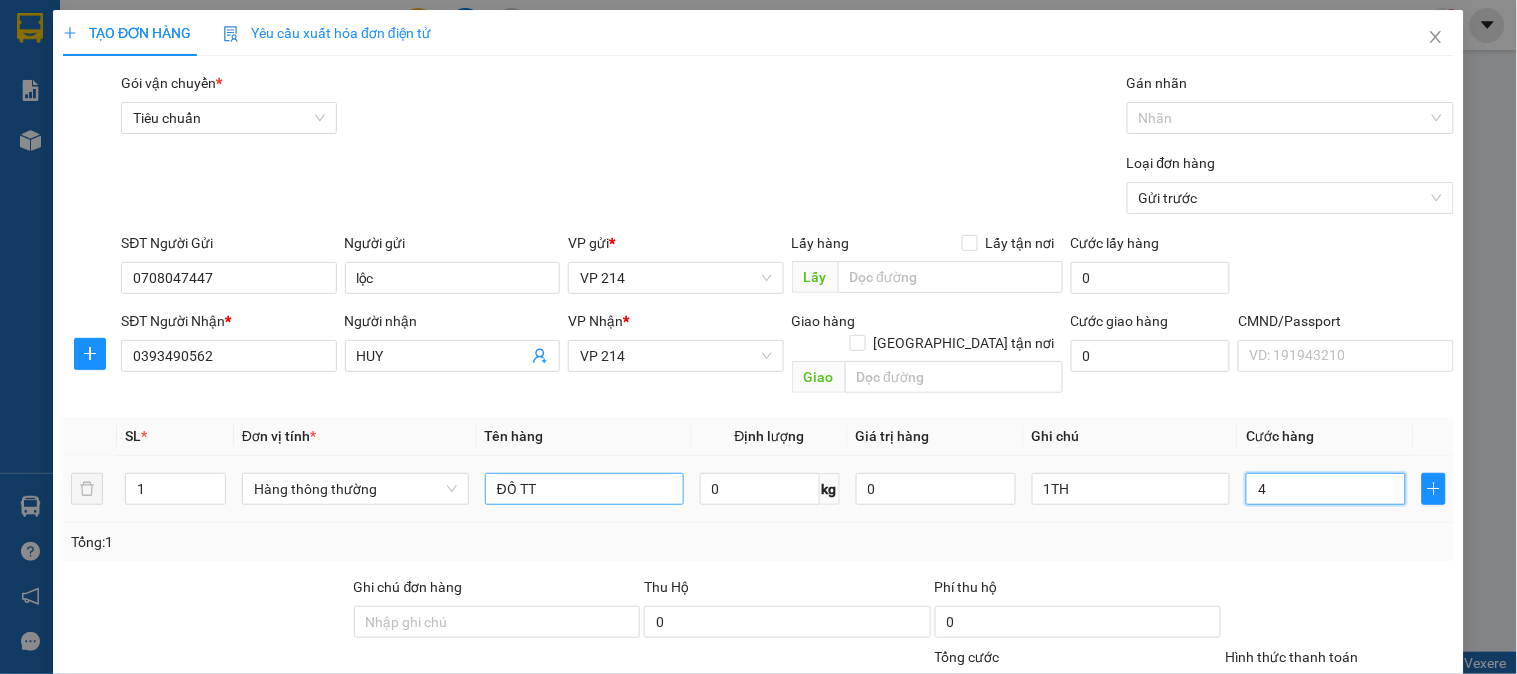 type on "4" 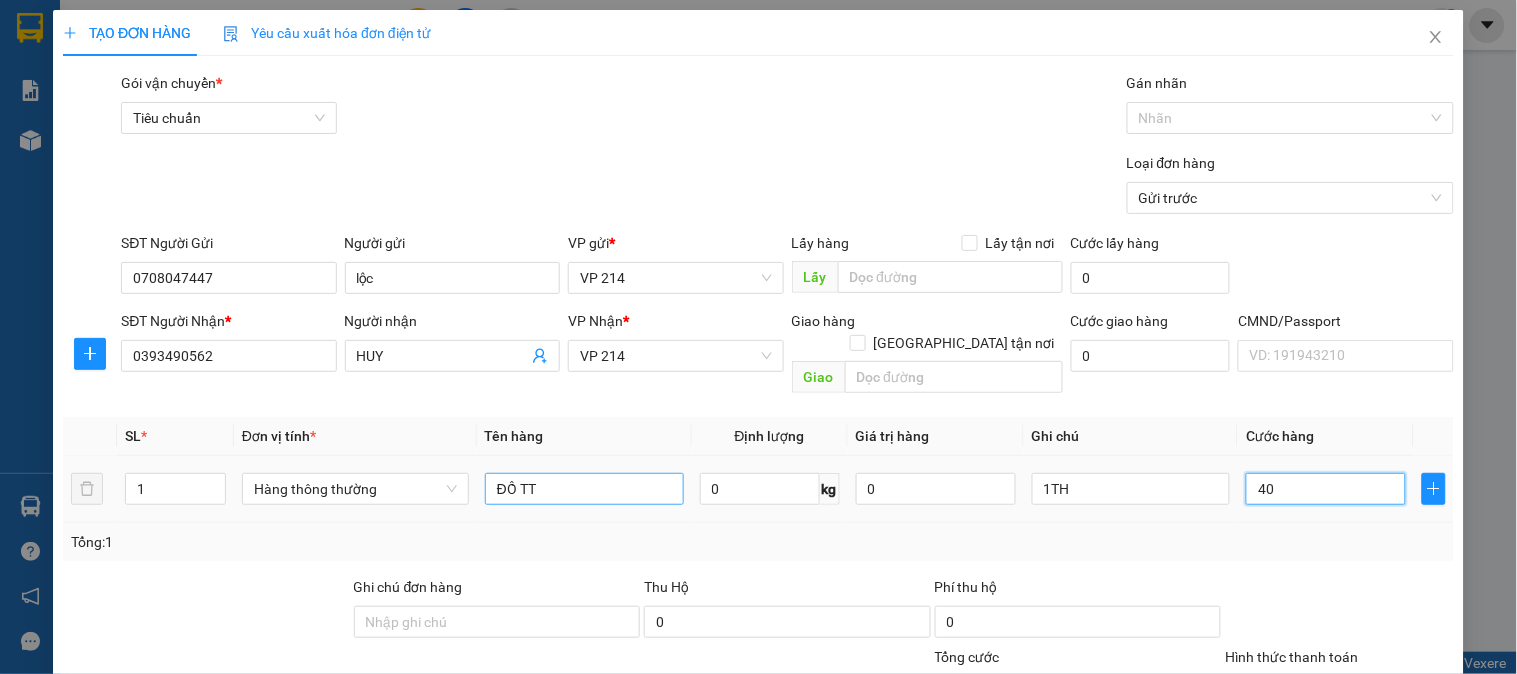 type on "400" 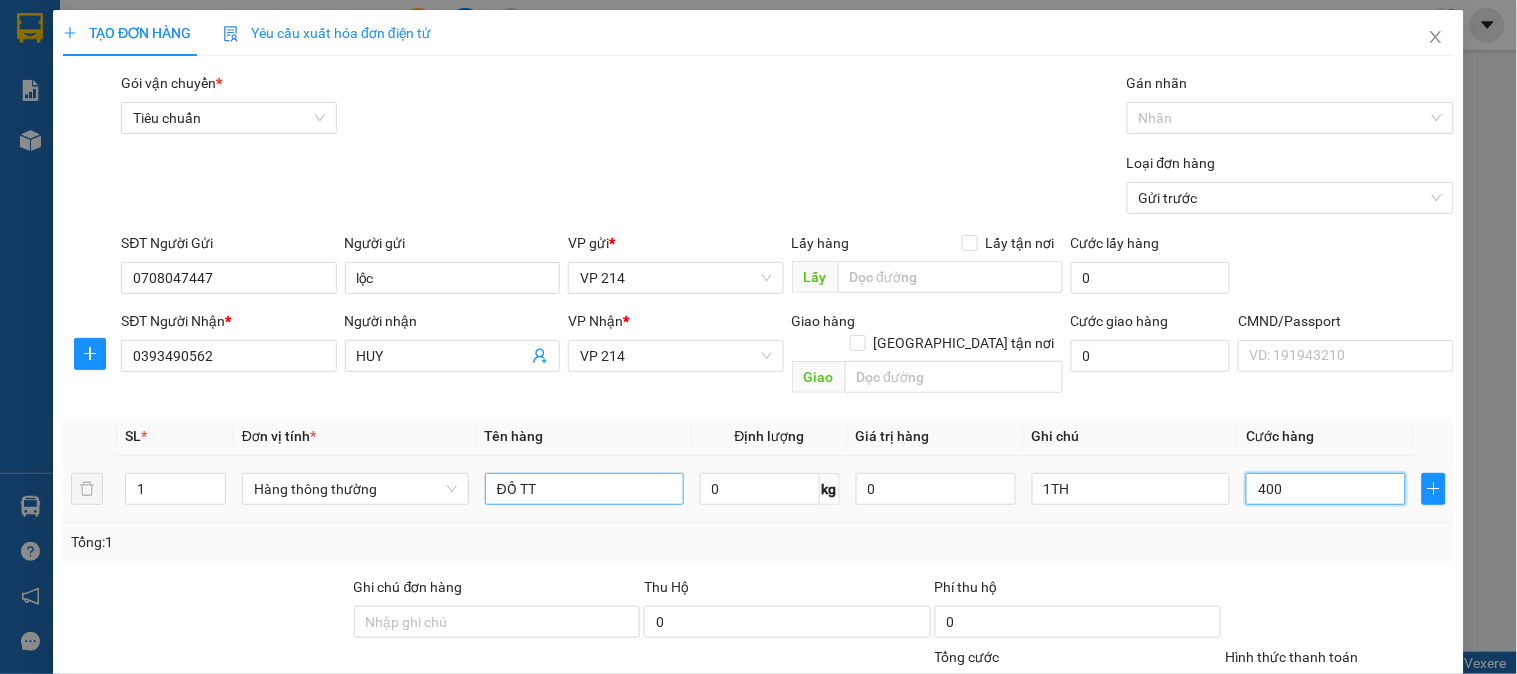 type on "4.000" 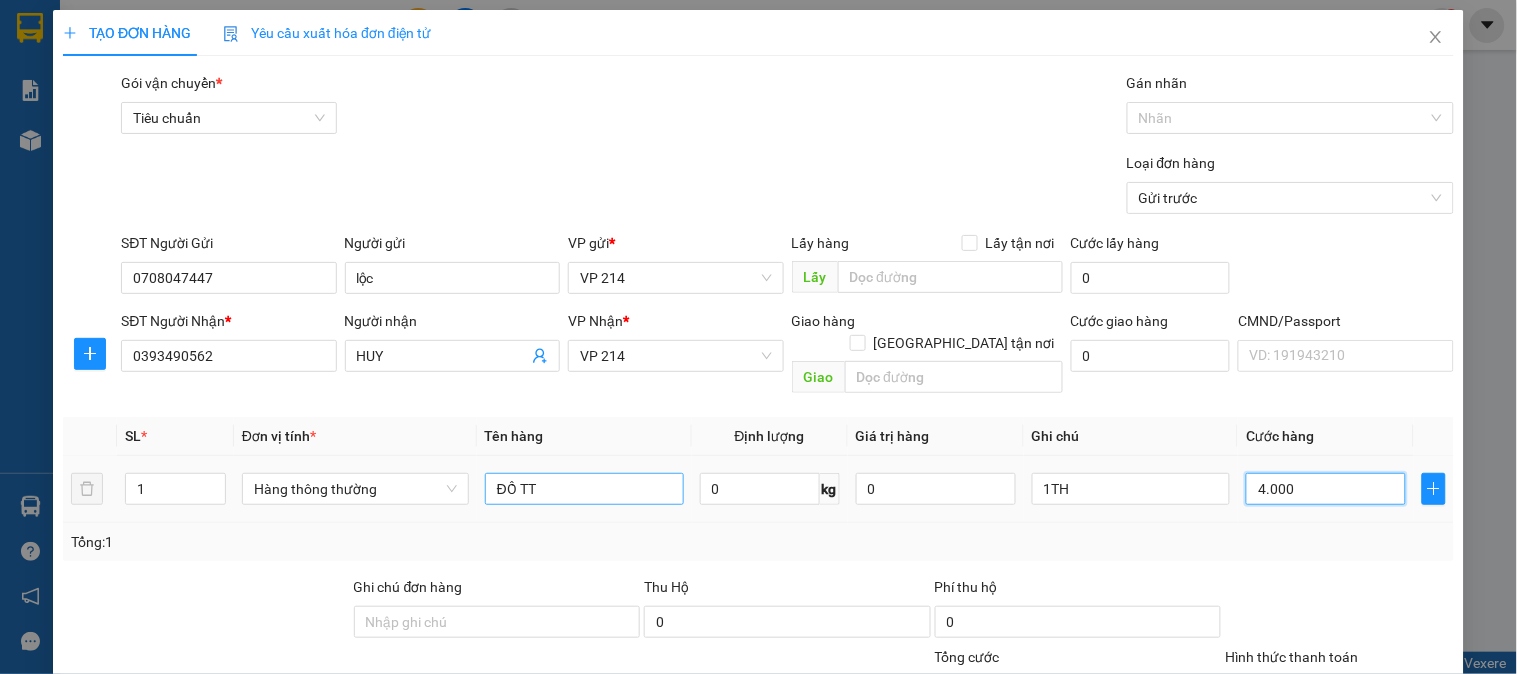 type on "40.000" 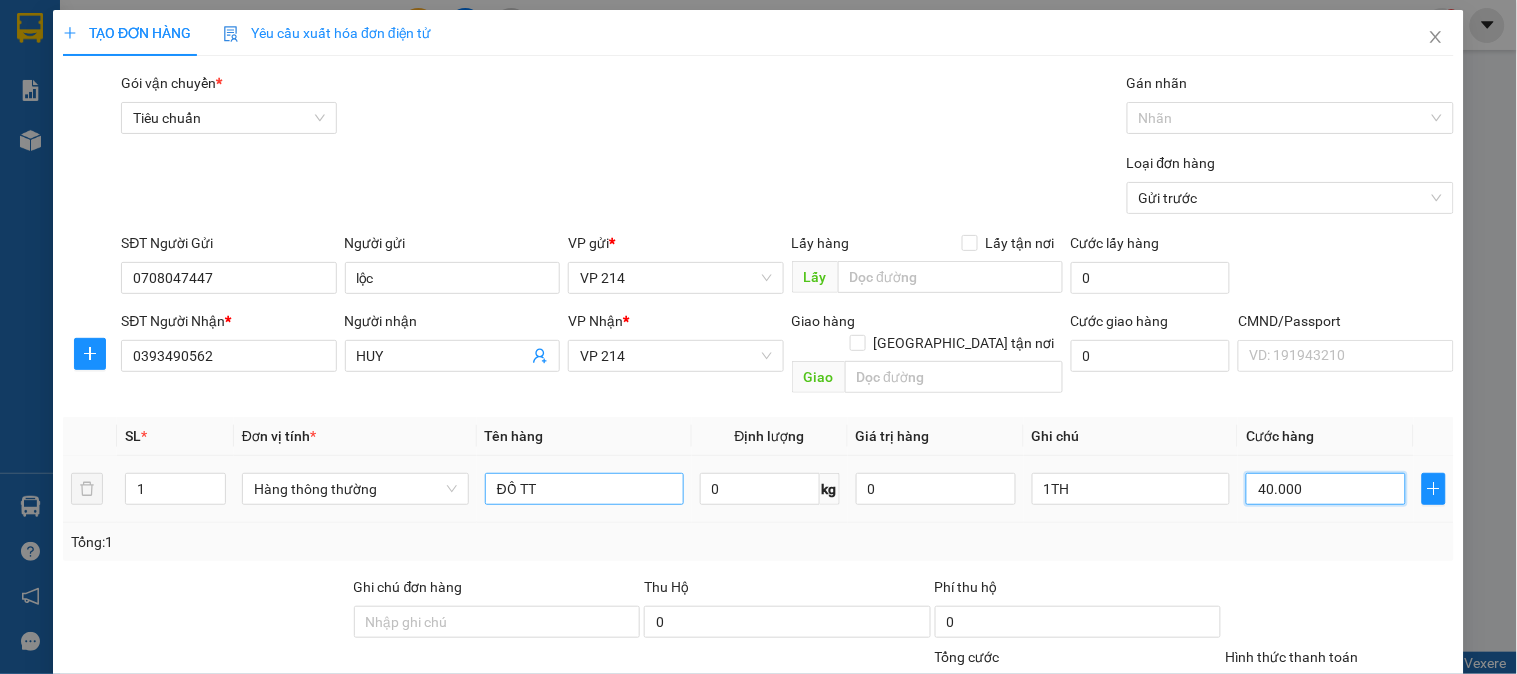 type on "40.000" 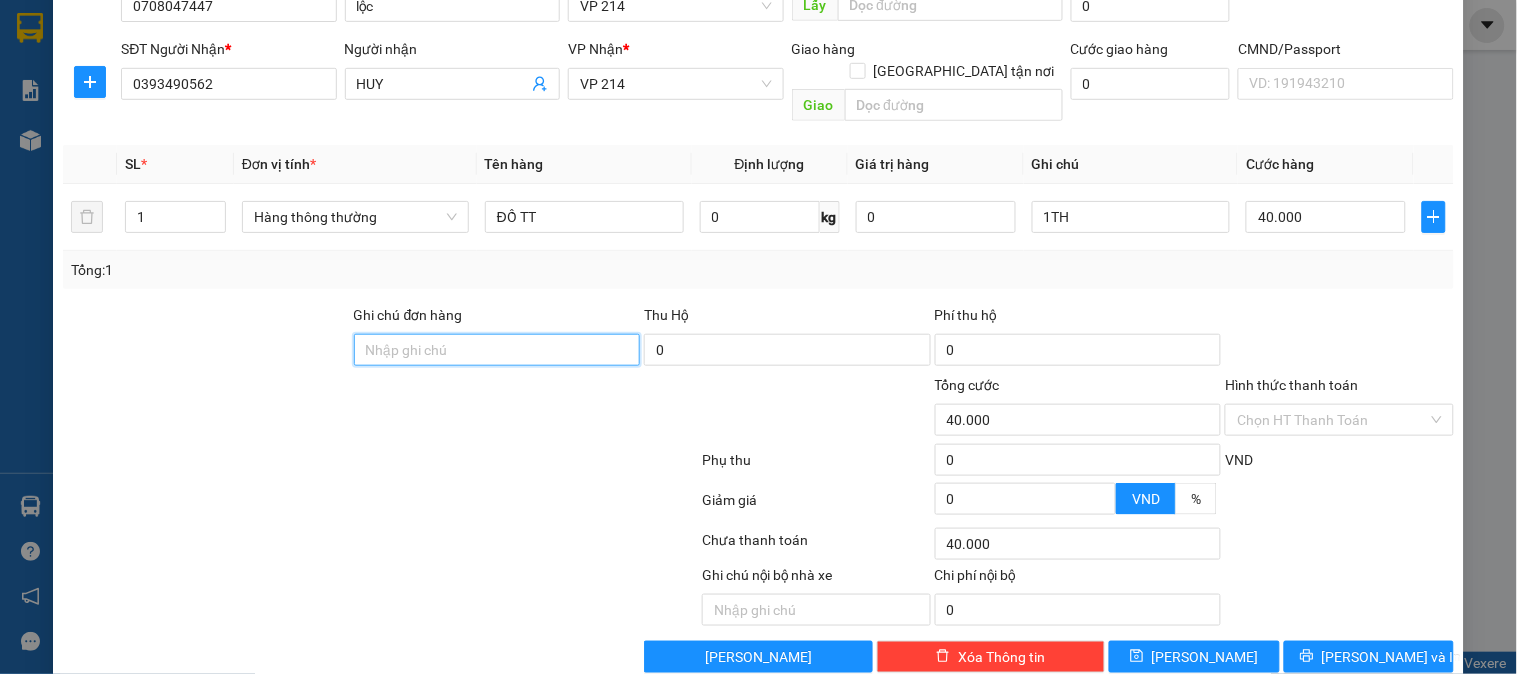 scroll, scrollTop: 287, scrollLeft: 0, axis: vertical 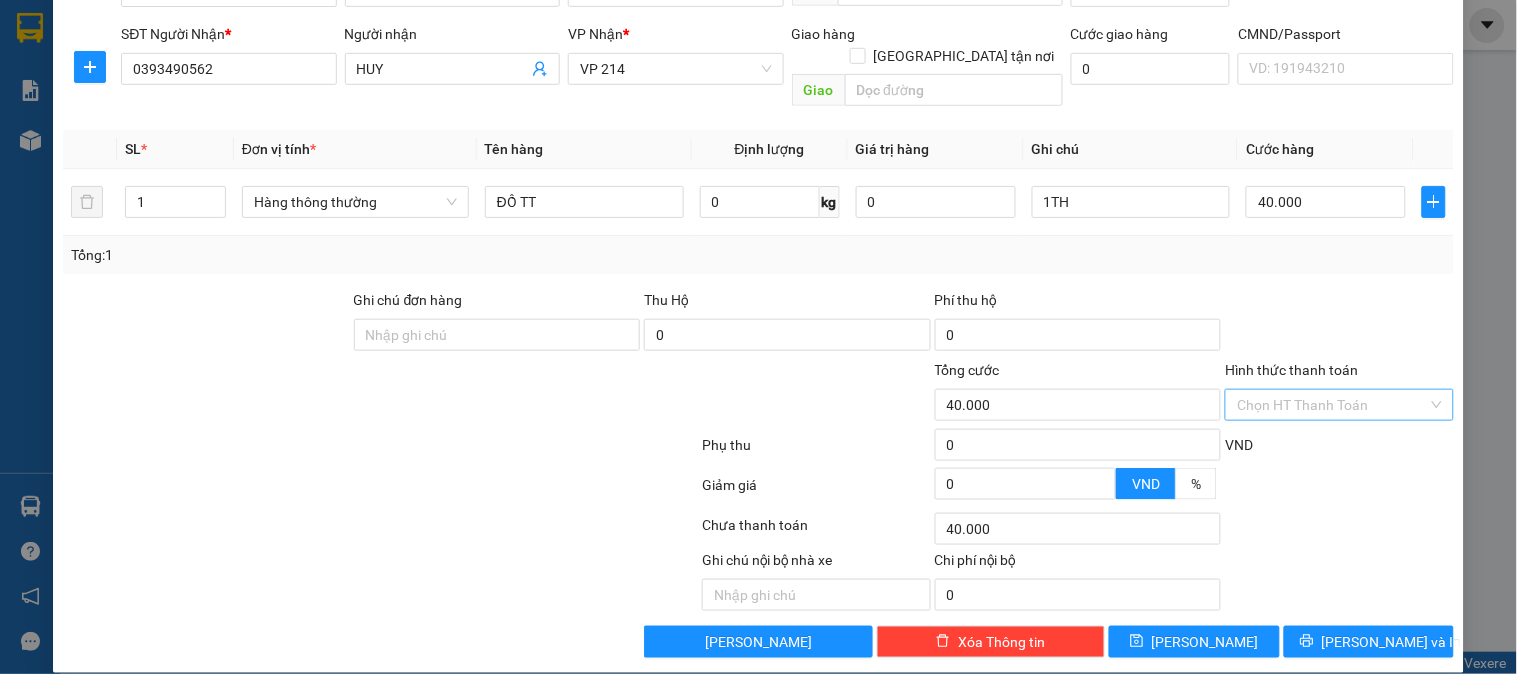 click on "Hình thức thanh toán" at bounding box center [1332, 405] 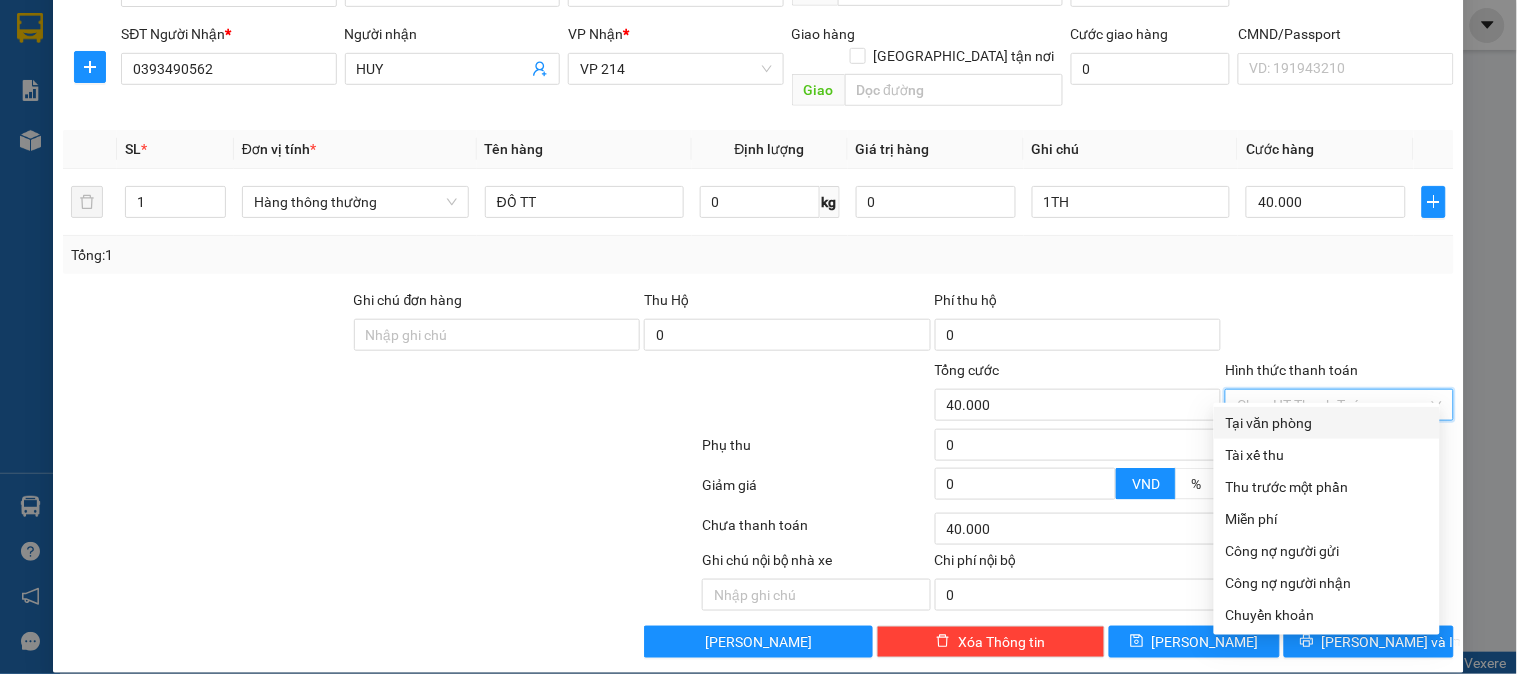 click on "Tại văn phòng" at bounding box center (1327, 423) 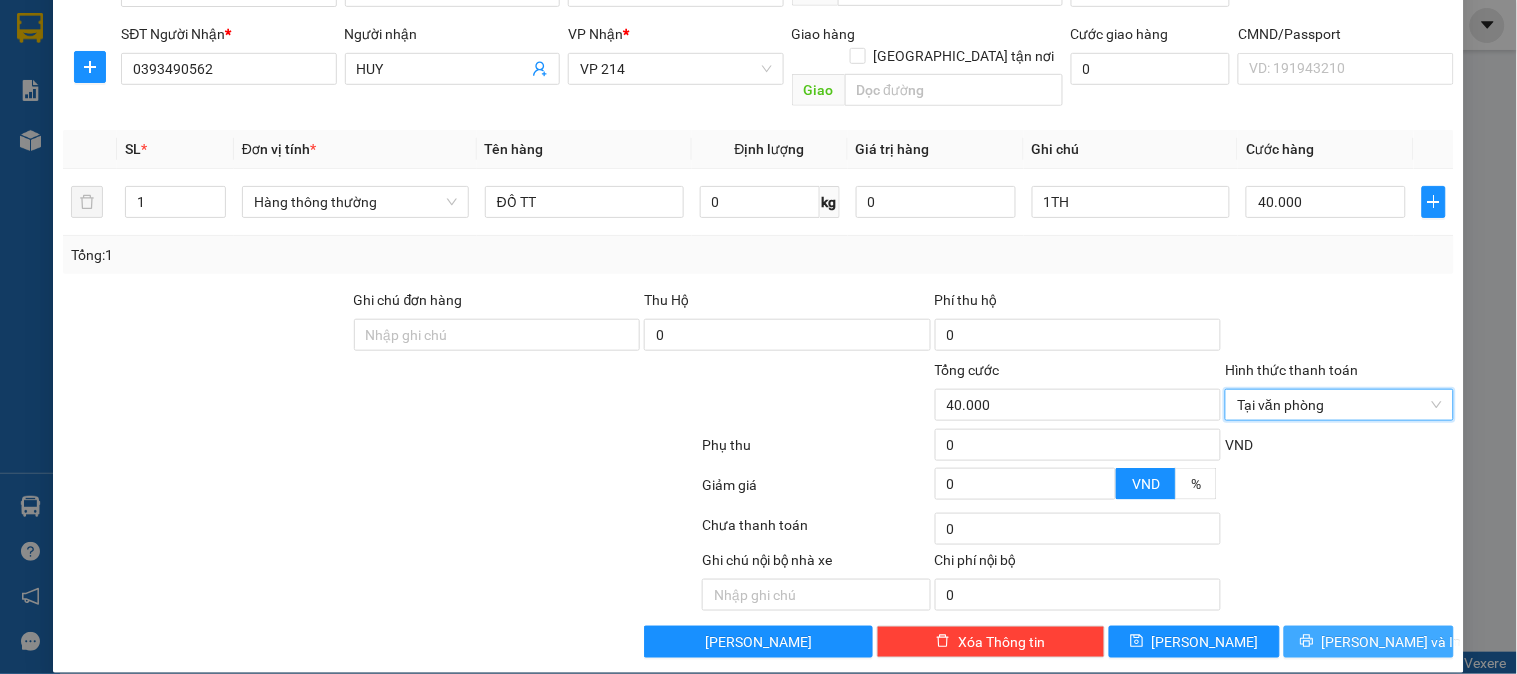 click on "[PERSON_NAME] và In" at bounding box center [1392, 642] 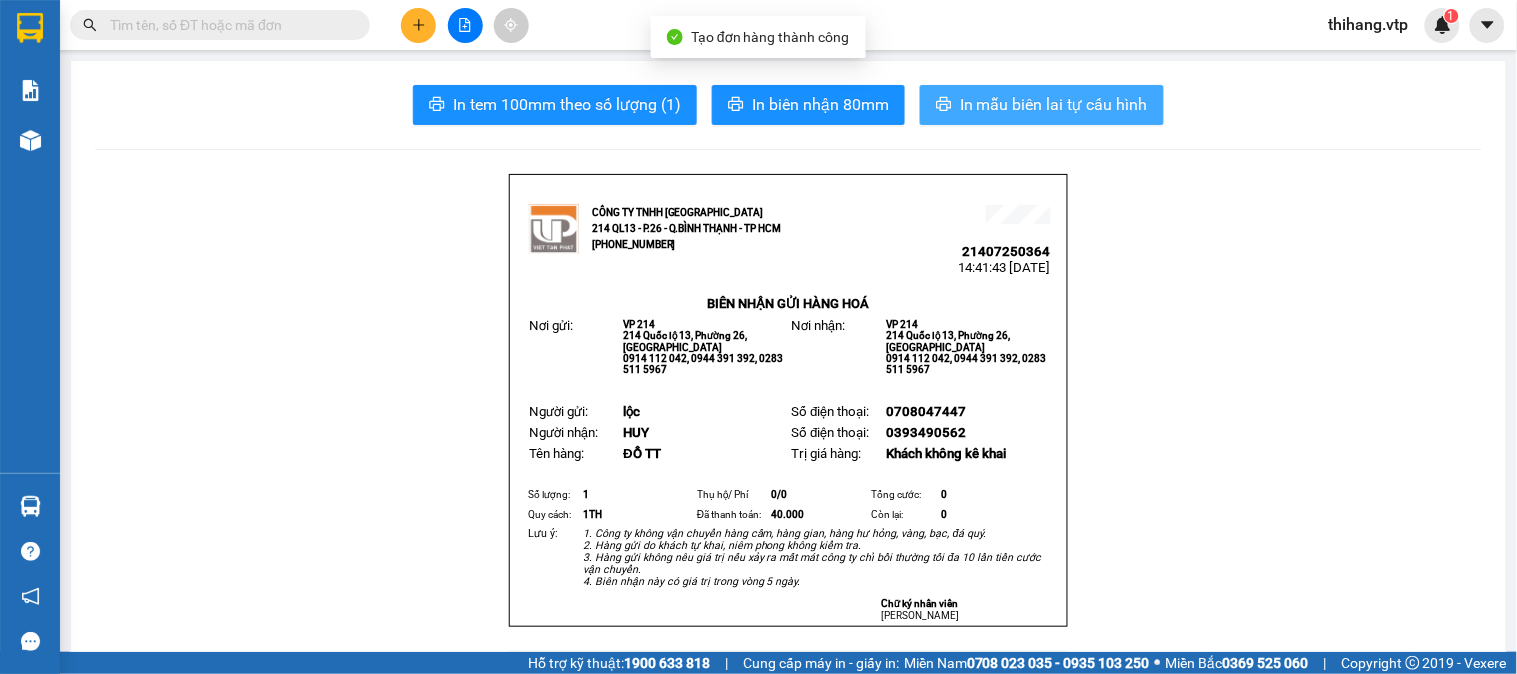 click on "In mẫu biên lai tự cấu hình" at bounding box center [1054, 104] 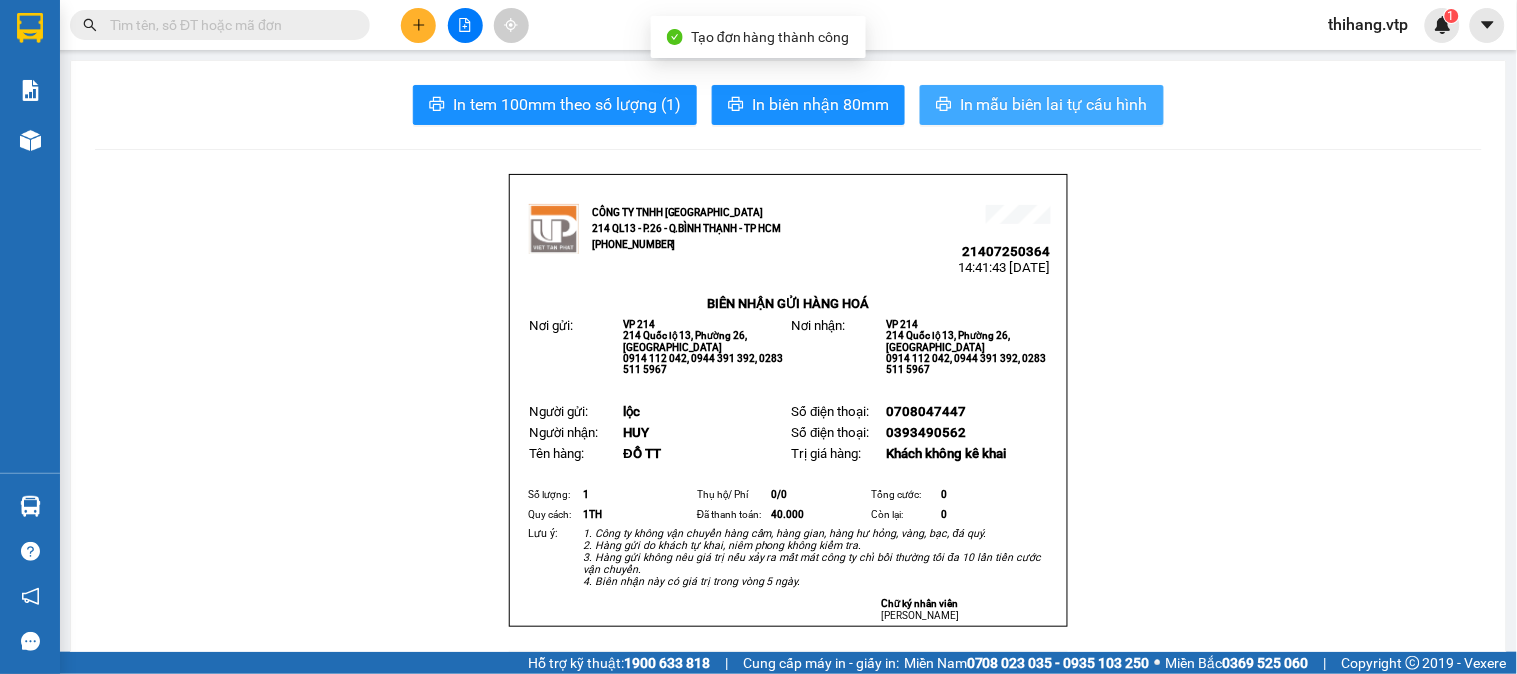 scroll, scrollTop: 0, scrollLeft: 0, axis: both 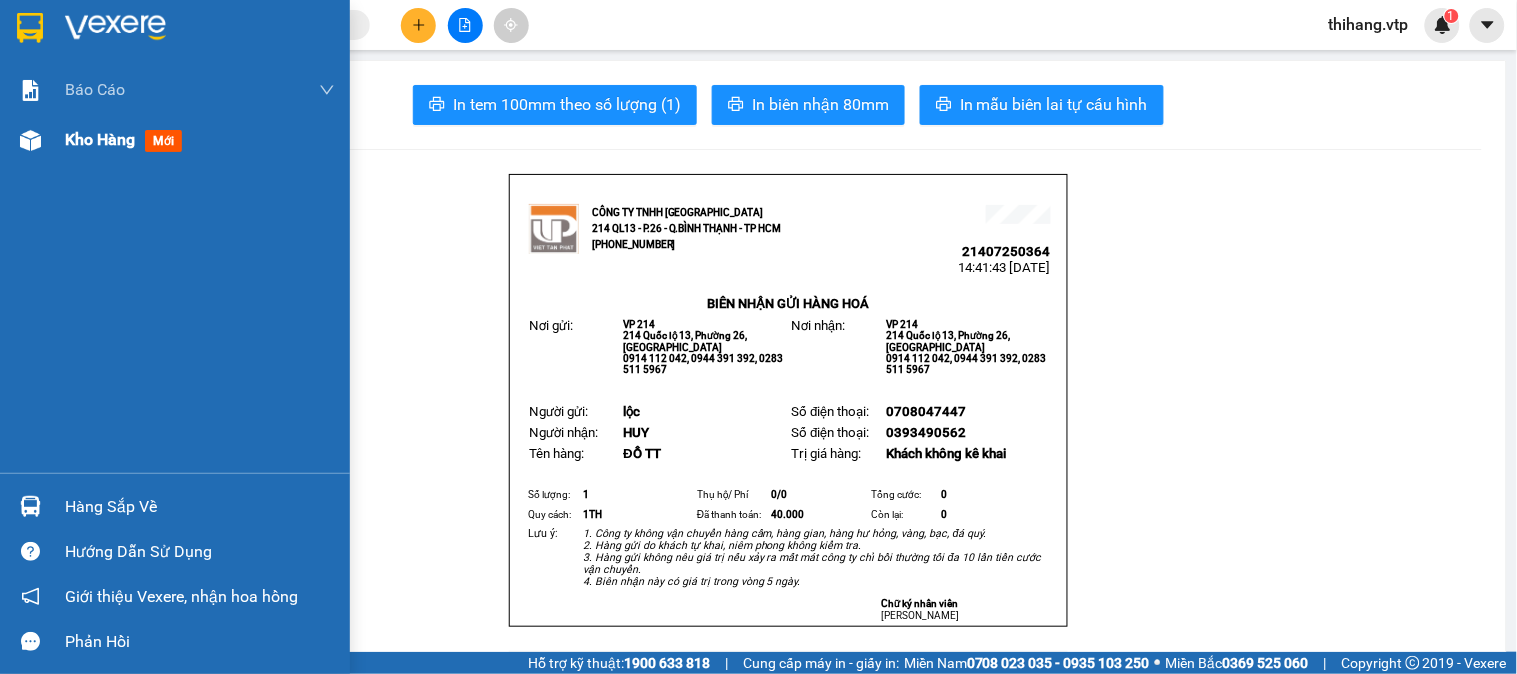click on "Kho hàng" at bounding box center [100, 139] 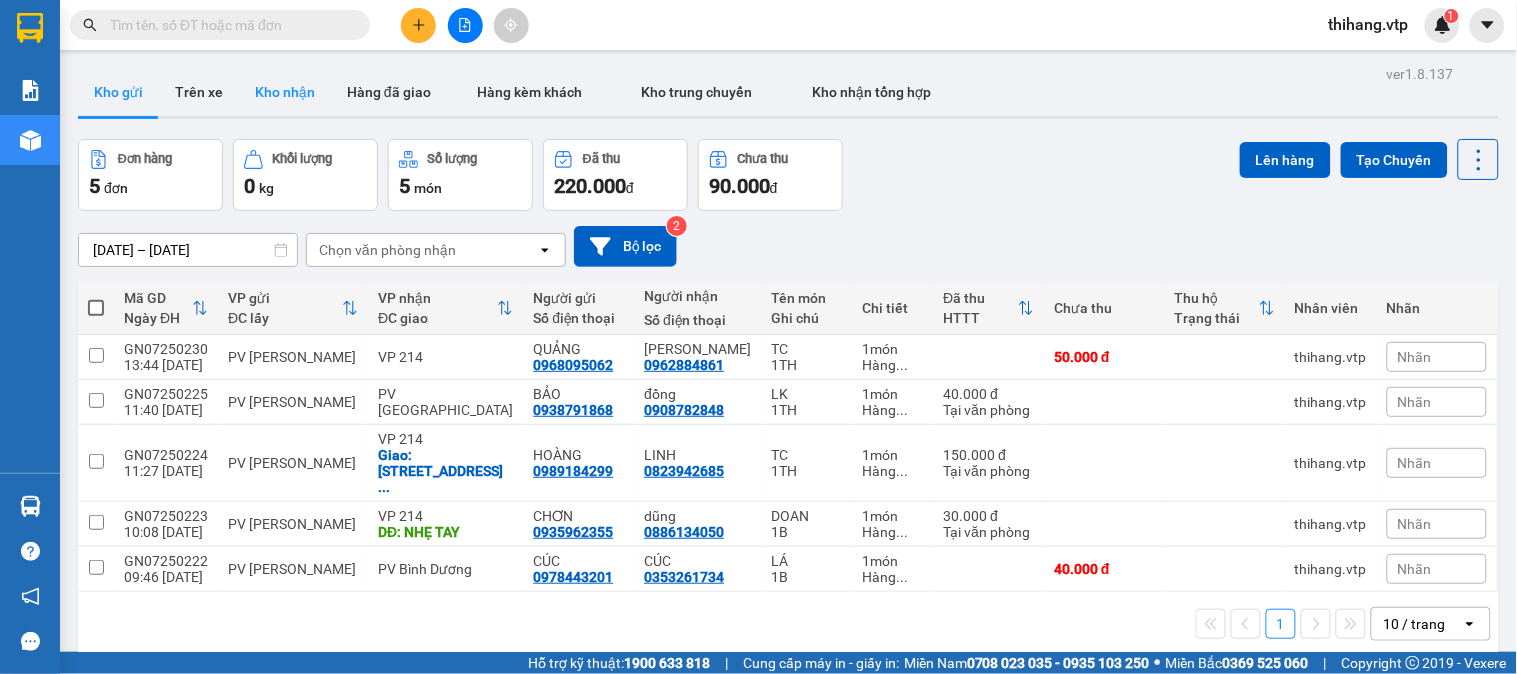 click on "Kho nhận" at bounding box center [285, 92] 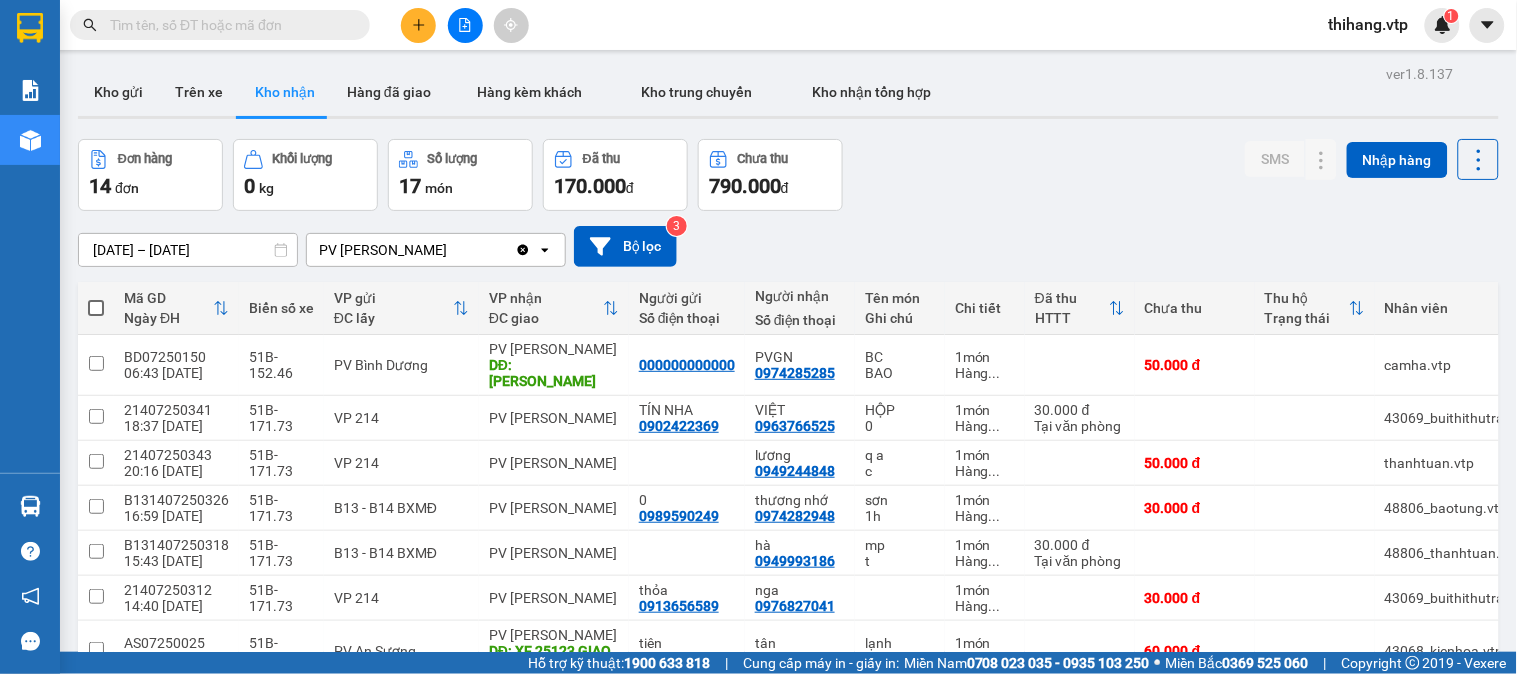 click at bounding box center [228, 25] 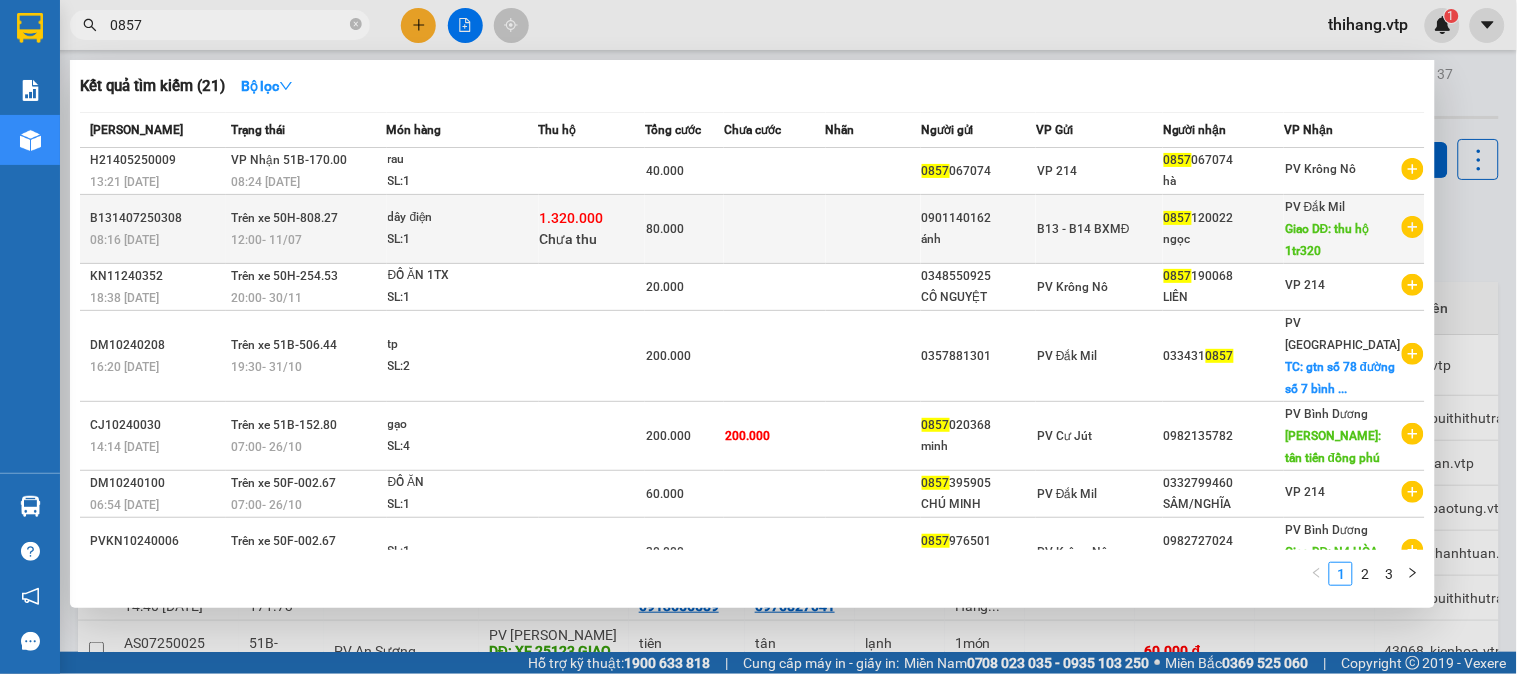 type on "0857" 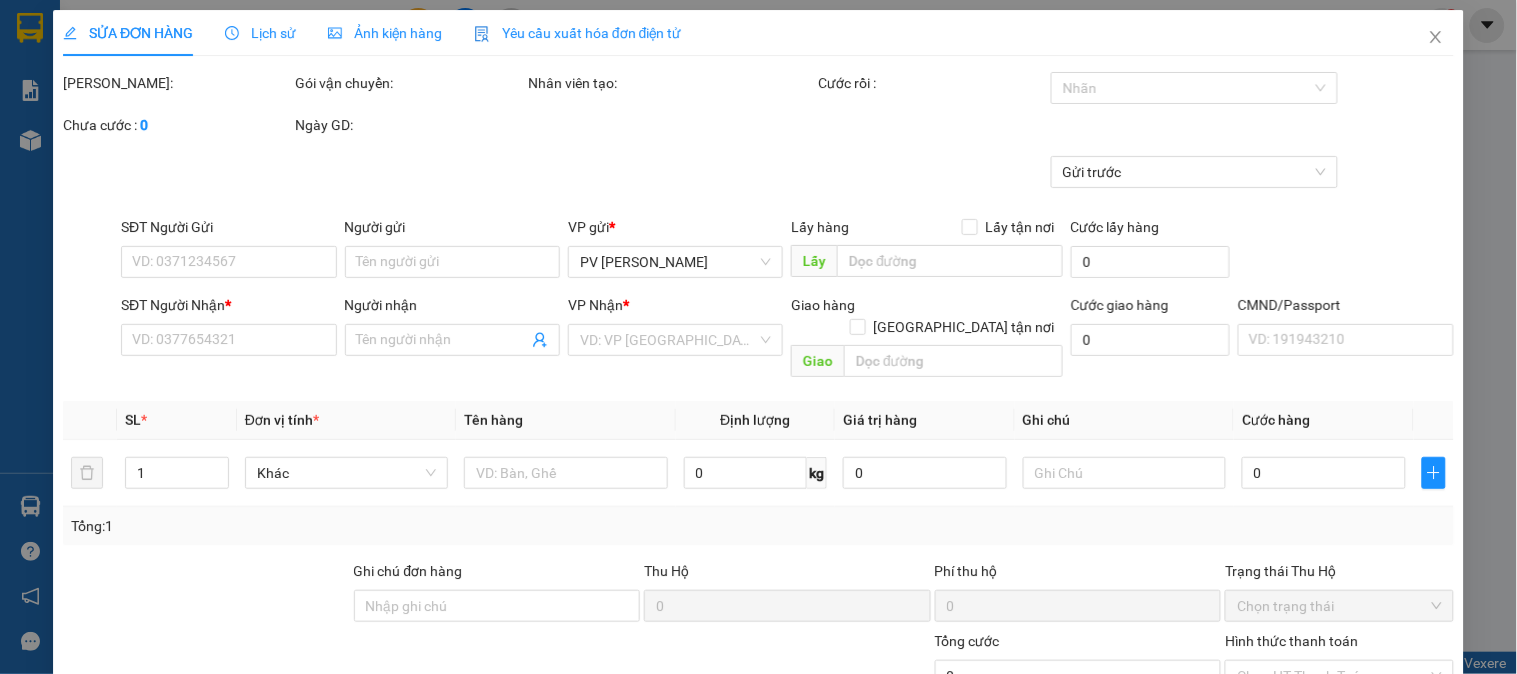 type on "0901140162" 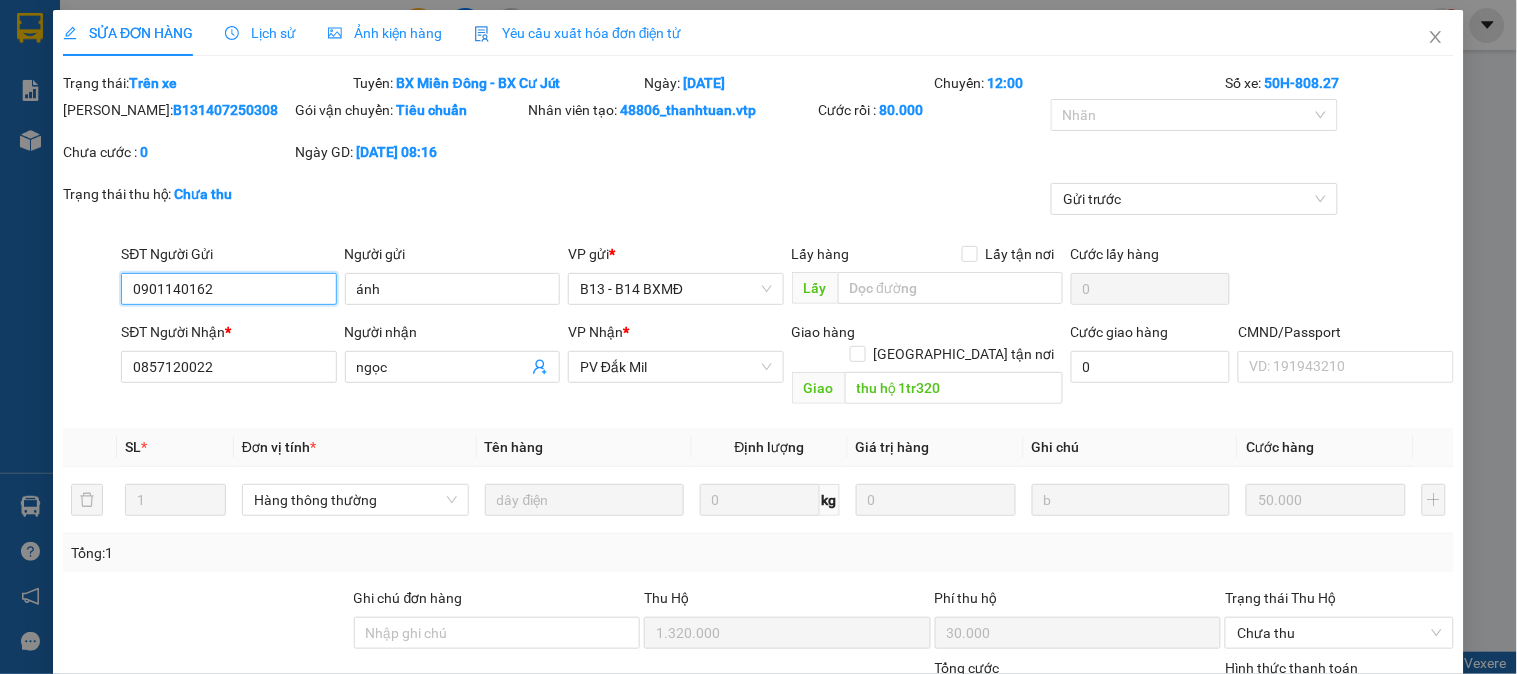 type on "2.500" 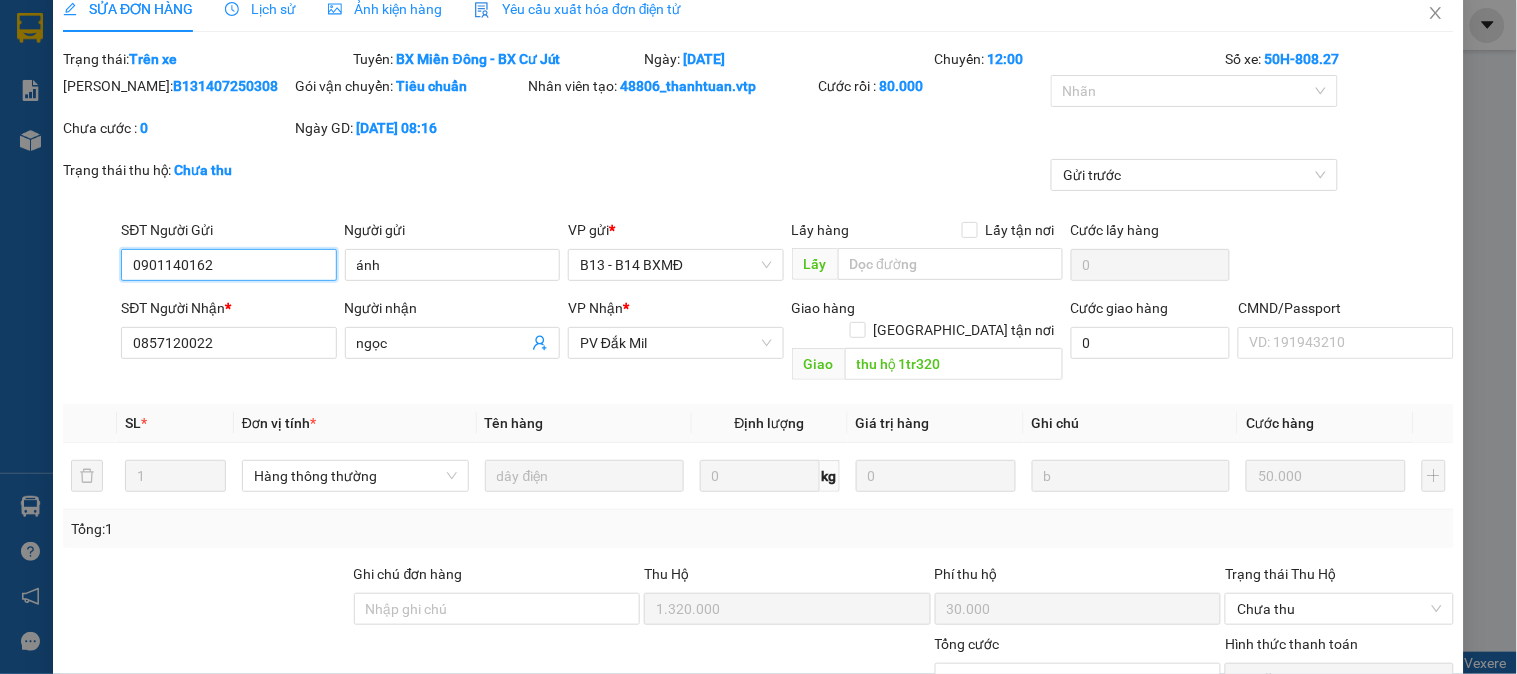scroll, scrollTop: 0, scrollLeft: 0, axis: both 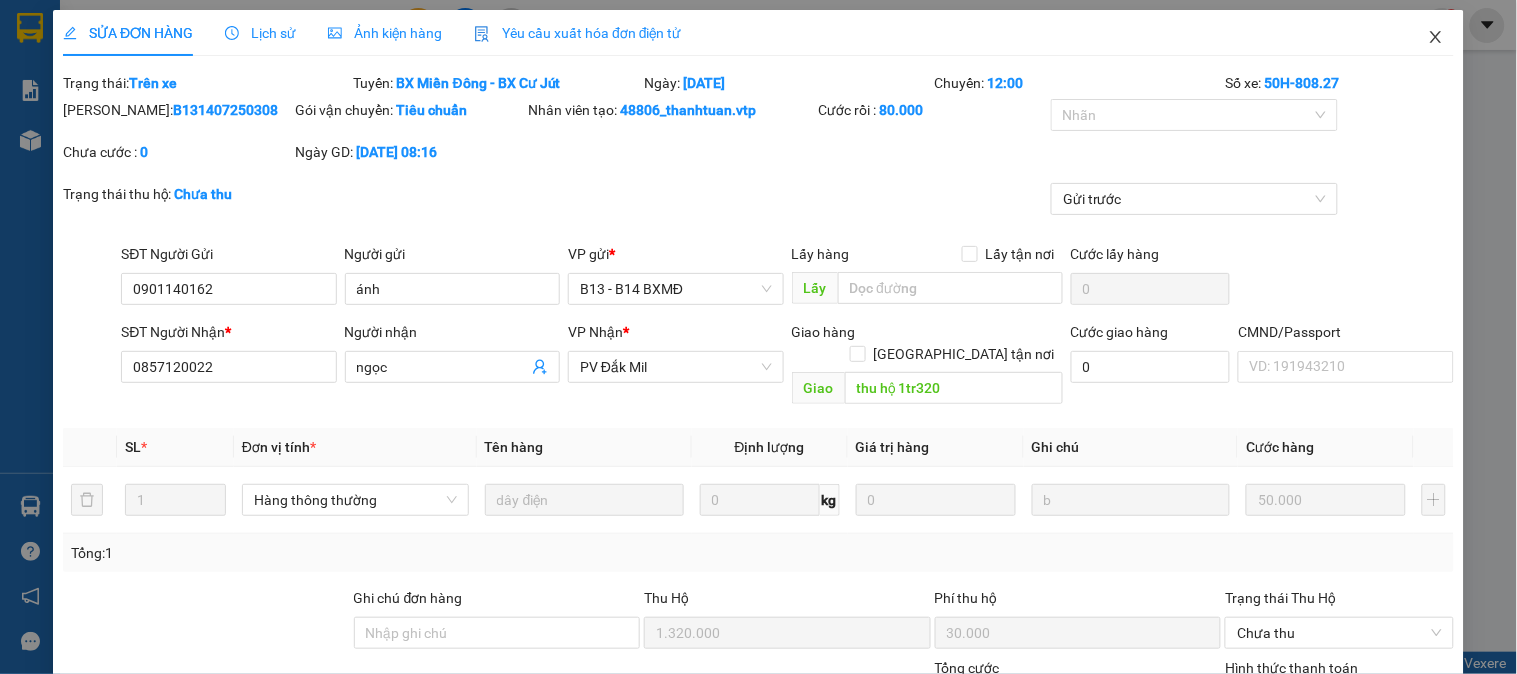 click 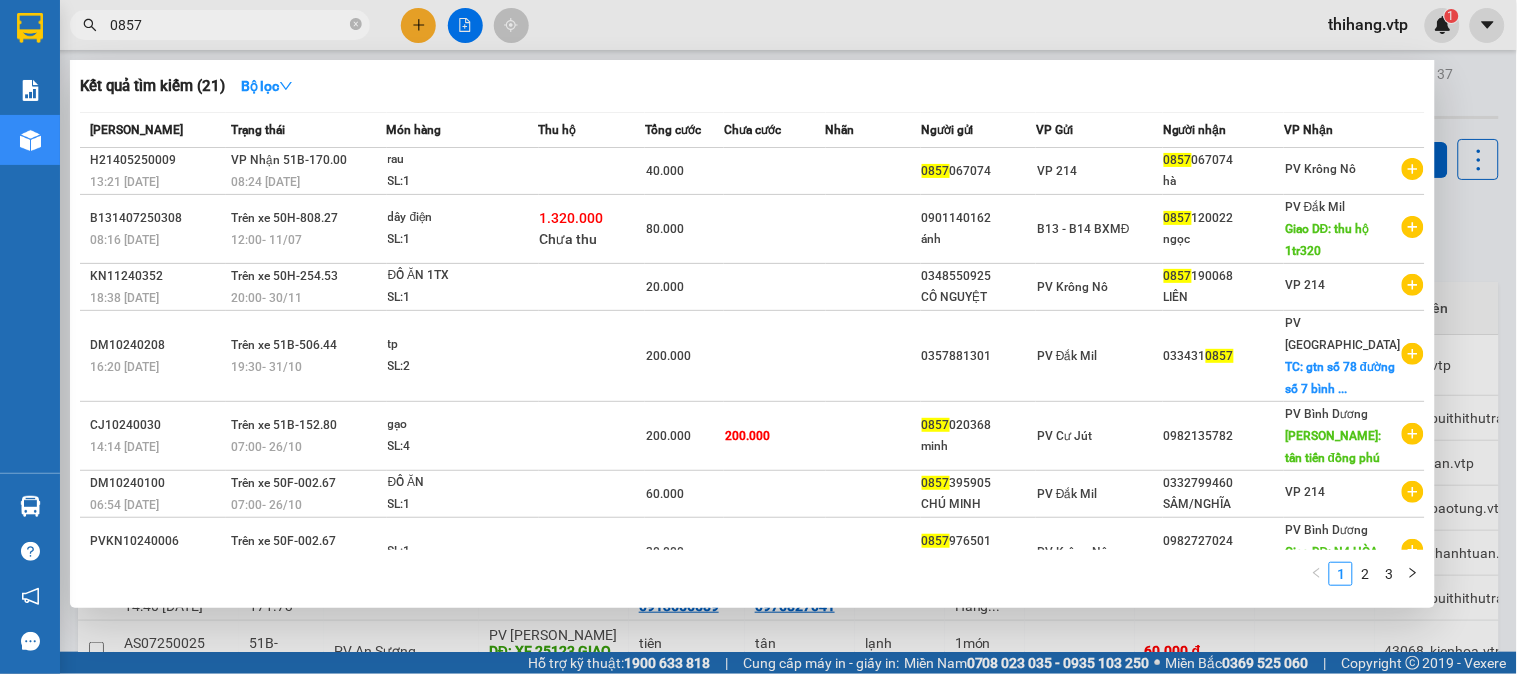 click on "0857" at bounding box center (228, 25) 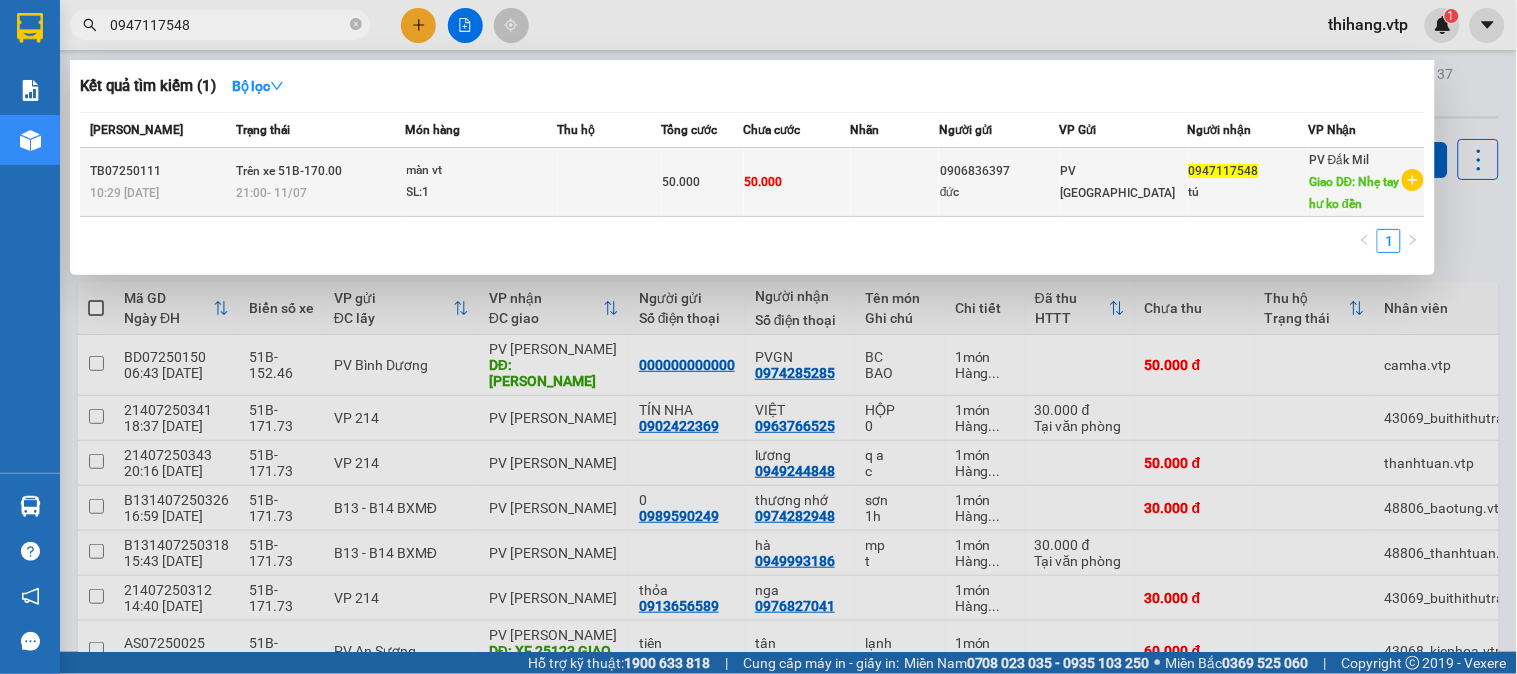 type on "0947117548" 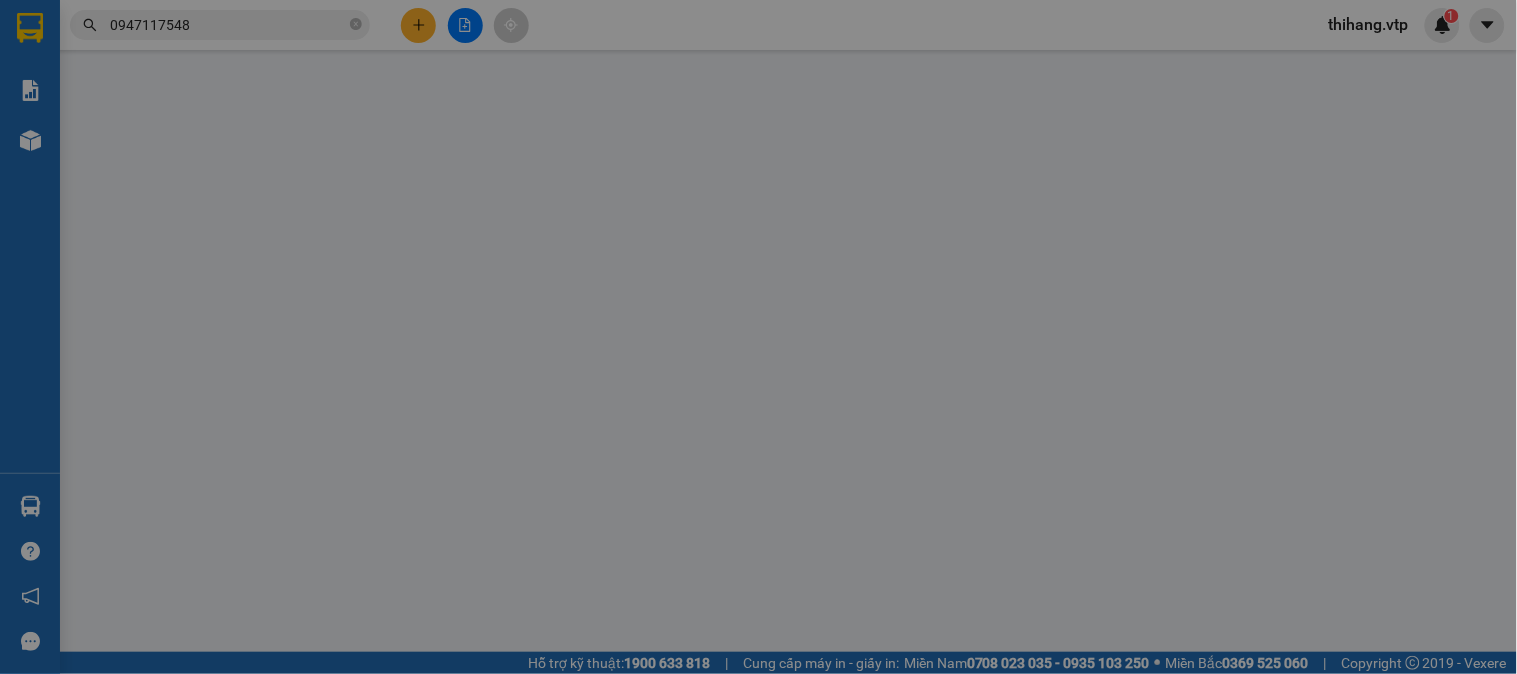 type on "0906836397" 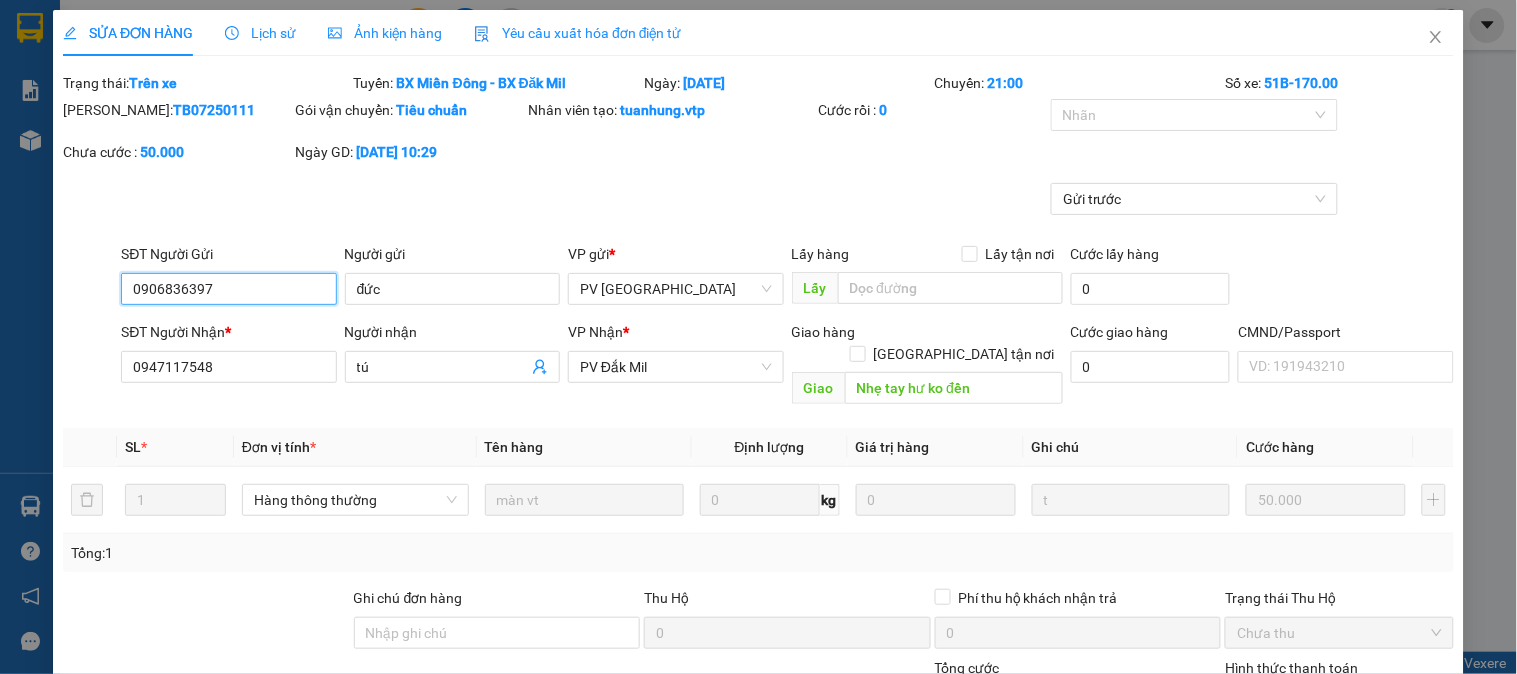 type on "2.500" 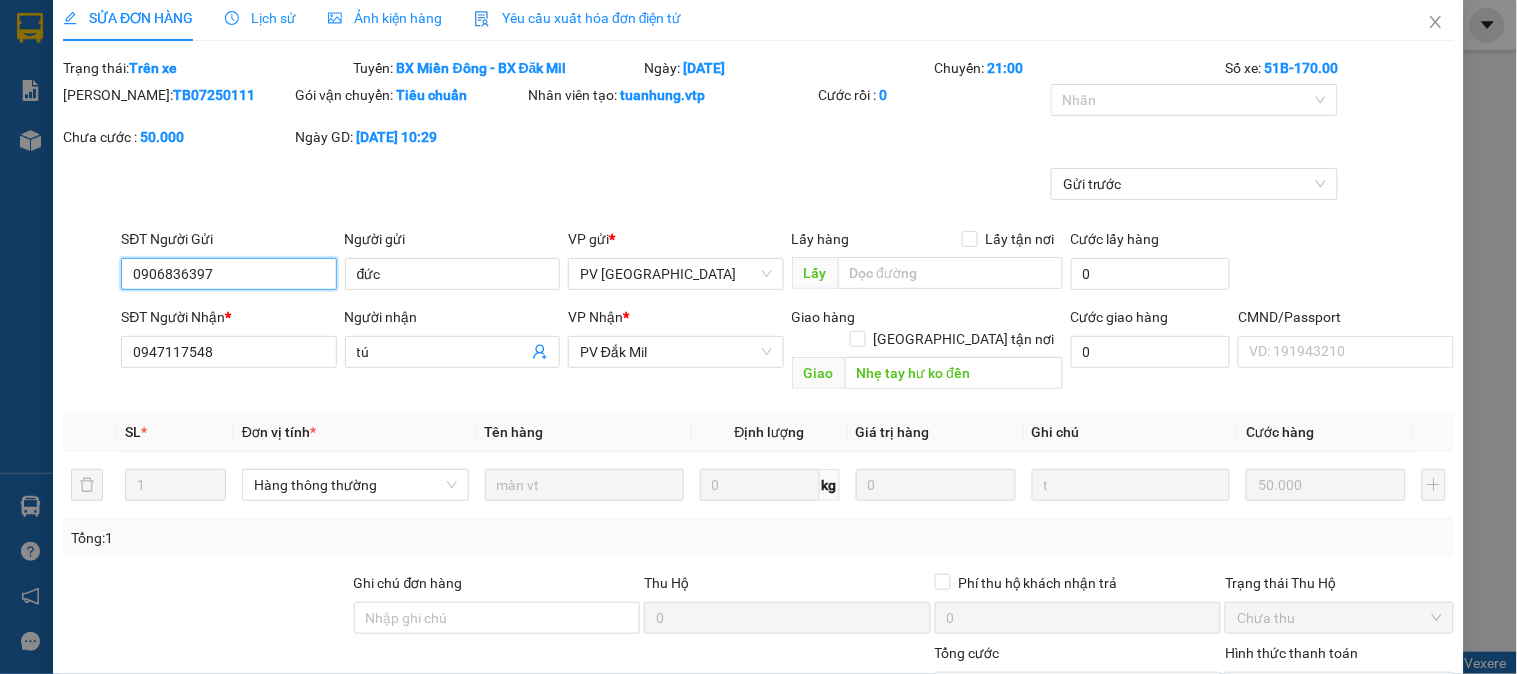 scroll, scrollTop: 0, scrollLeft: 0, axis: both 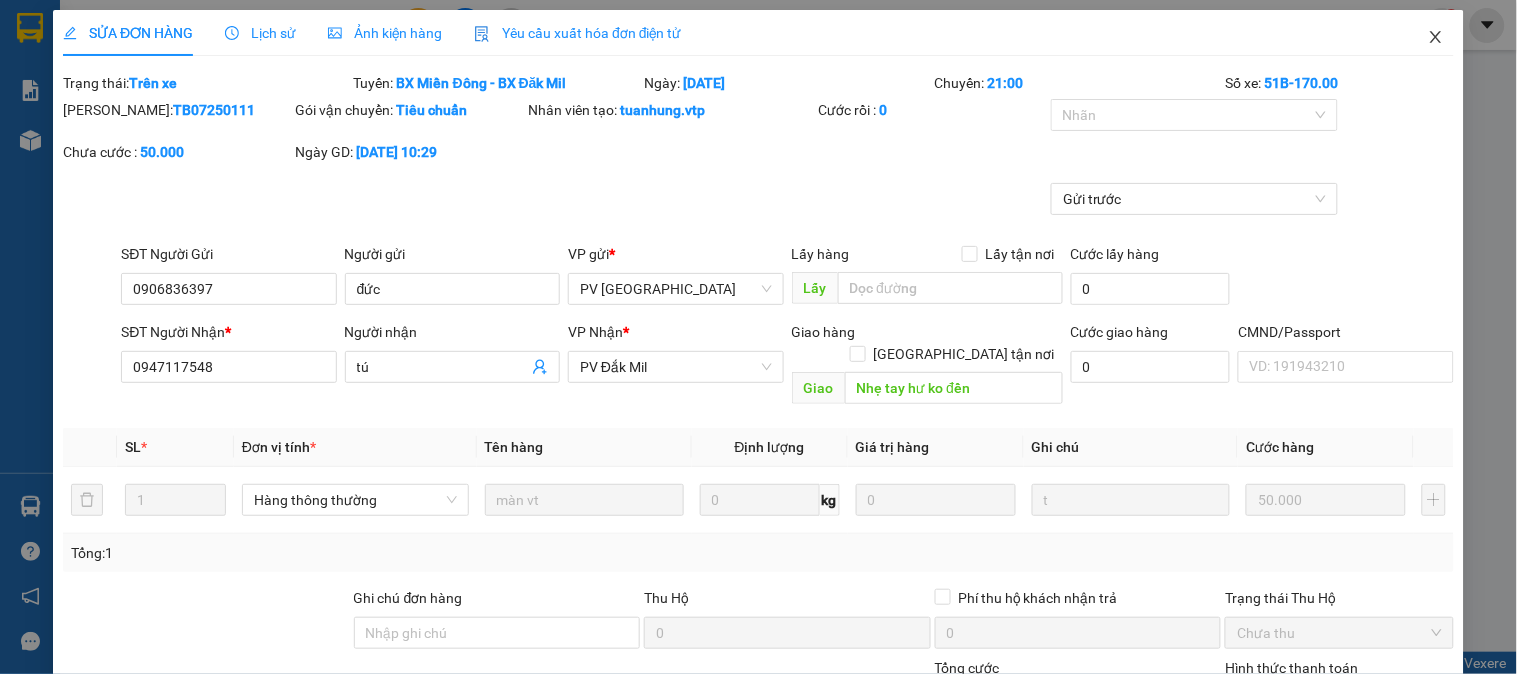 click 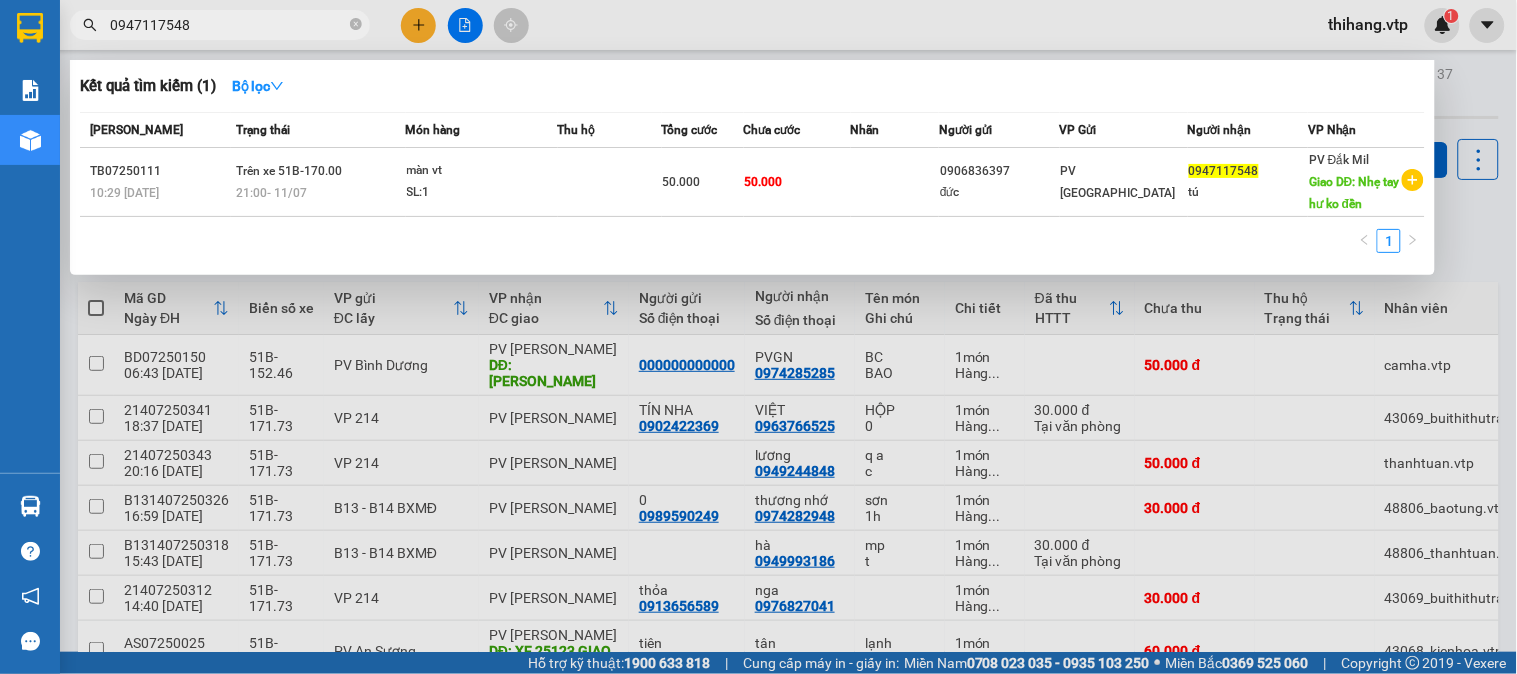 click on "0947117548" at bounding box center [228, 25] 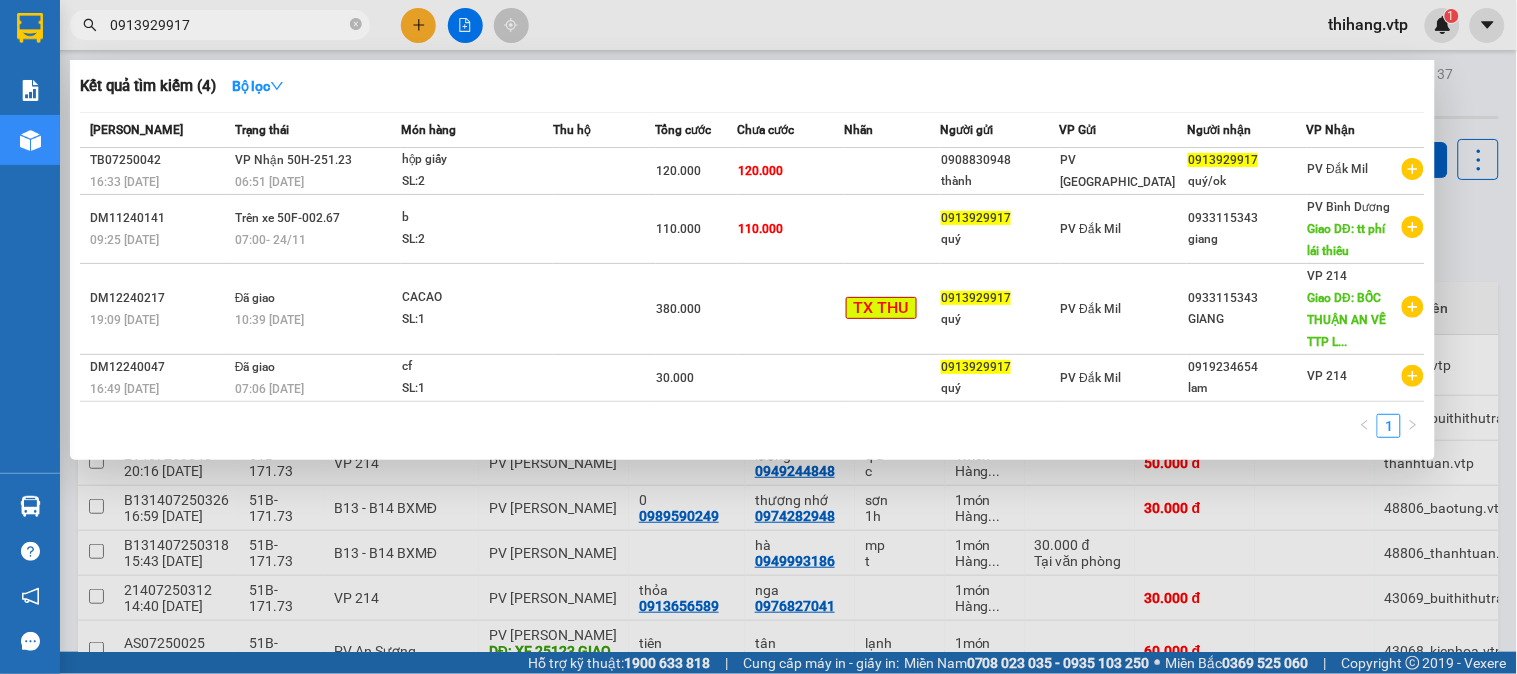 type on "0913929917" 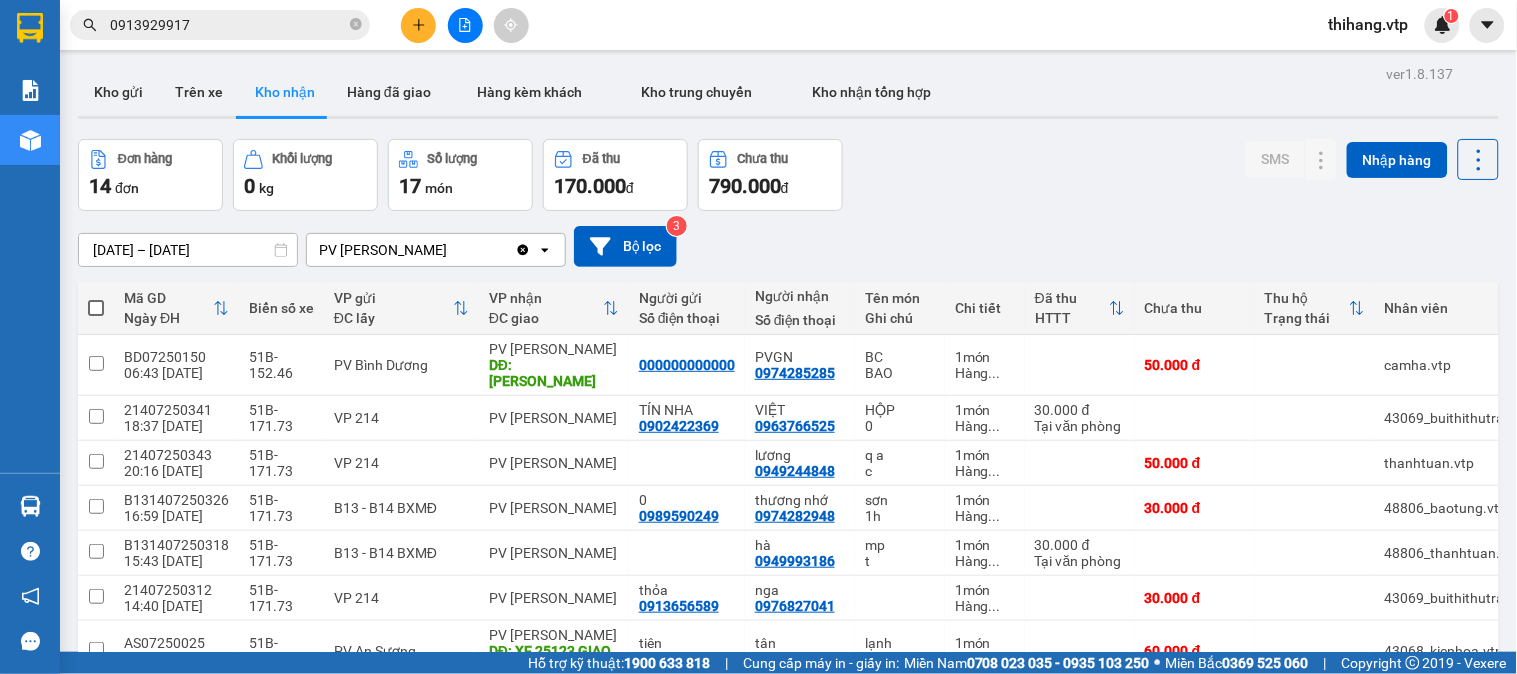 click 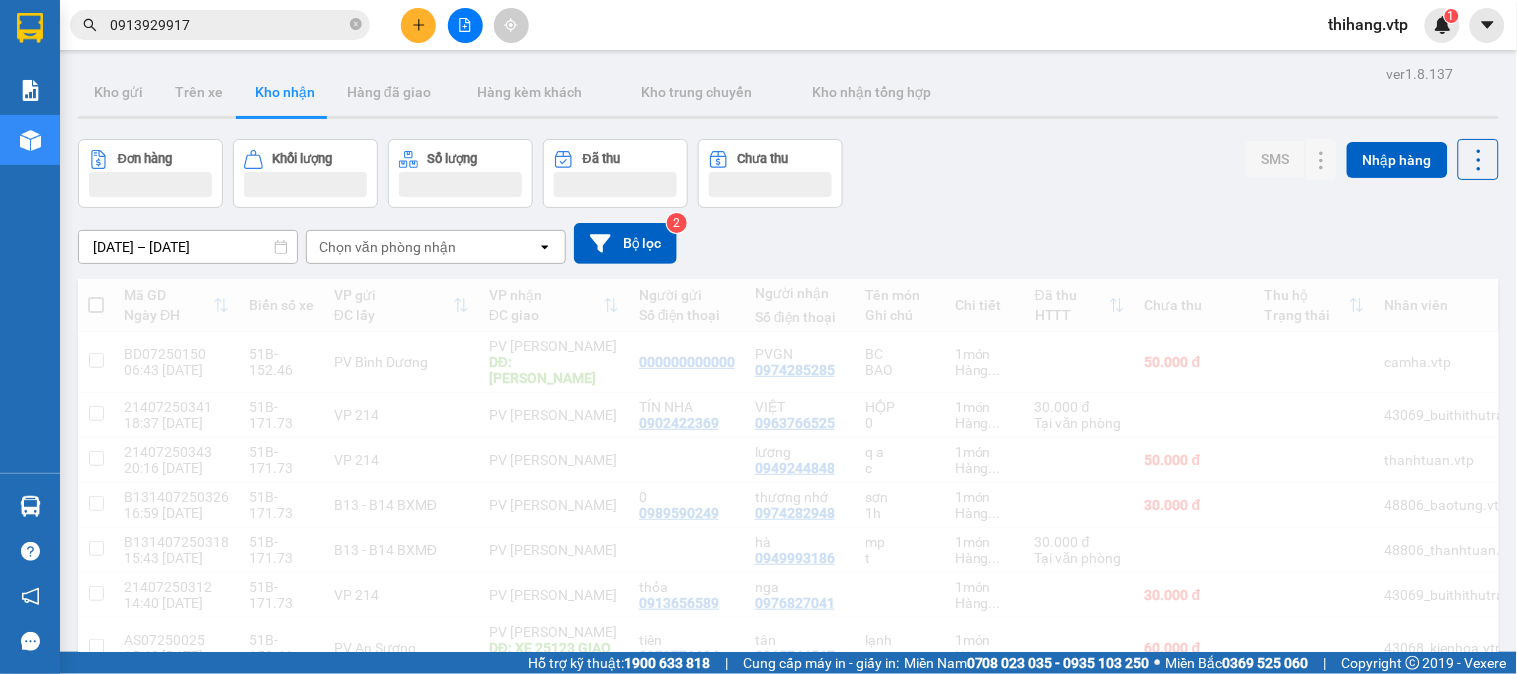 click on "Chọn văn phòng nhận" at bounding box center [387, 247] 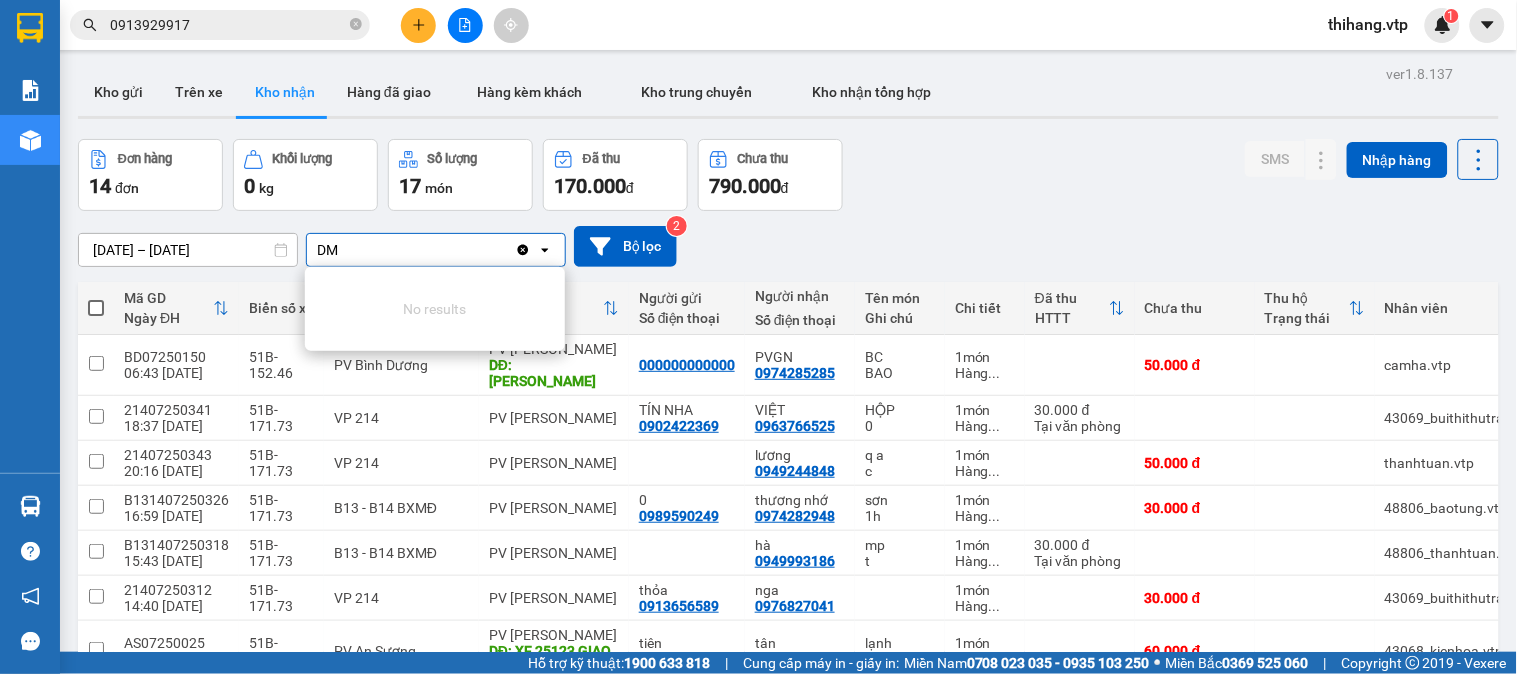 type on "DM" 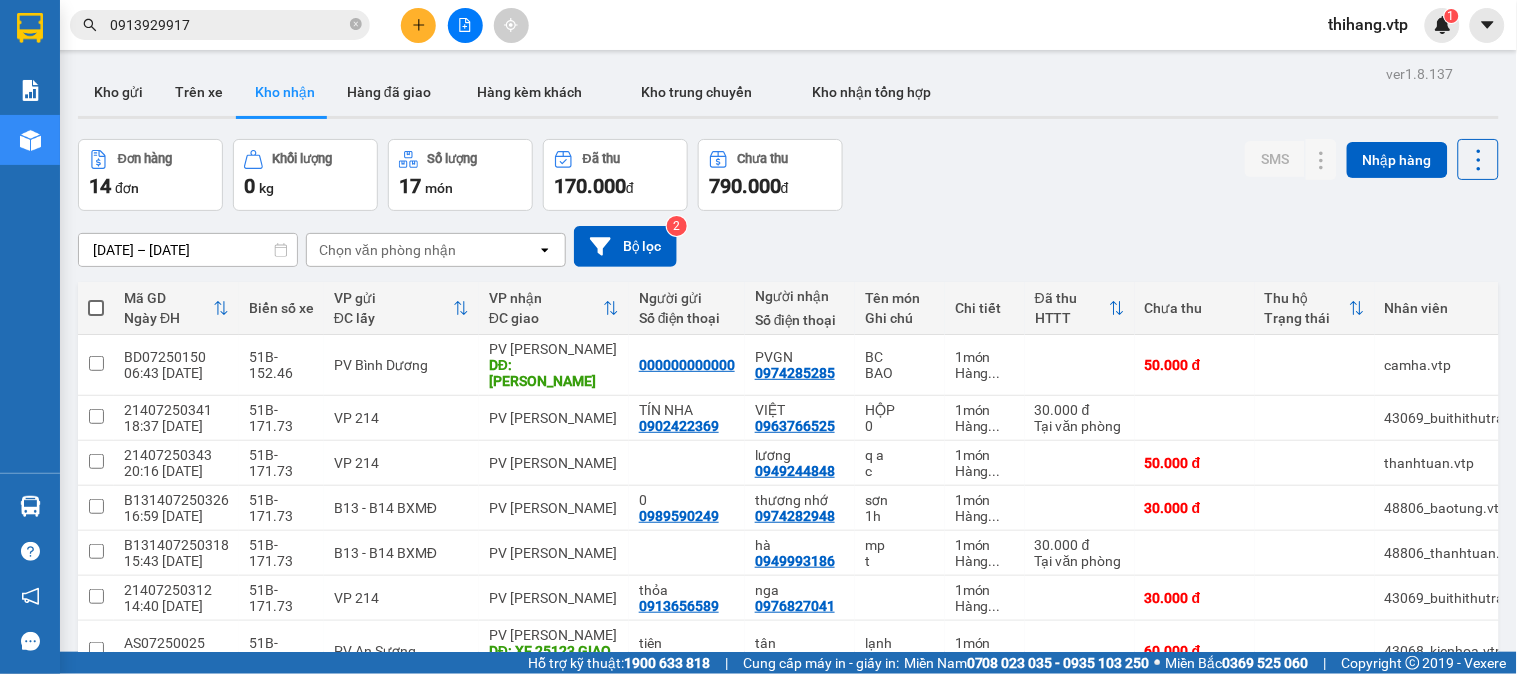 click on "Chọn văn phòng nhận" at bounding box center [387, 250] 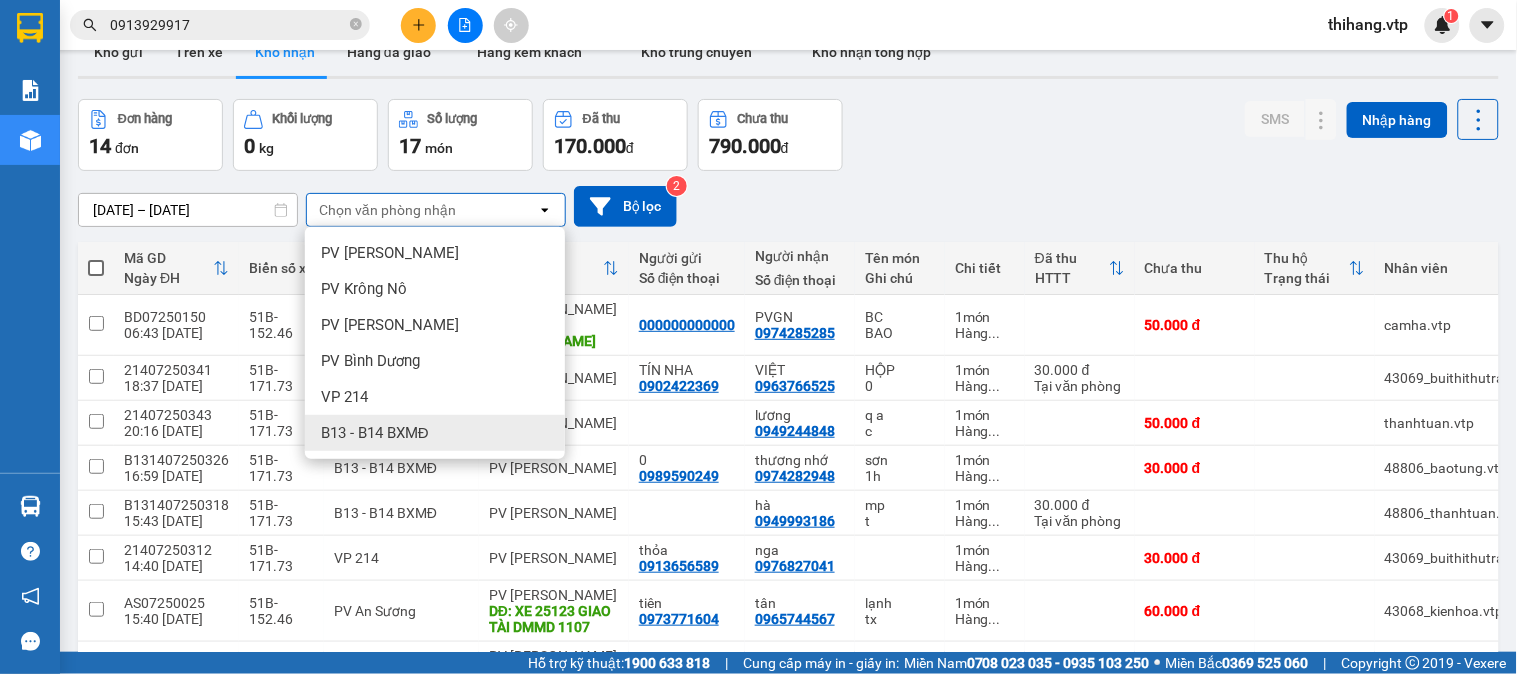 scroll, scrollTop: 0, scrollLeft: 0, axis: both 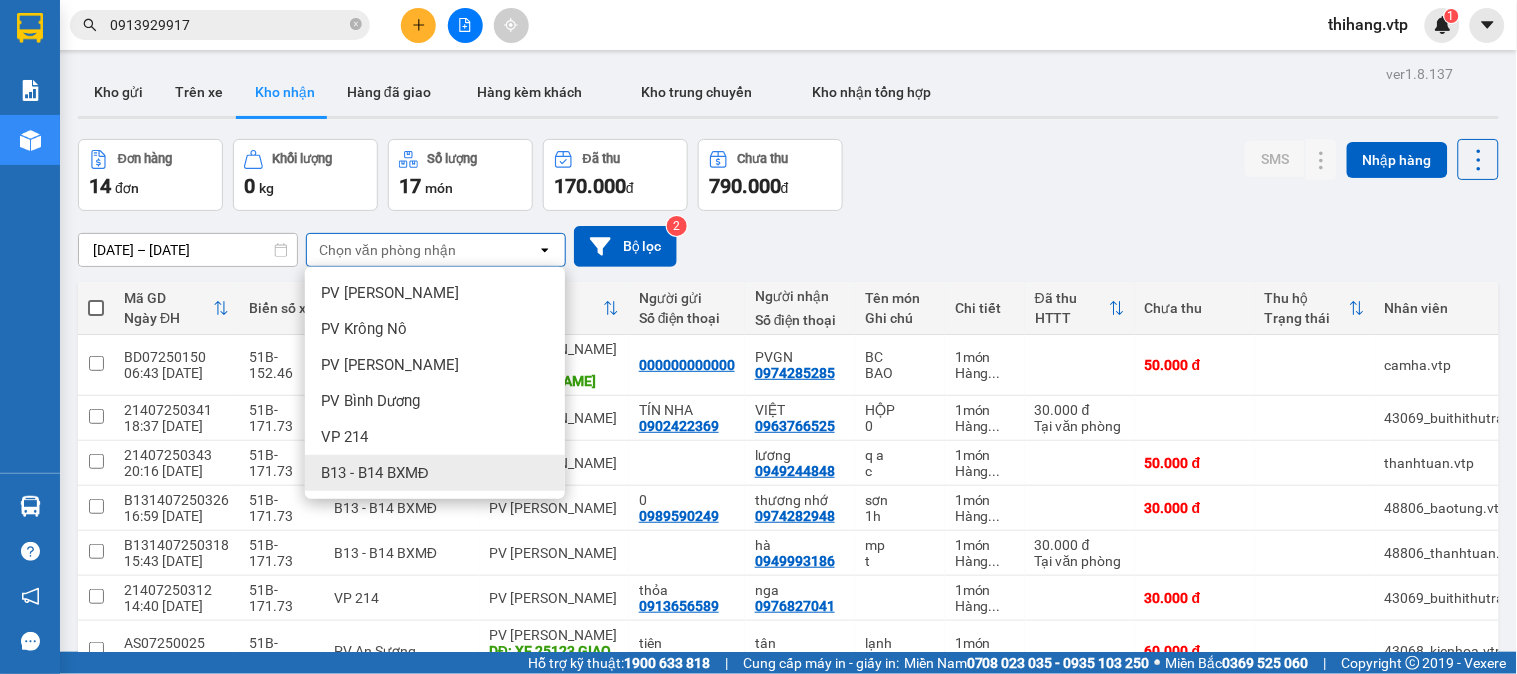 click on "Chọn văn phòng nhận" at bounding box center [387, 250] 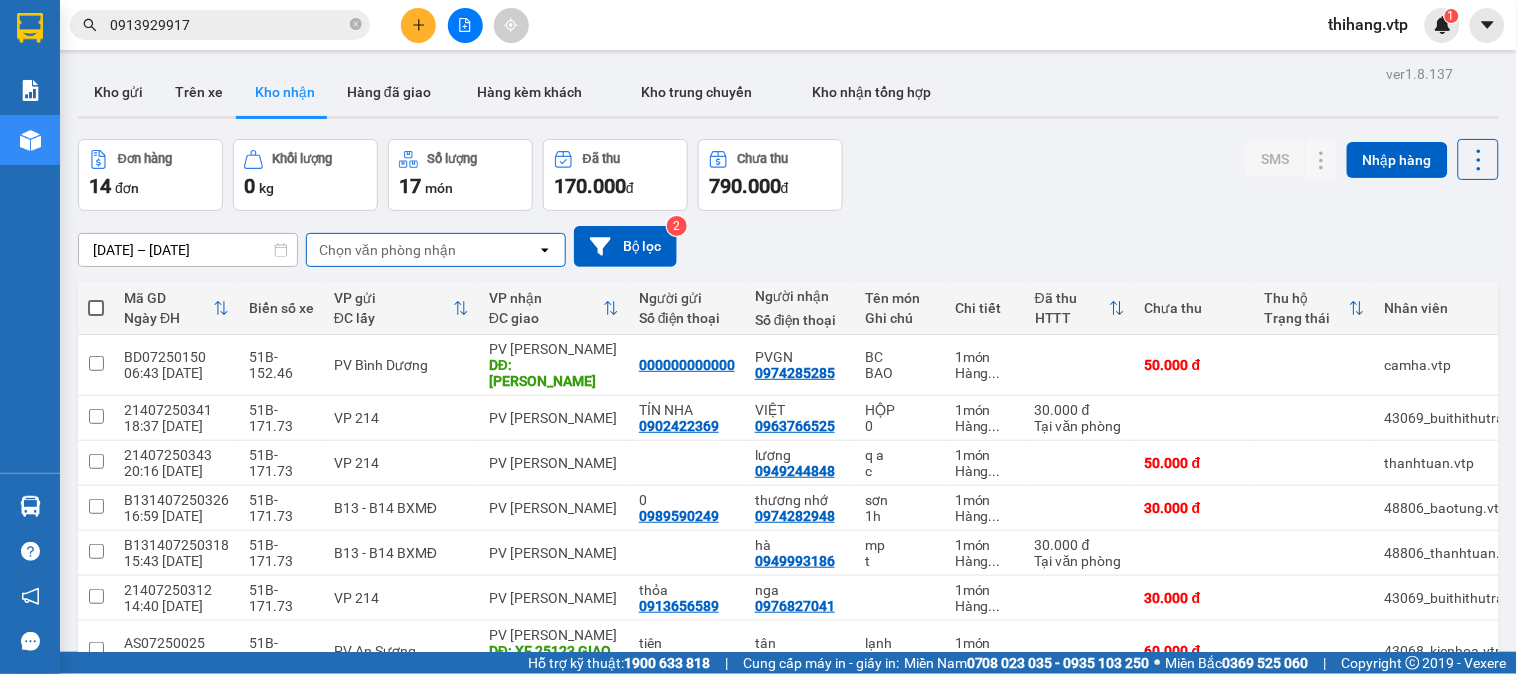 click on "Chọn văn phòng nhận" at bounding box center [387, 250] 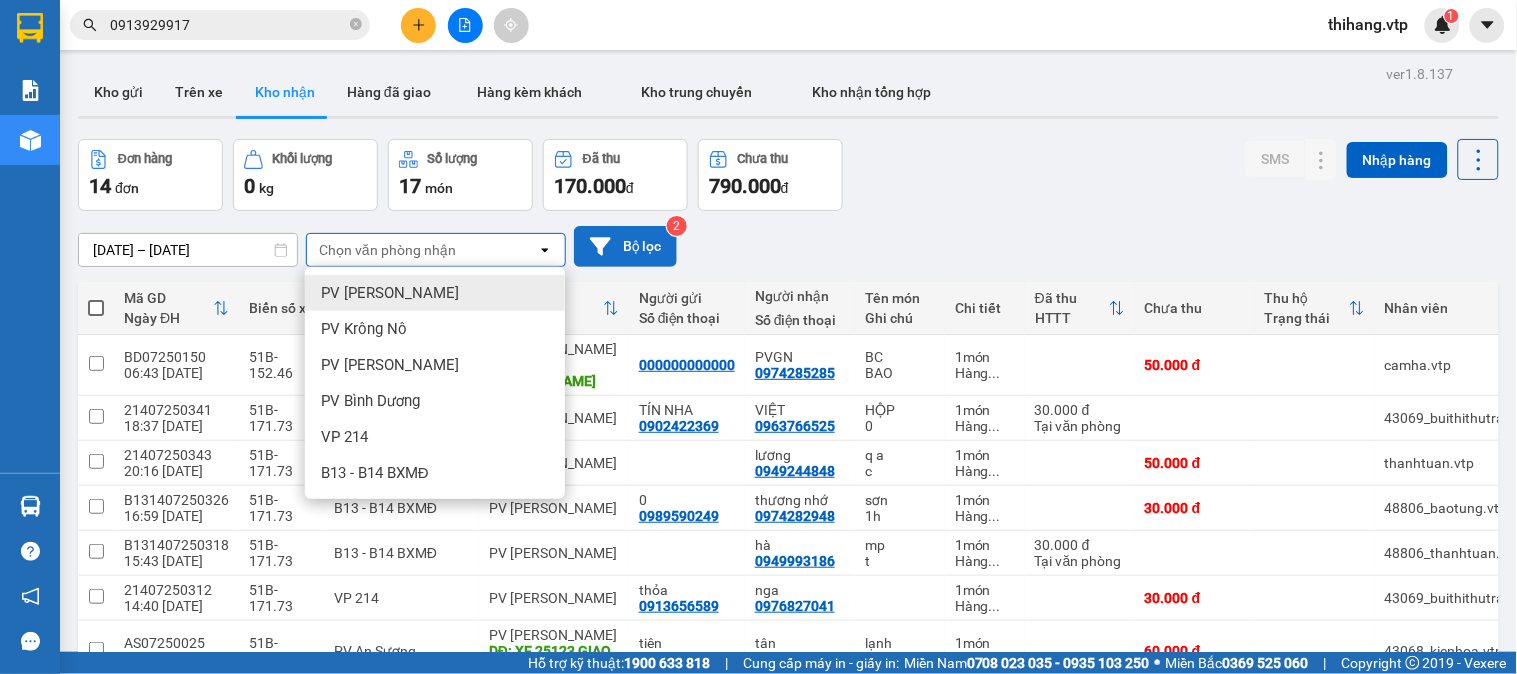 click on "Bộ lọc" at bounding box center (625, 246) 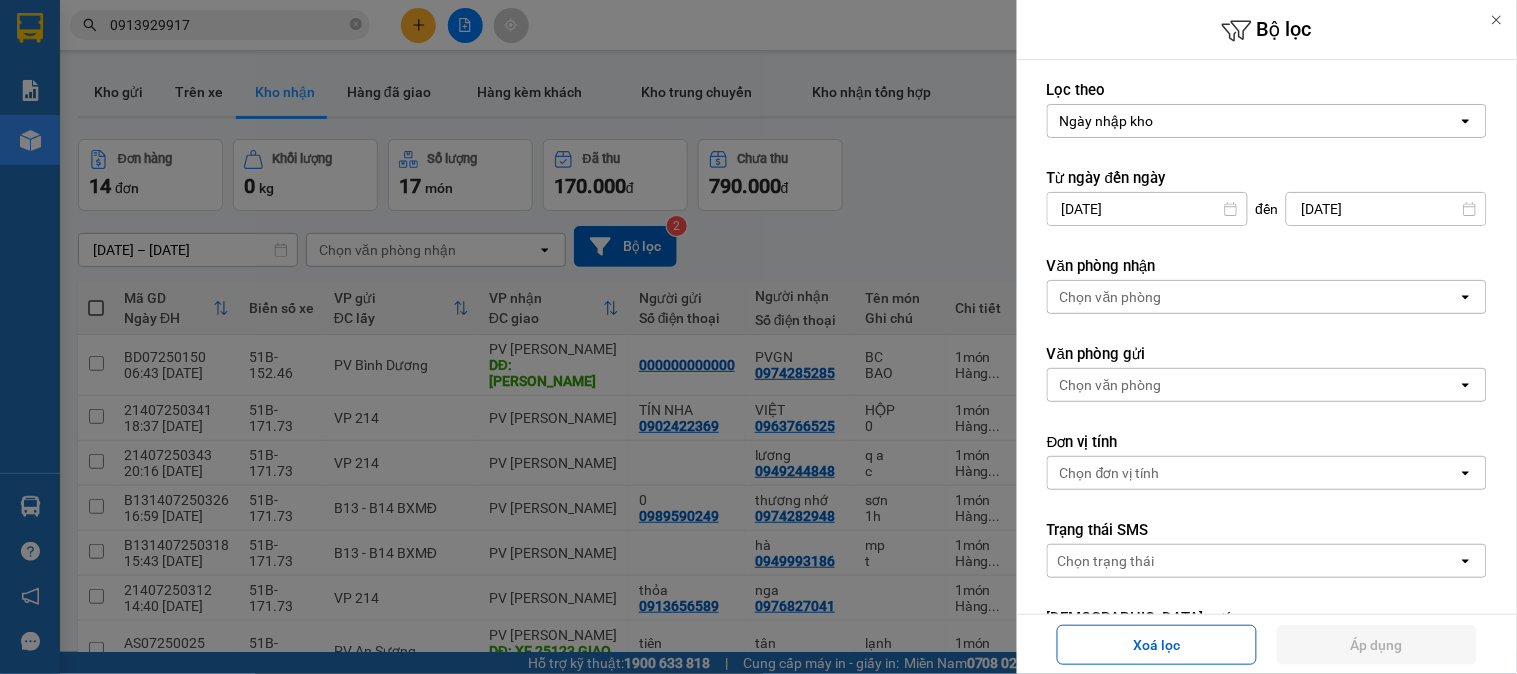click at bounding box center (758, 337) 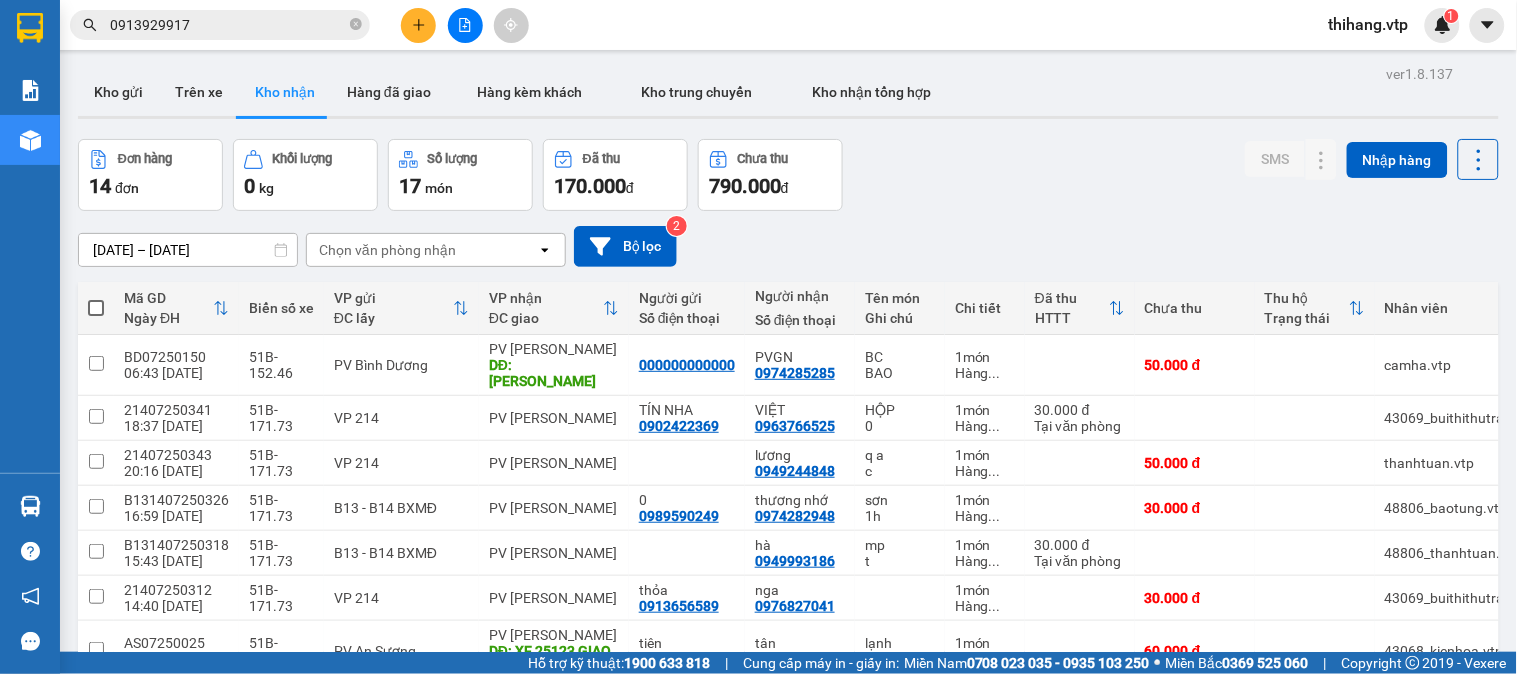 type 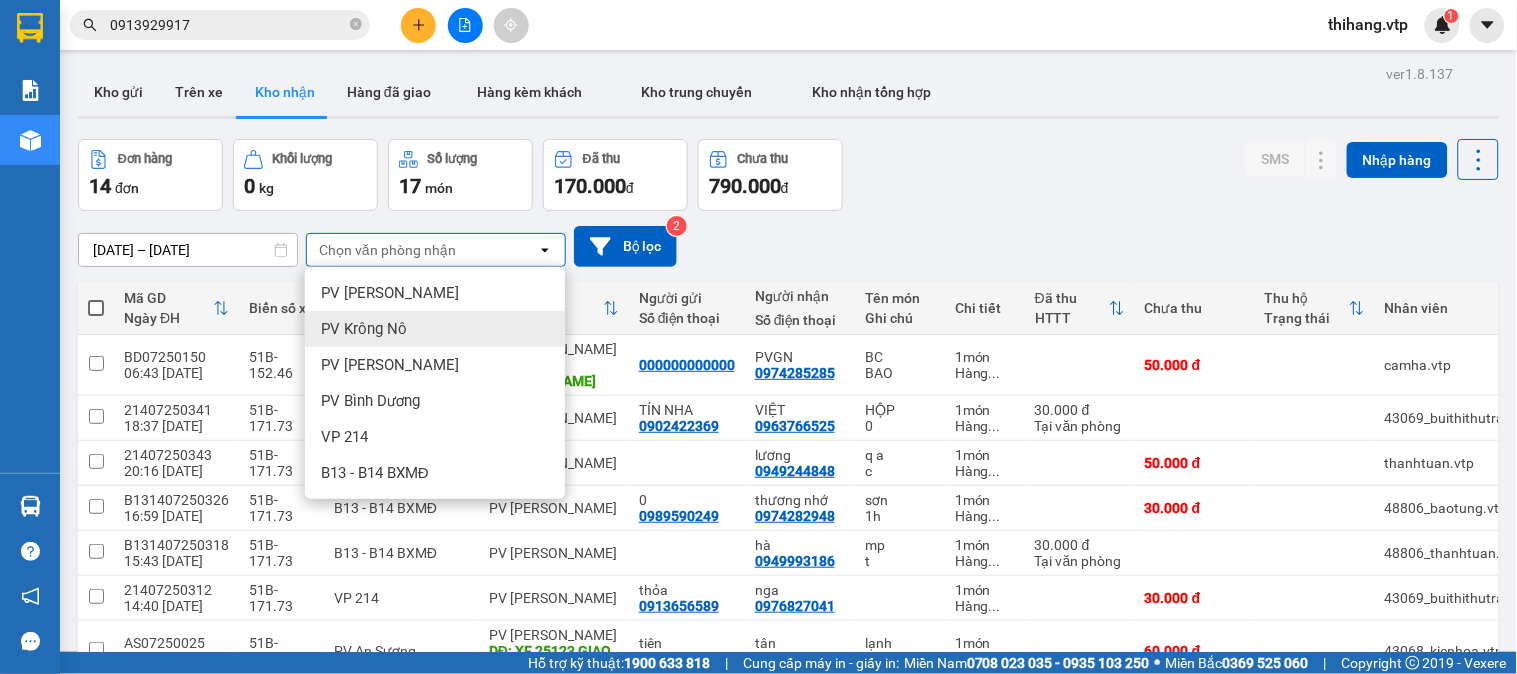 click on "PV Krông Nô" at bounding box center [435, 329] 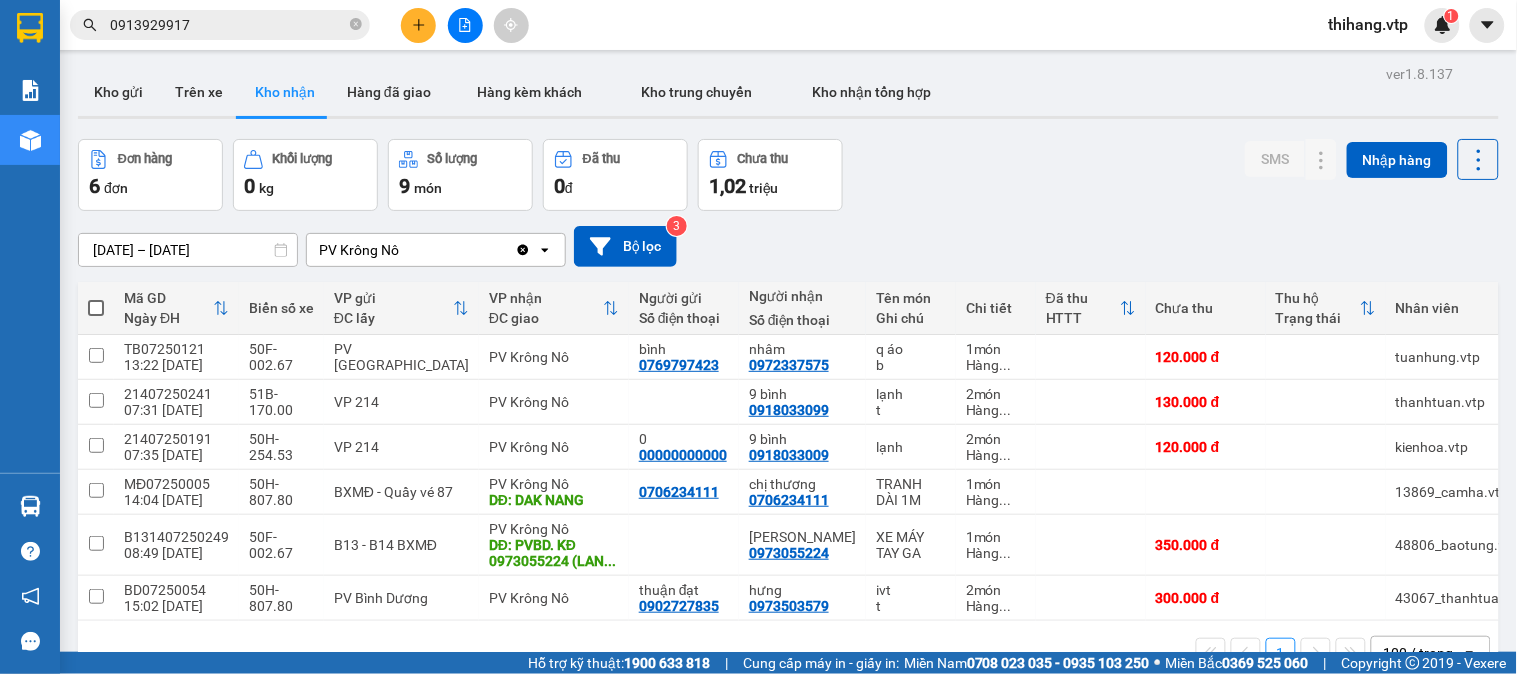 click on "PV Krông Nô" at bounding box center [411, 250] 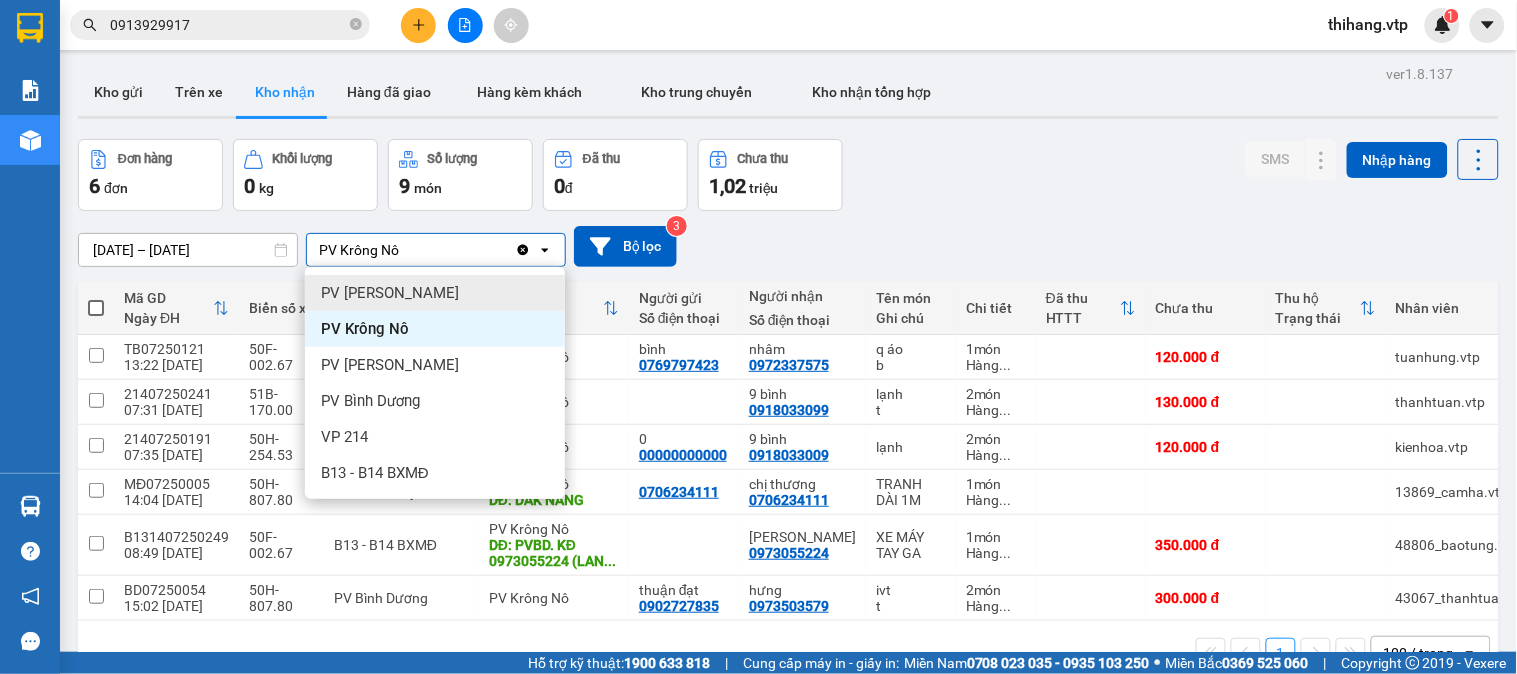 click on "PV [PERSON_NAME]" at bounding box center [390, 293] 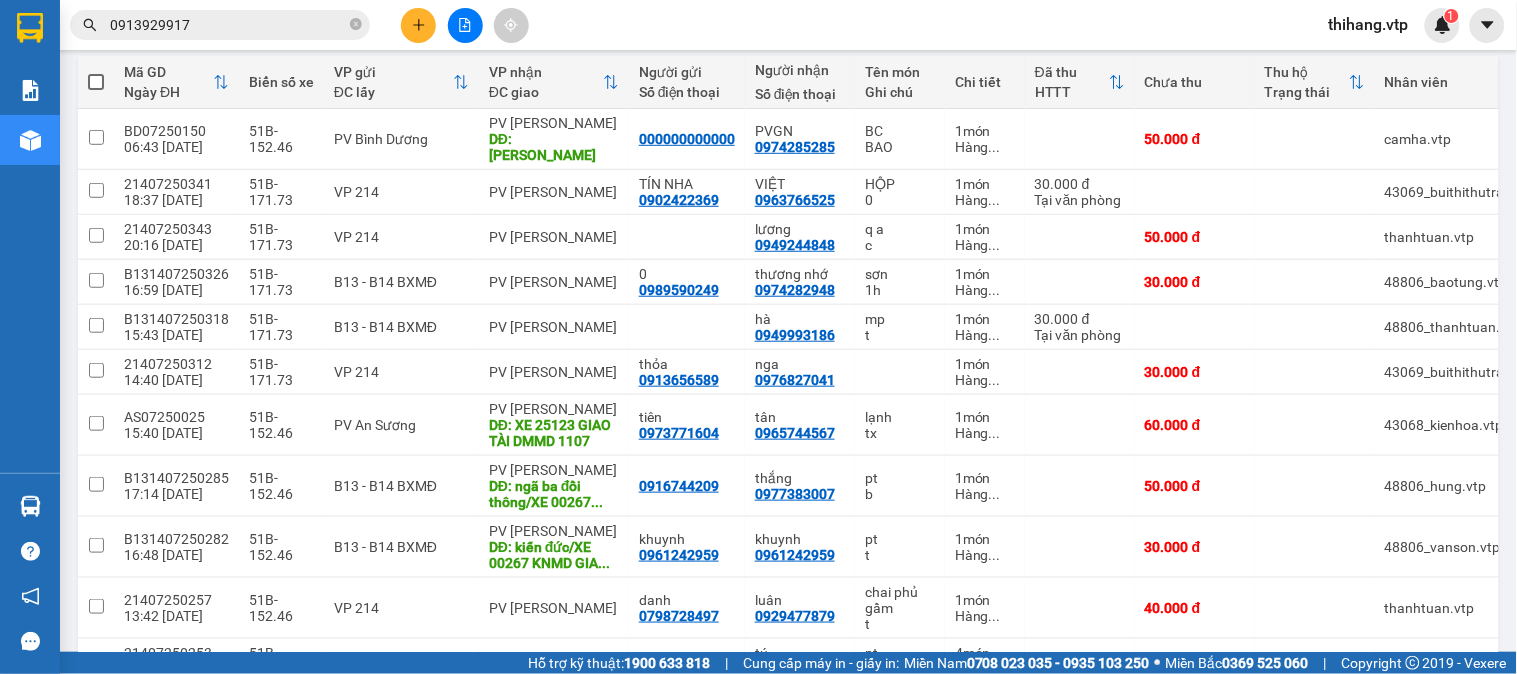 scroll, scrollTop: 333, scrollLeft: 0, axis: vertical 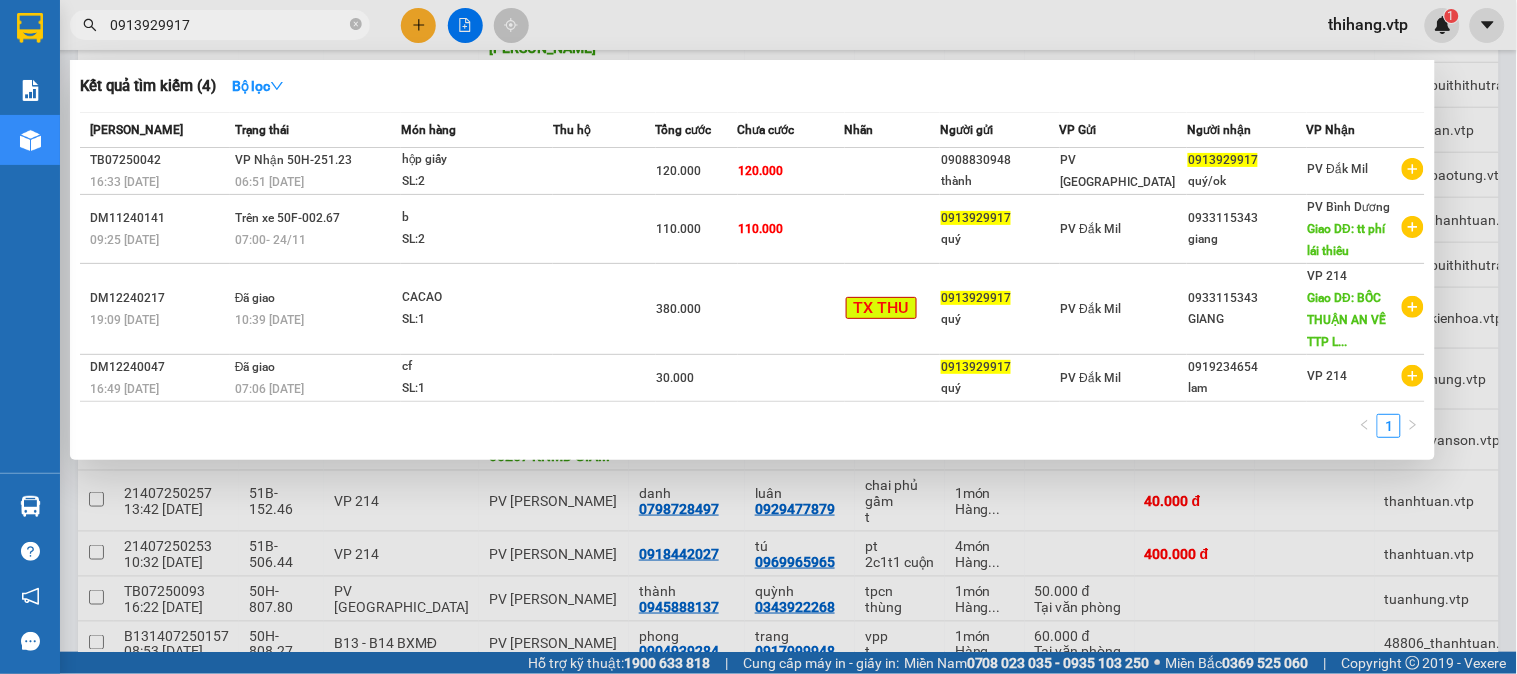 click on "0913929917" at bounding box center (228, 25) 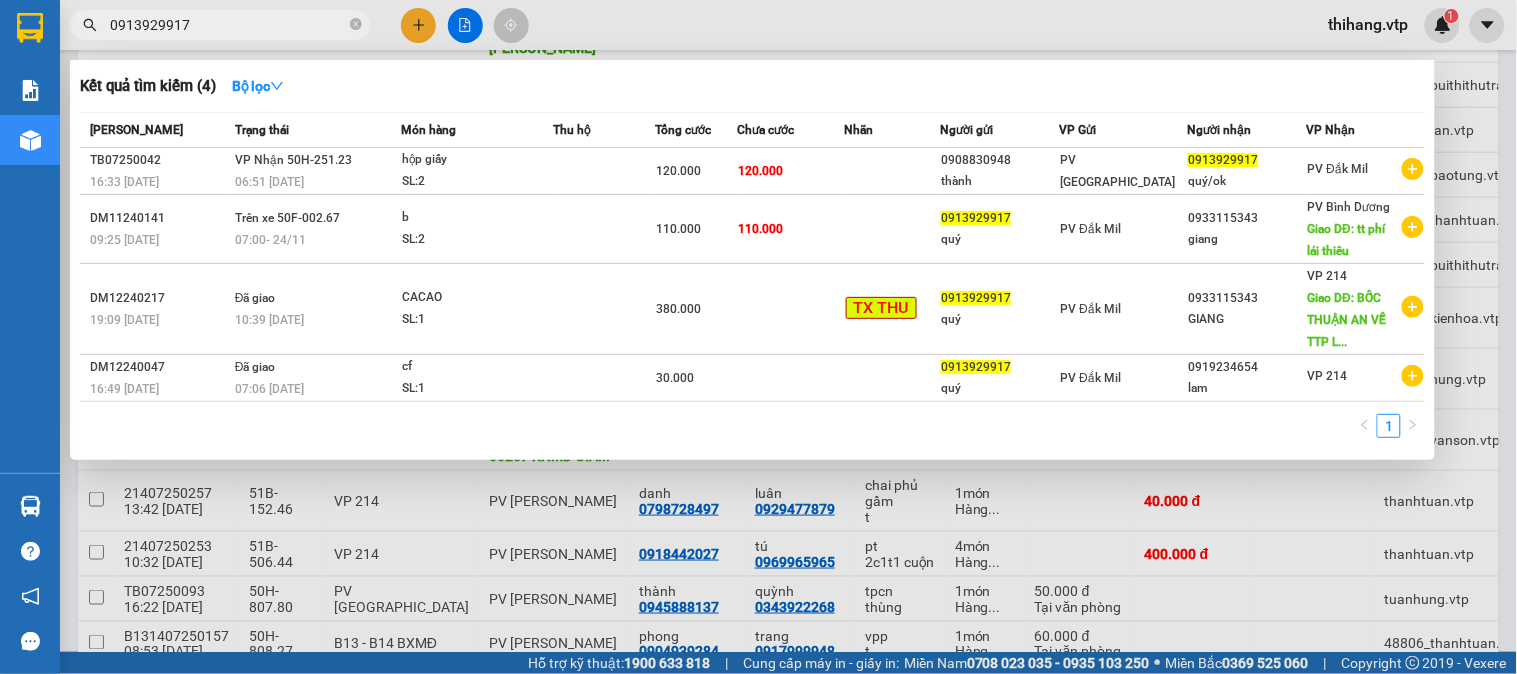 click at bounding box center (758, 337) 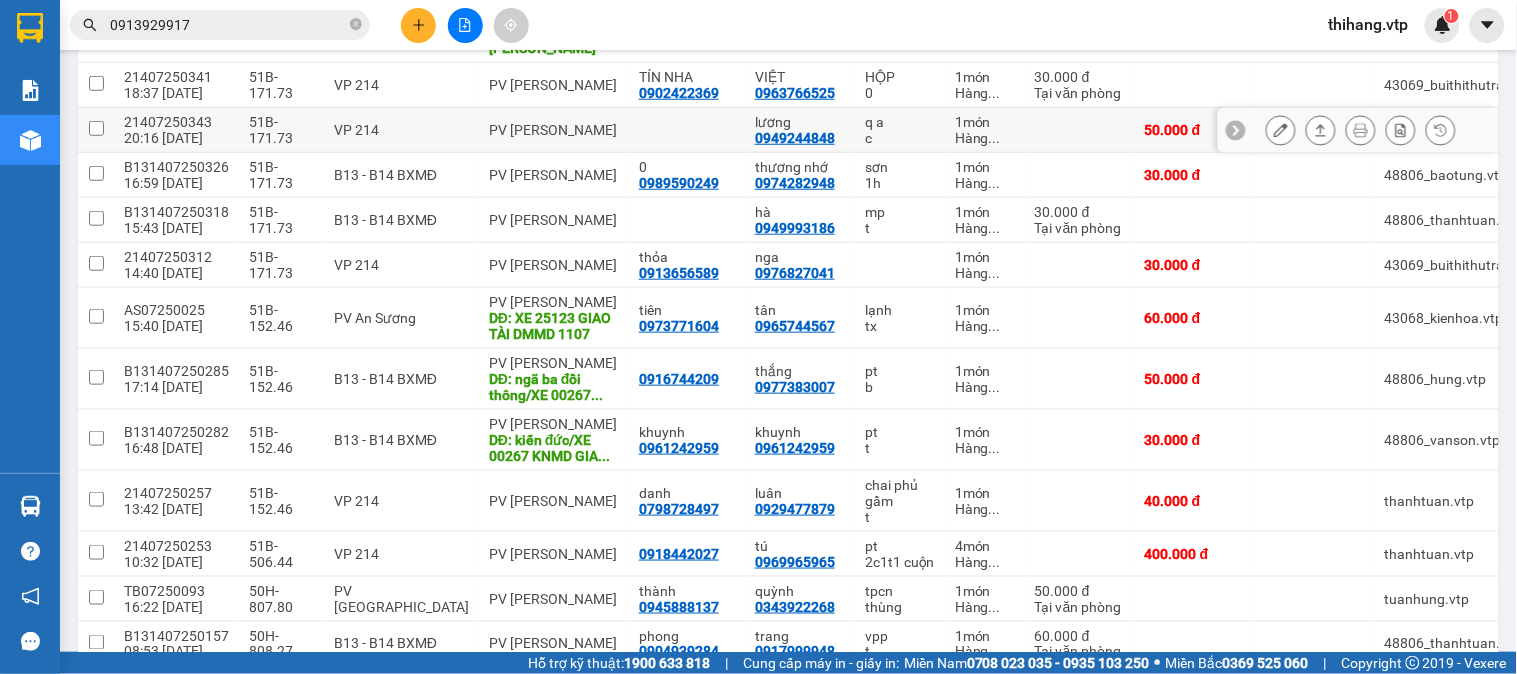 scroll, scrollTop: 0, scrollLeft: 0, axis: both 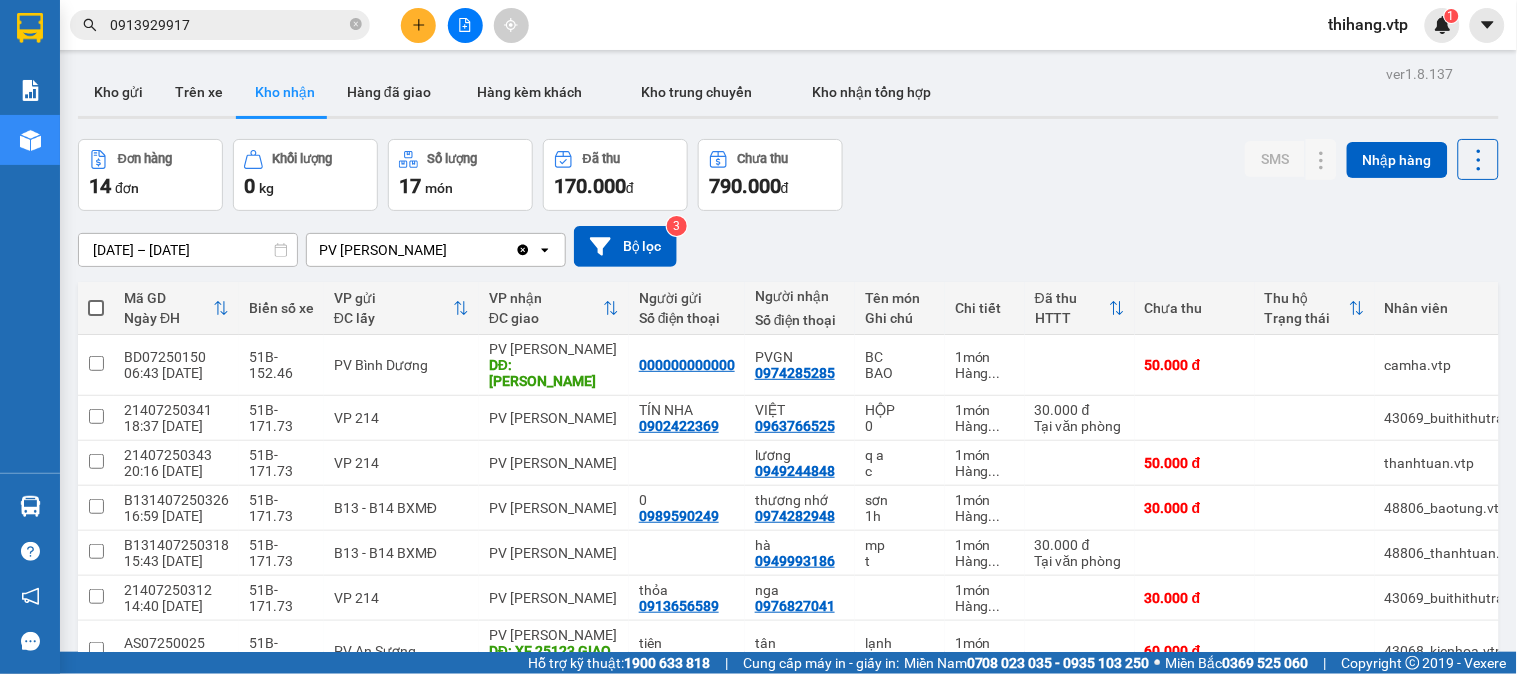 click on "0913929917" at bounding box center [228, 25] 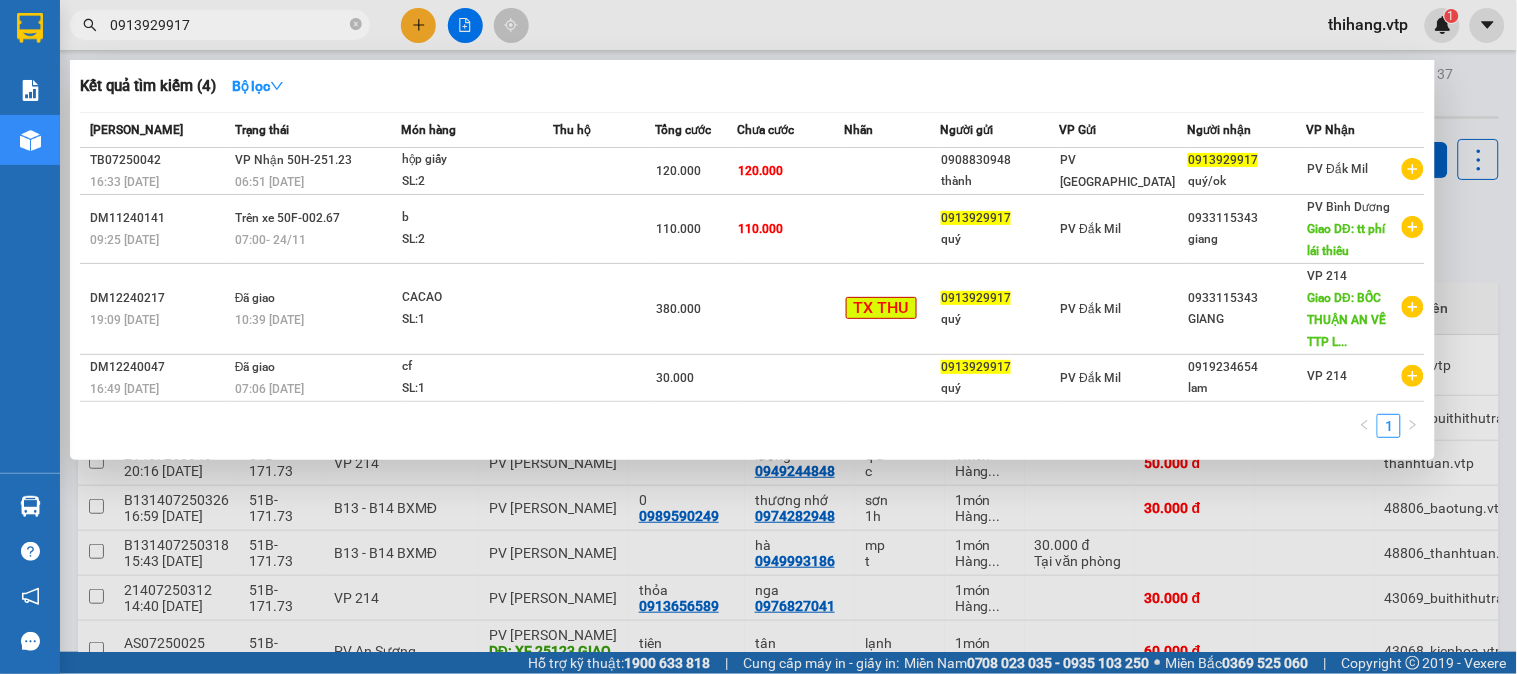 drag, startPoint x: 194, startPoint y: 28, endPoint x: 124, endPoint y: 35, distance: 70.34913 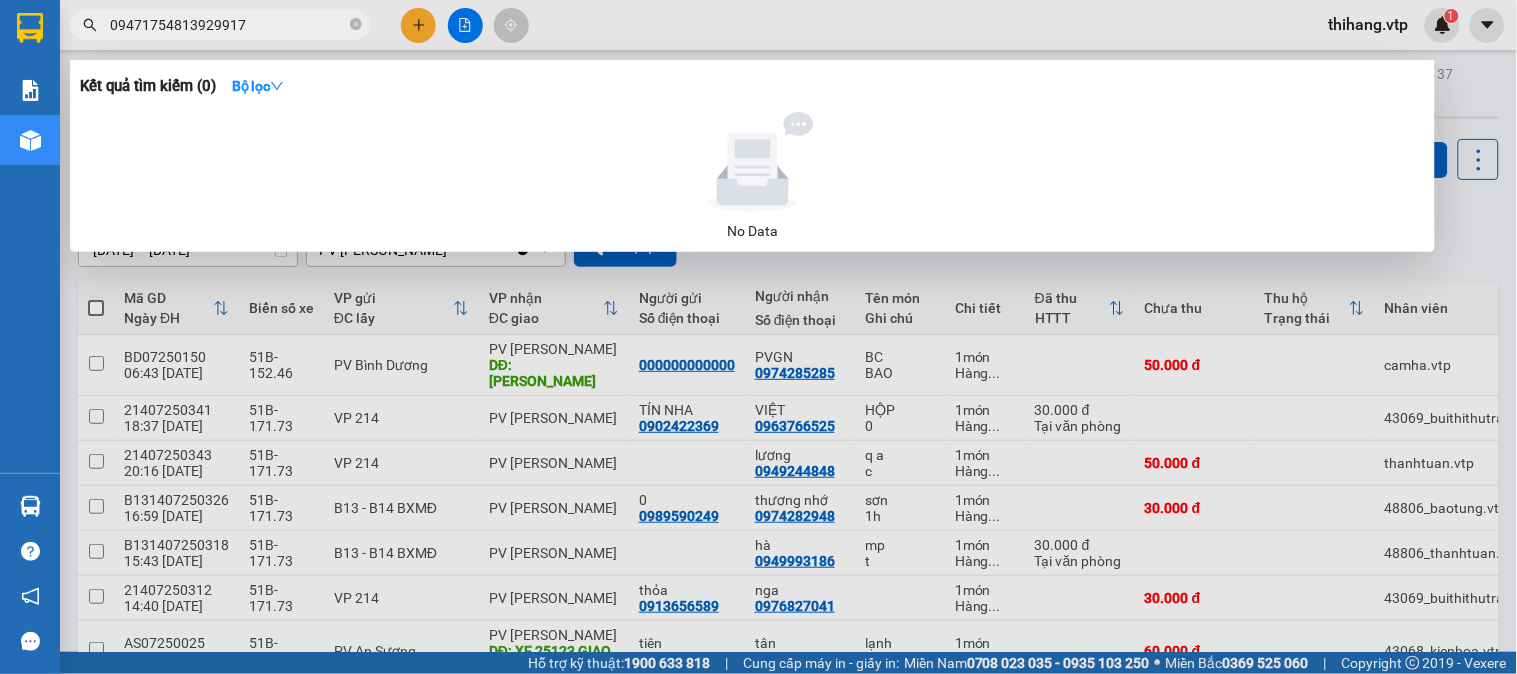 drag, startPoint x: 250, startPoint y: 23, endPoint x: 176, endPoint y: 32, distance: 74.54529 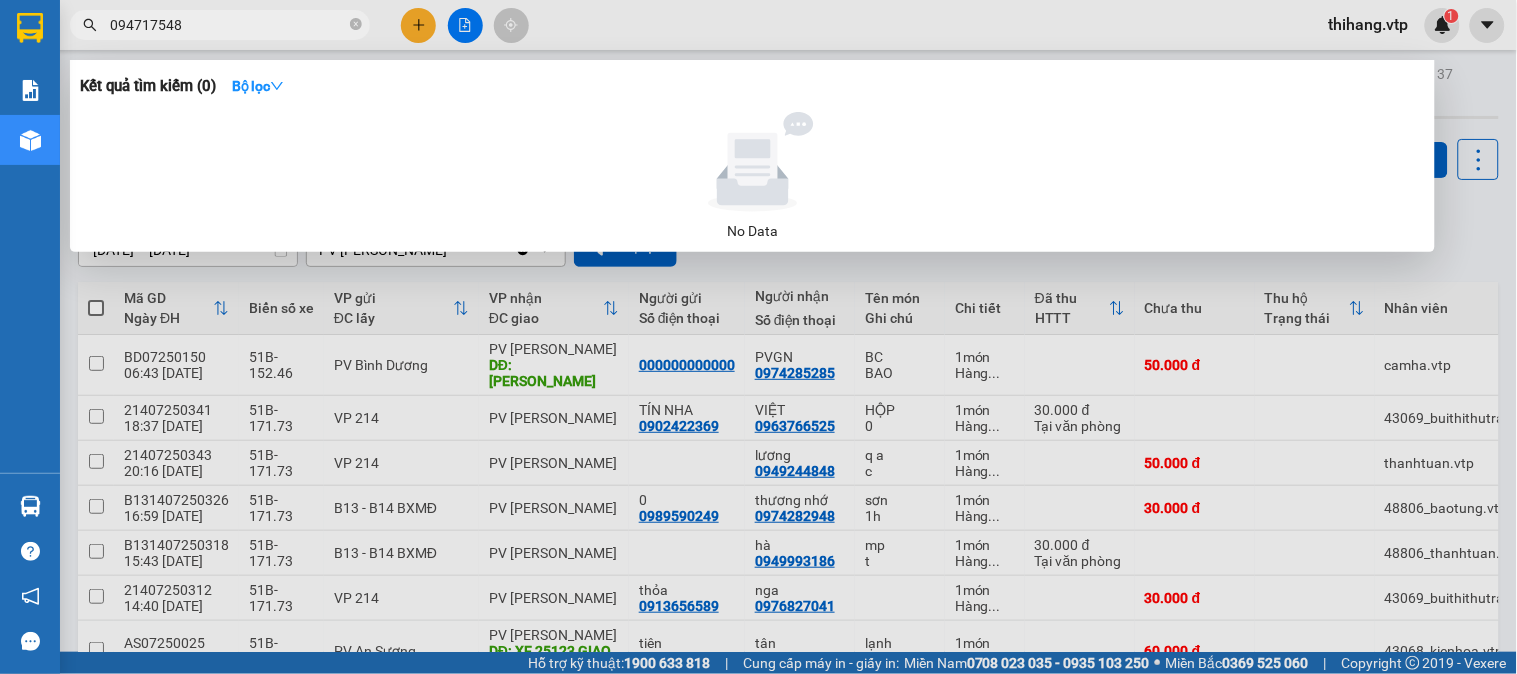click on "094717548" at bounding box center [228, 25] 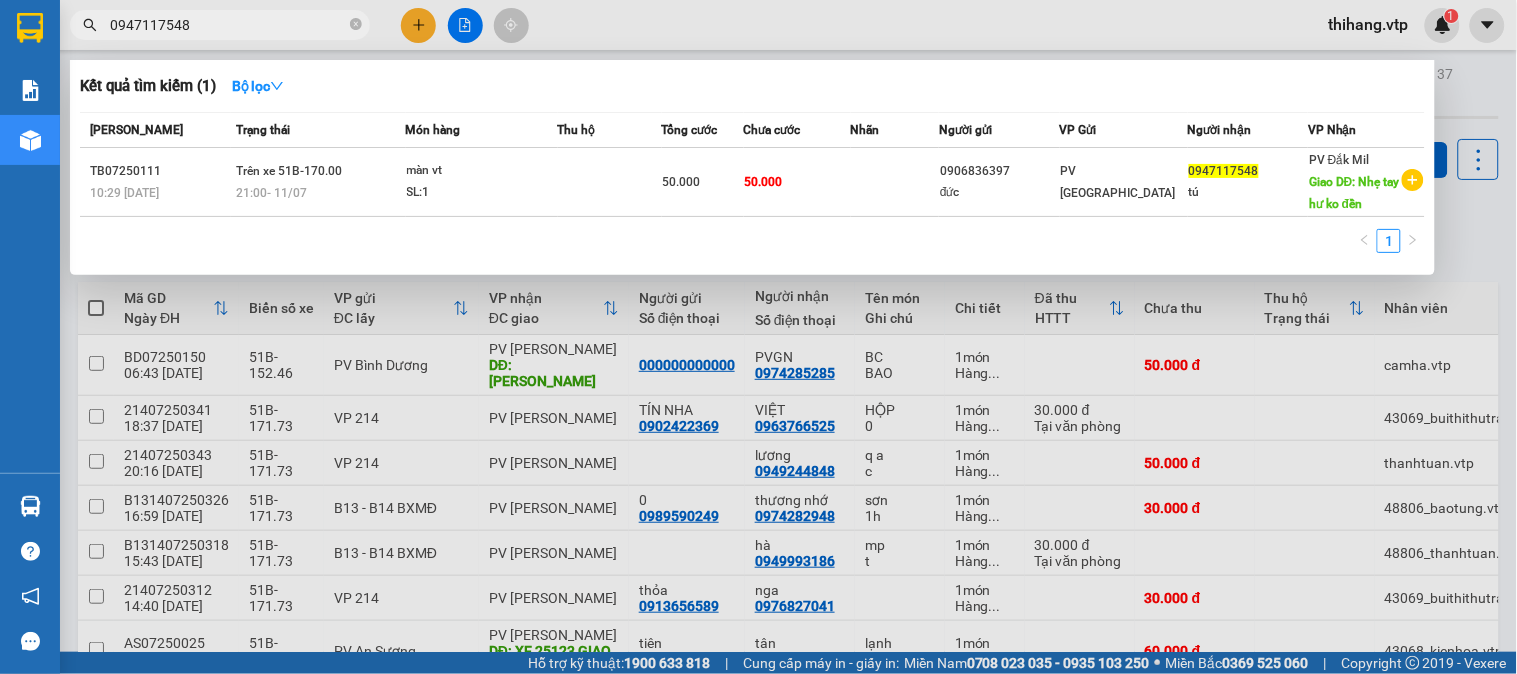 type on "0947117548" 